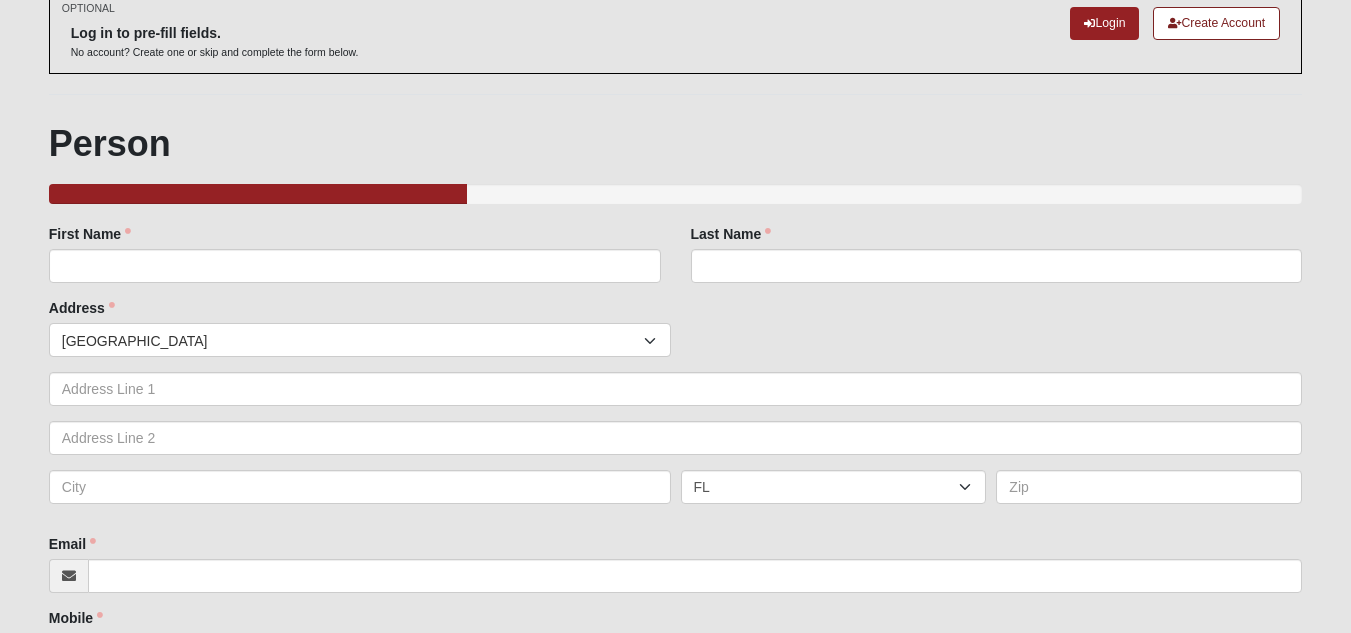 scroll, scrollTop: 114, scrollLeft: 0, axis: vertical 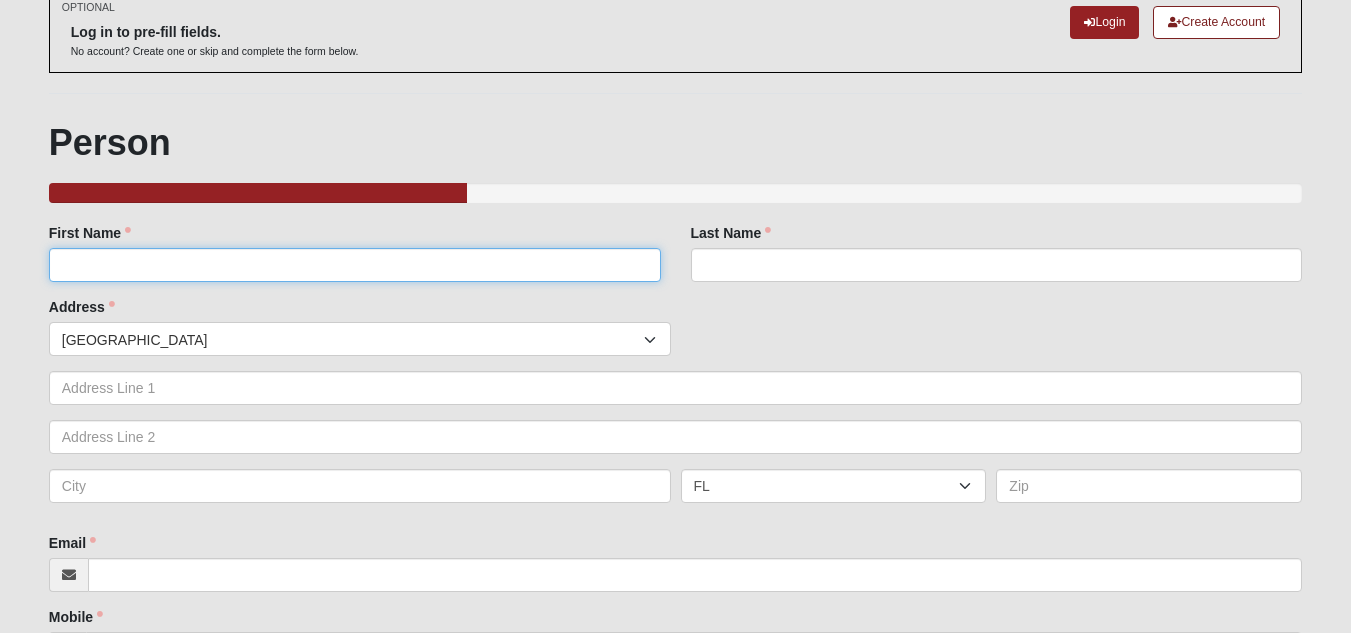 click on "First Name" at bounding box center (355, 265) 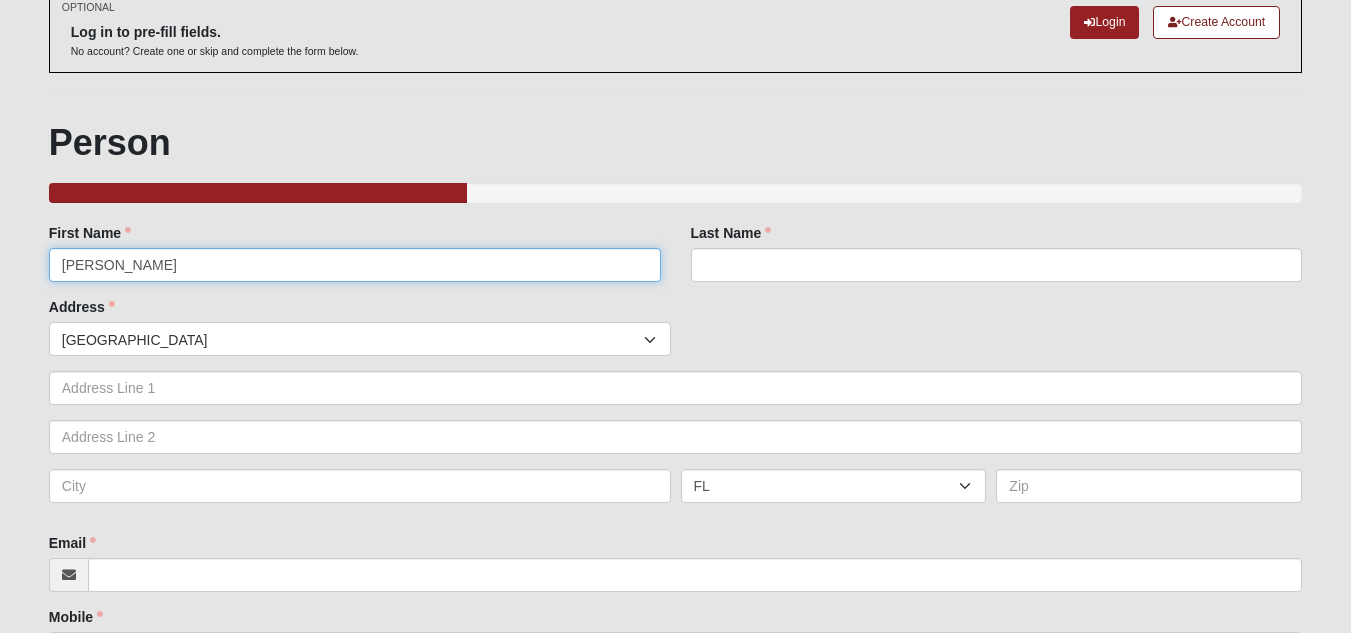 type on "[PERSON_NAME]" 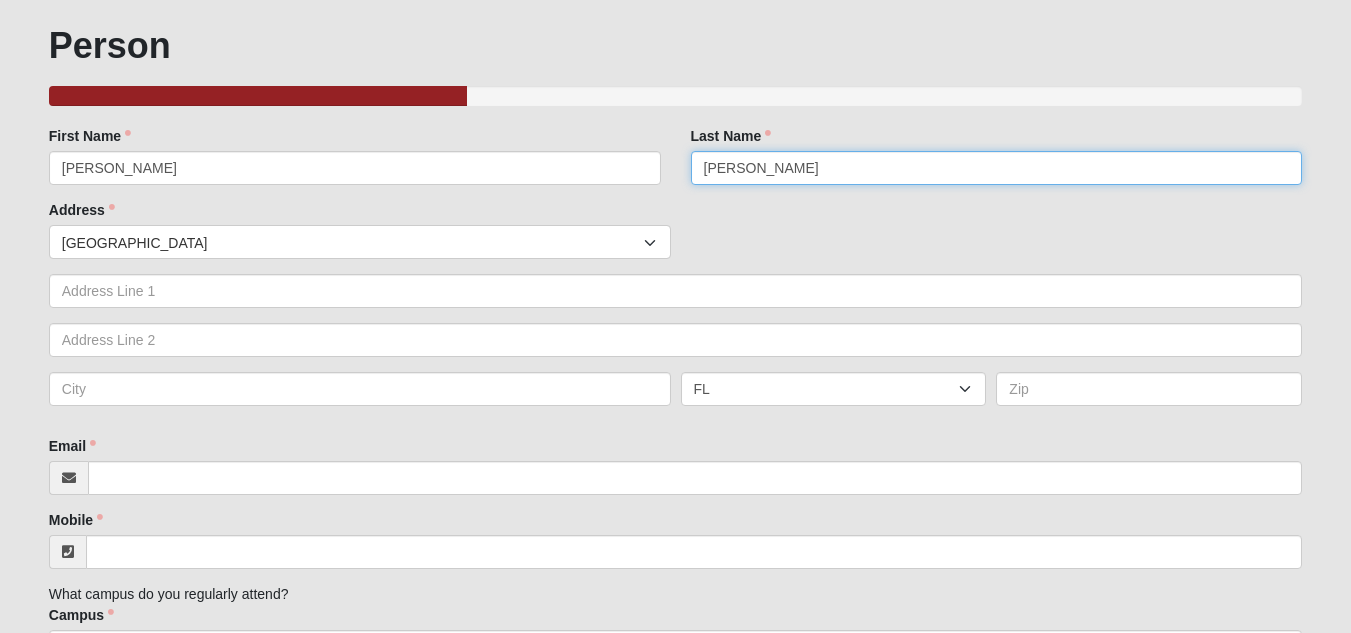 scroll, scrollTop: 214, scrollLeft: 0, axis: vertical 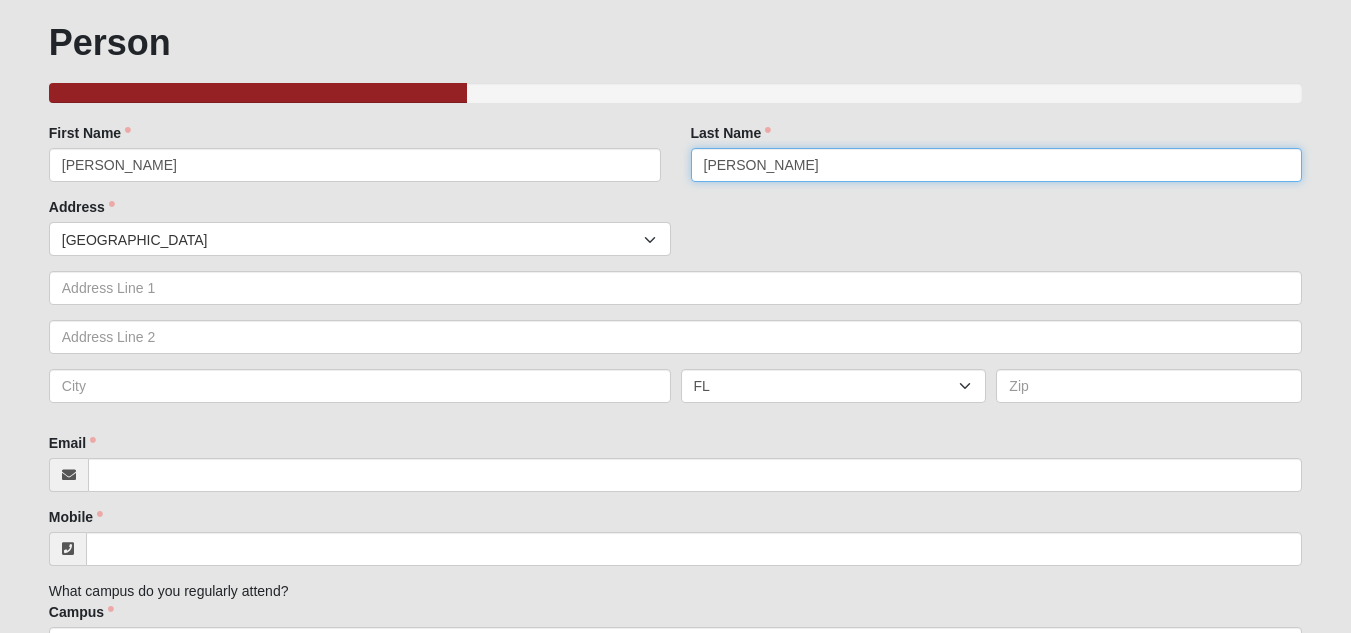 type on "Wigand" 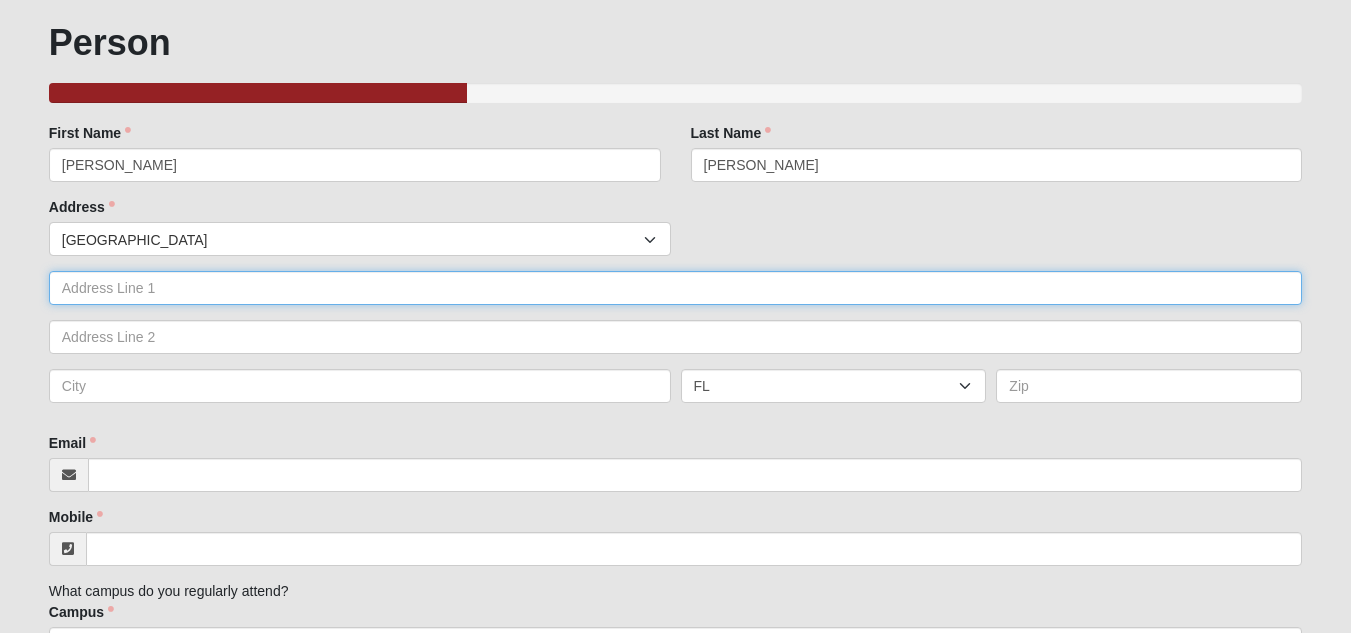 click at bounding box center (675, 288) 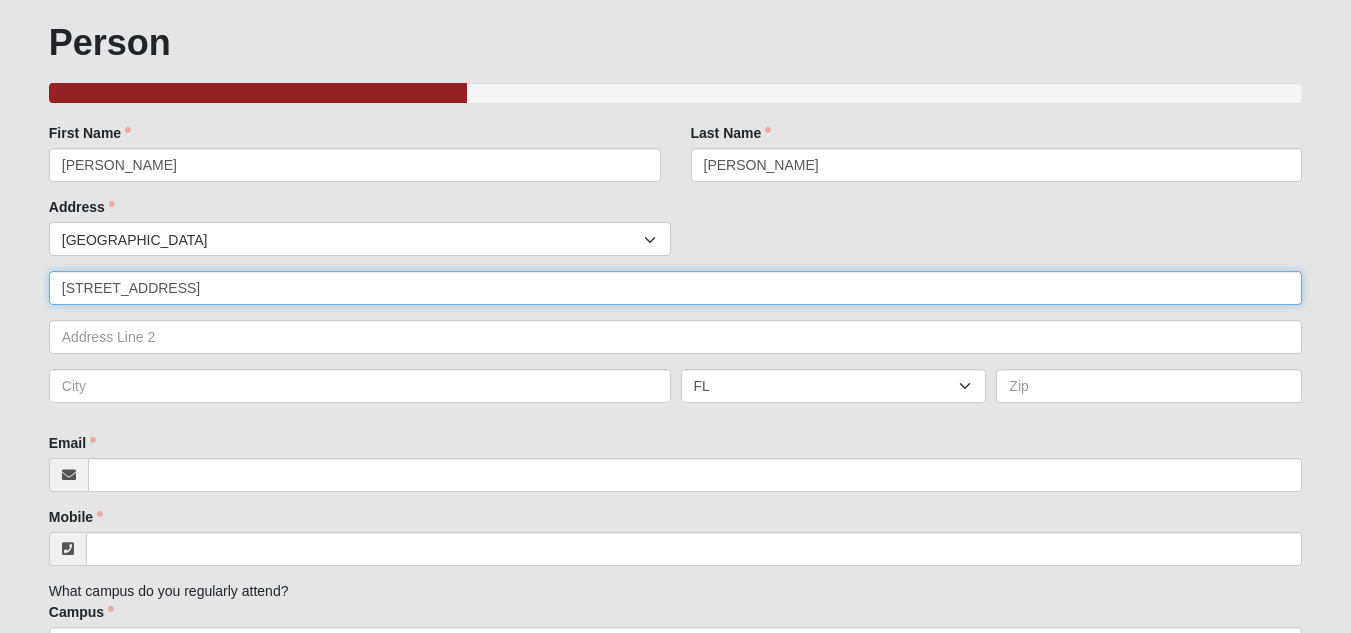 type on "8451 Gate Parkway W Apt#725" 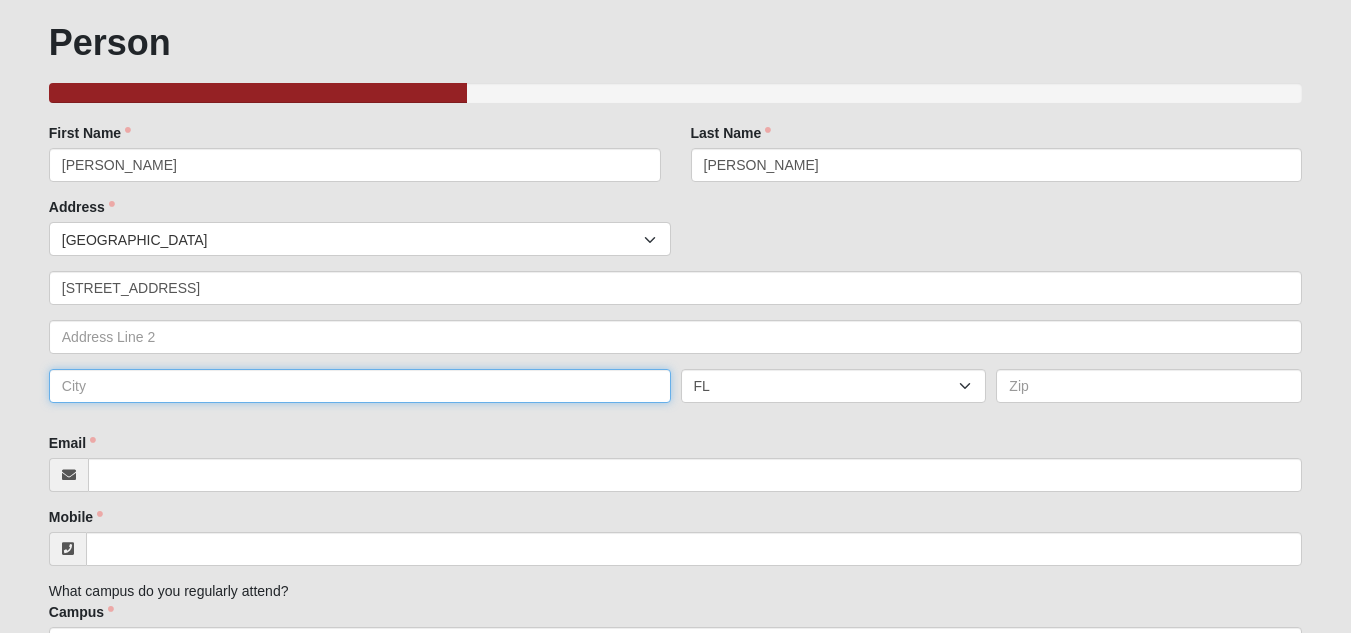 click at bounding box center (360, 386) 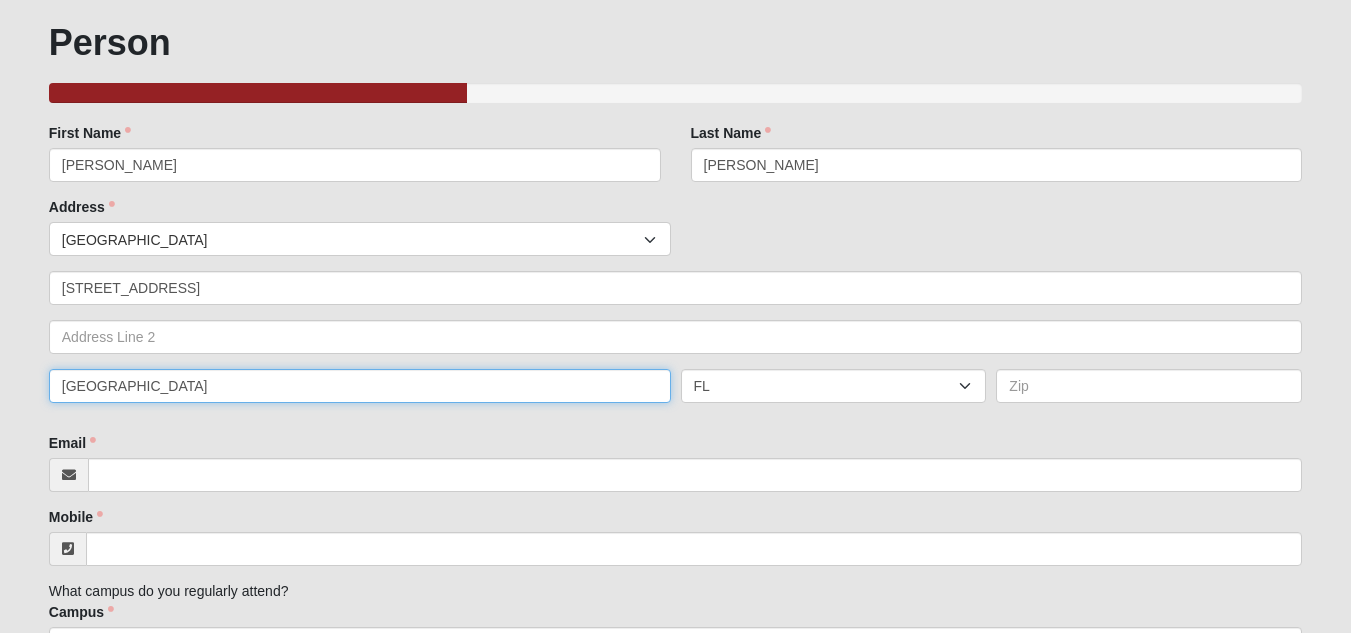 type on "Jacksonville" 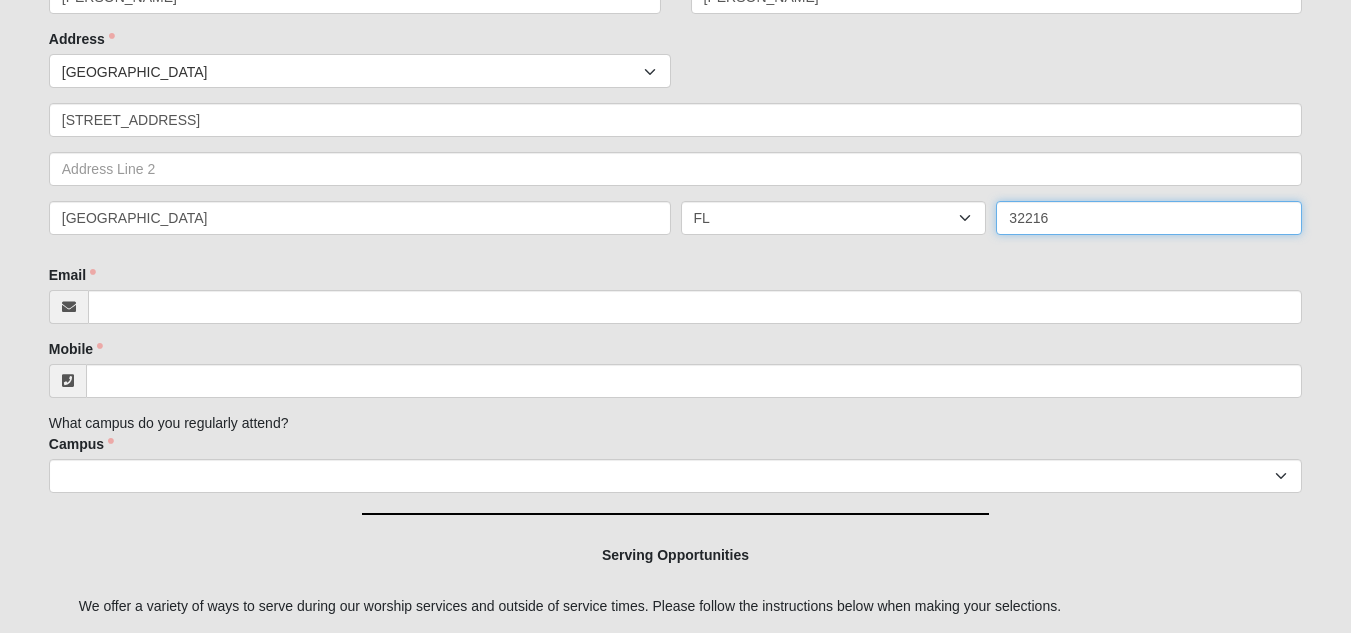 scroll, scrollTop: 383, scrollLeft: 0, axis: vertical 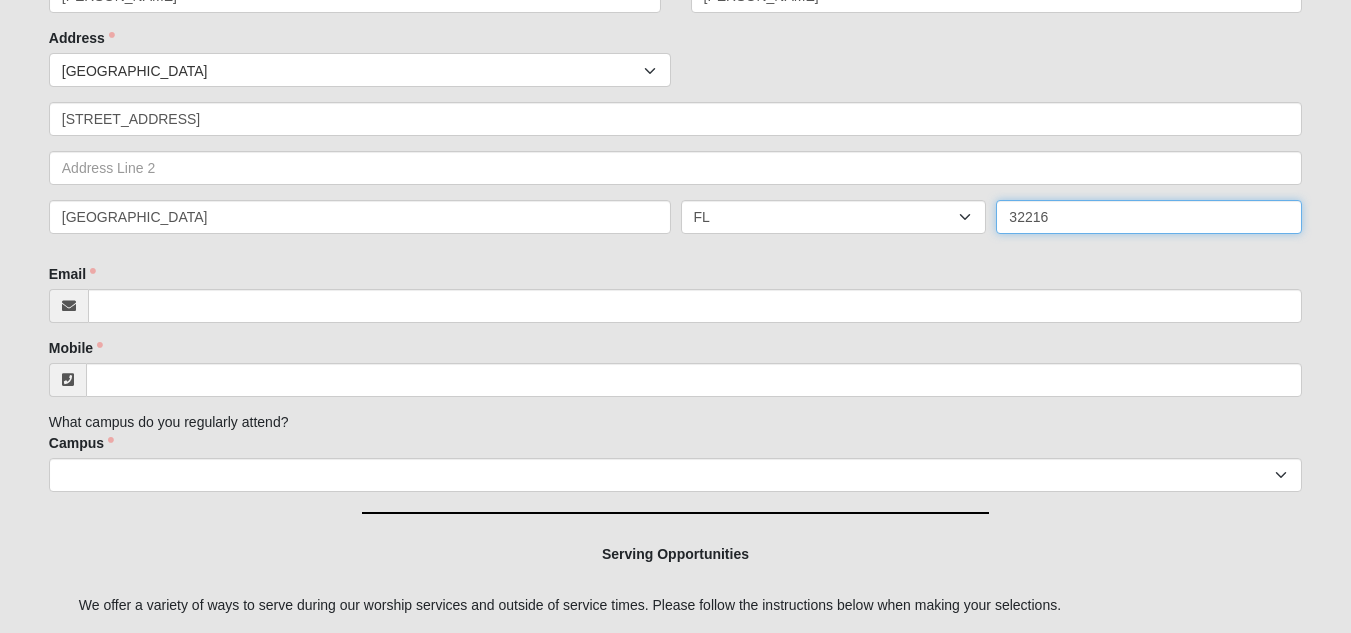 type on "32216" 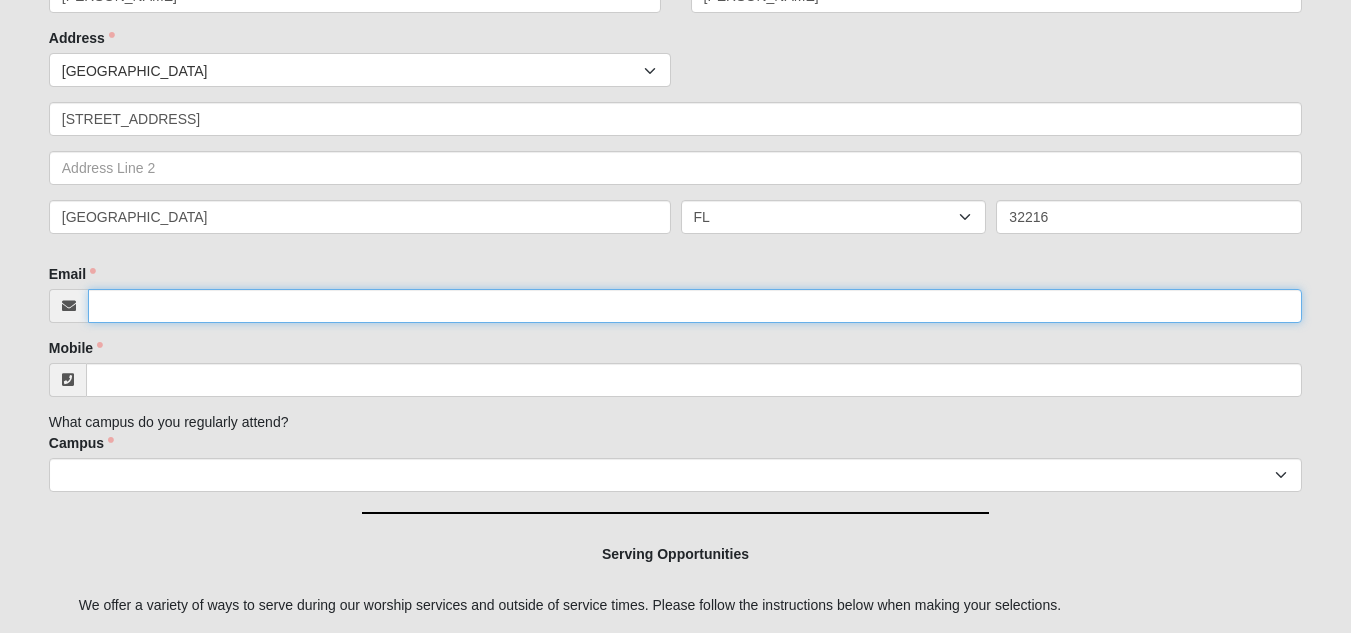 click on "Email" at bounding box center (695, 306) 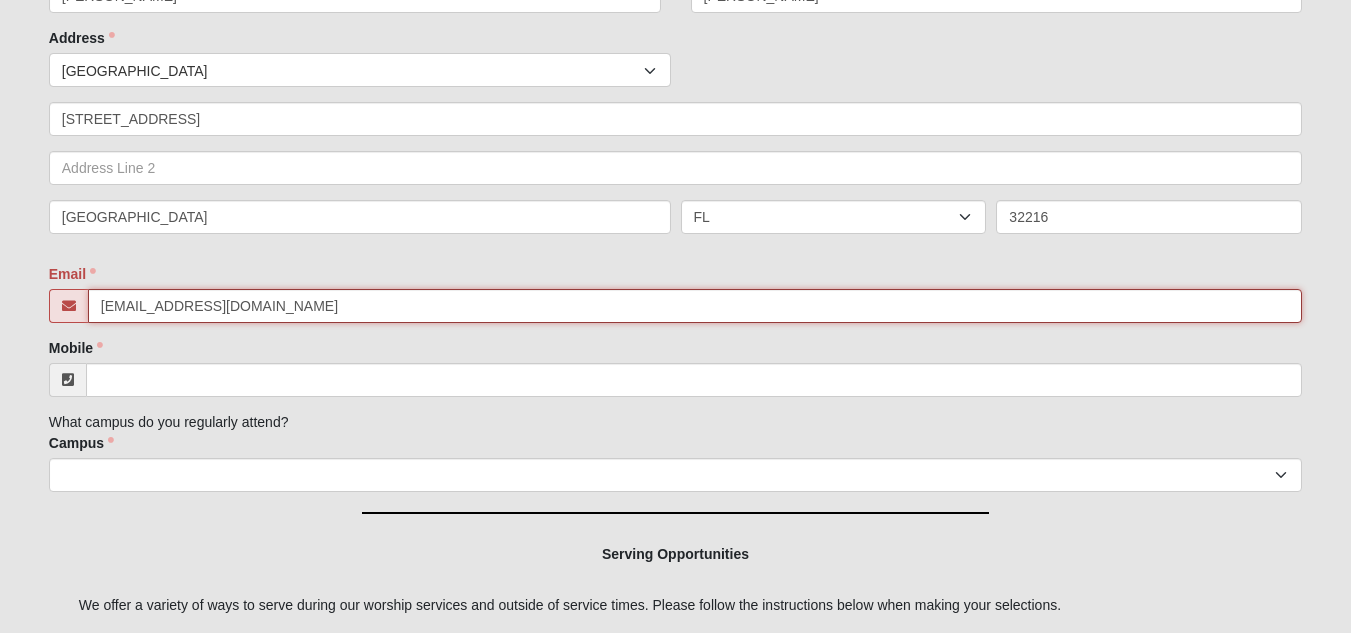type on "rileywigand25@gmail.com" 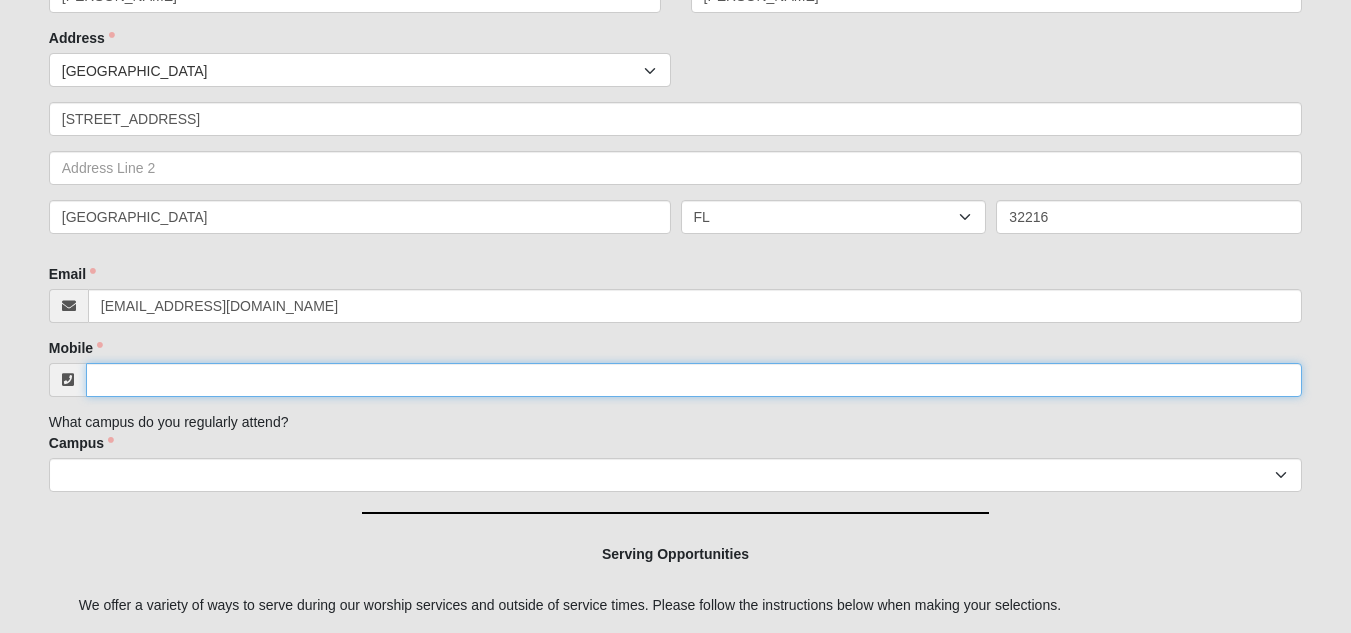 click on "Mobile" at bounding box center (694, 380) 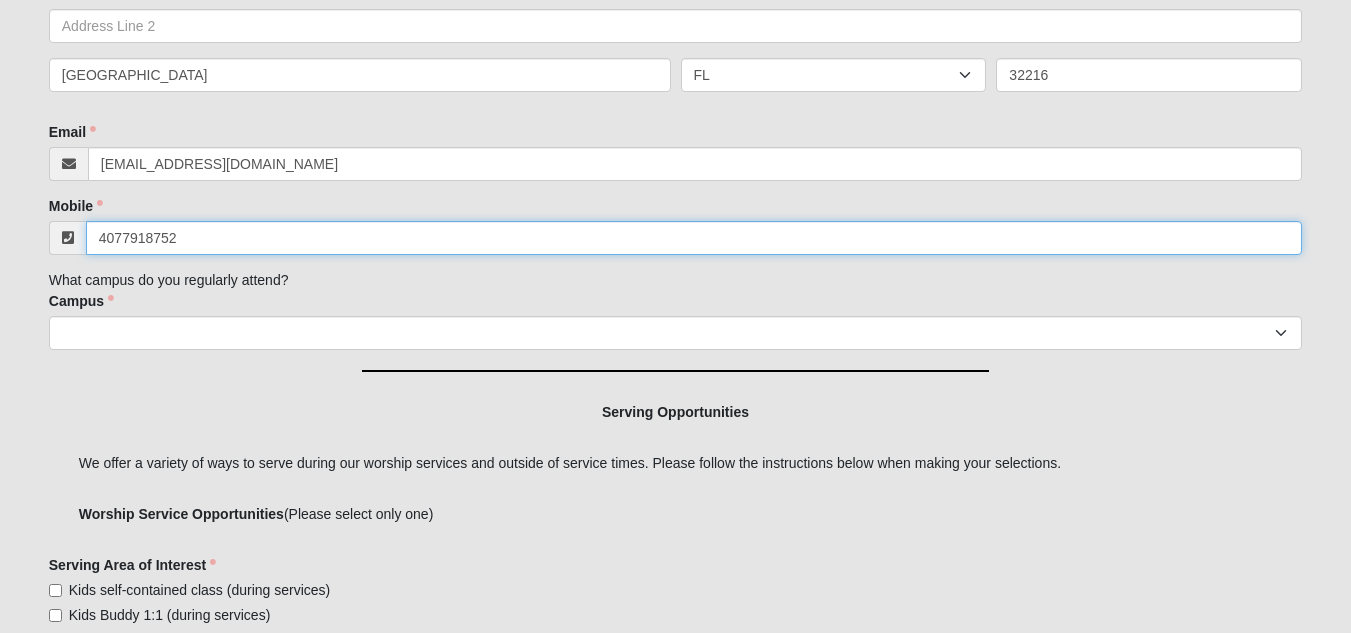 scroll, scrollTop: 526, scrollLeft: 0, axis: vertical 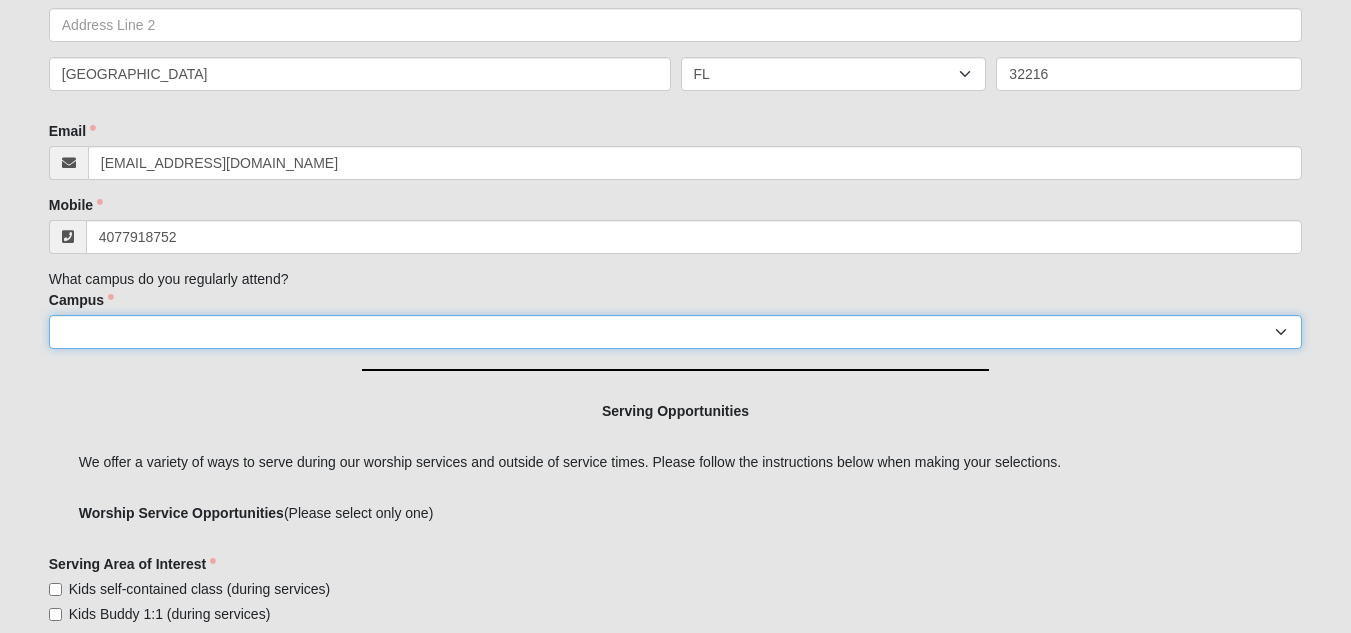 type on "(407) 791-8752" 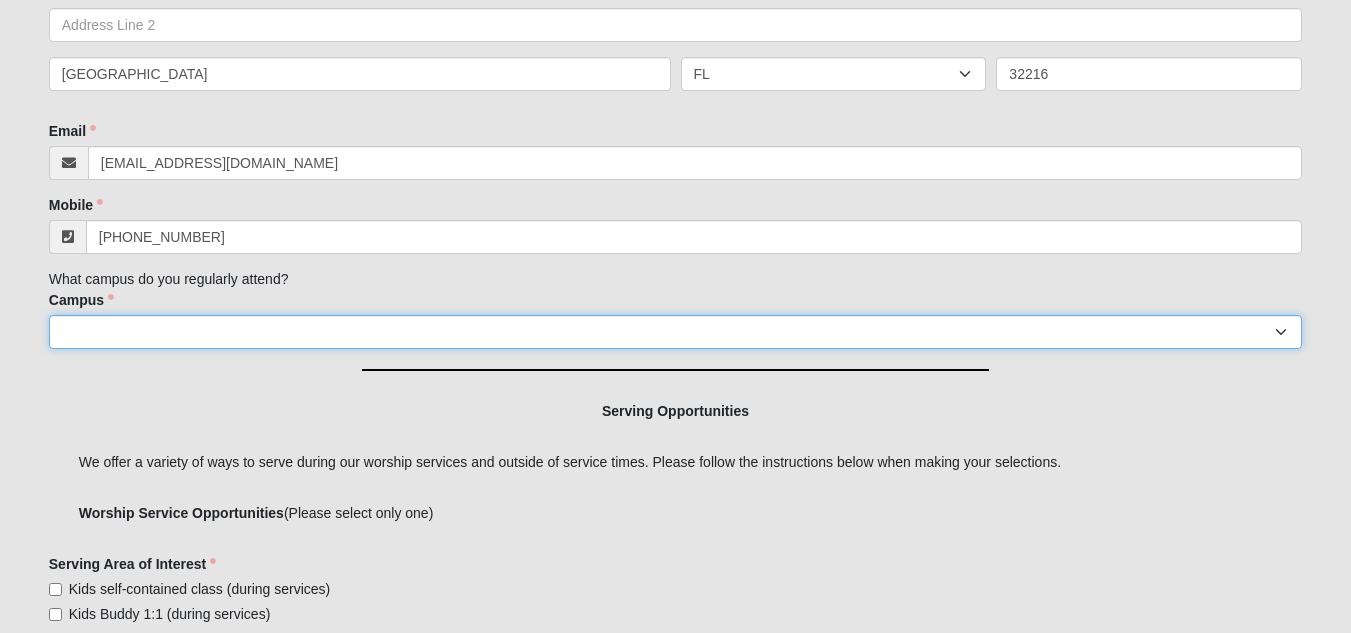click on "Arlington
Baymeadows
Eleven22 Online
Fleming Island
Jesup
Mandarin
North Jax
Orange Park
Outpost
Palatka (Coming Soon)
Ponte Vedra
San Pablo
St. Johns
St. Augustine (Coming Soon)
Wildlight
NONE" at bounding box center [675, 332] 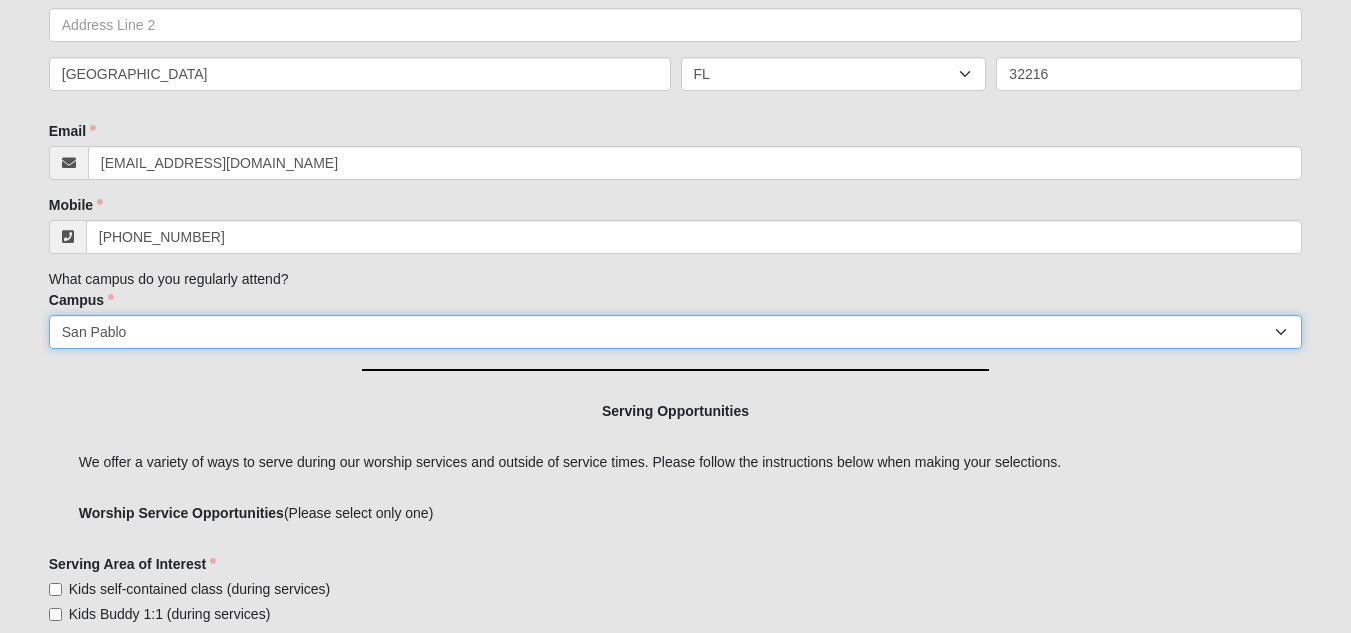 click on "Arlington
Baymeadows
Eleven22 Online
Fleming Island
Jesup
Mandarin
North Jax
Orange Park
Outpost
Palatka (Coming Soon)
Ponte Vedra
San Pablo
St. Johns
St. Augustine (Coming Soon)
Wildlight
NONE" at bounding box center (675, 332) 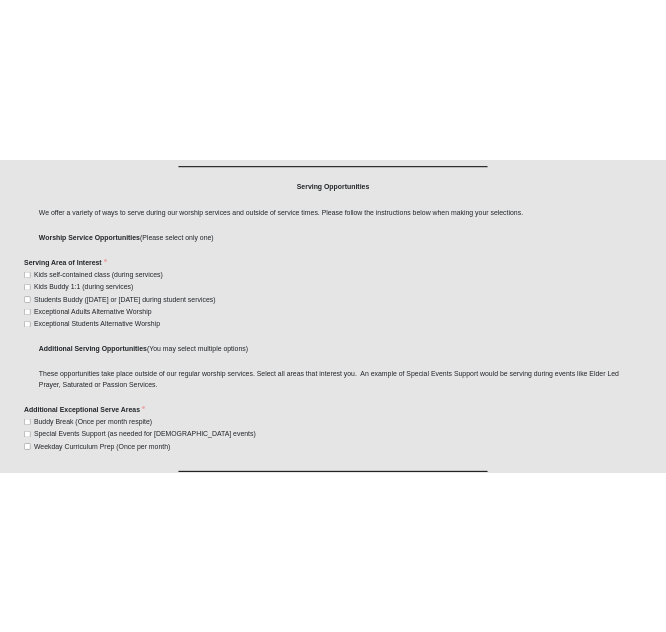 scroll, scrollTop: 884, scrollLeft: 0, axis: vertical 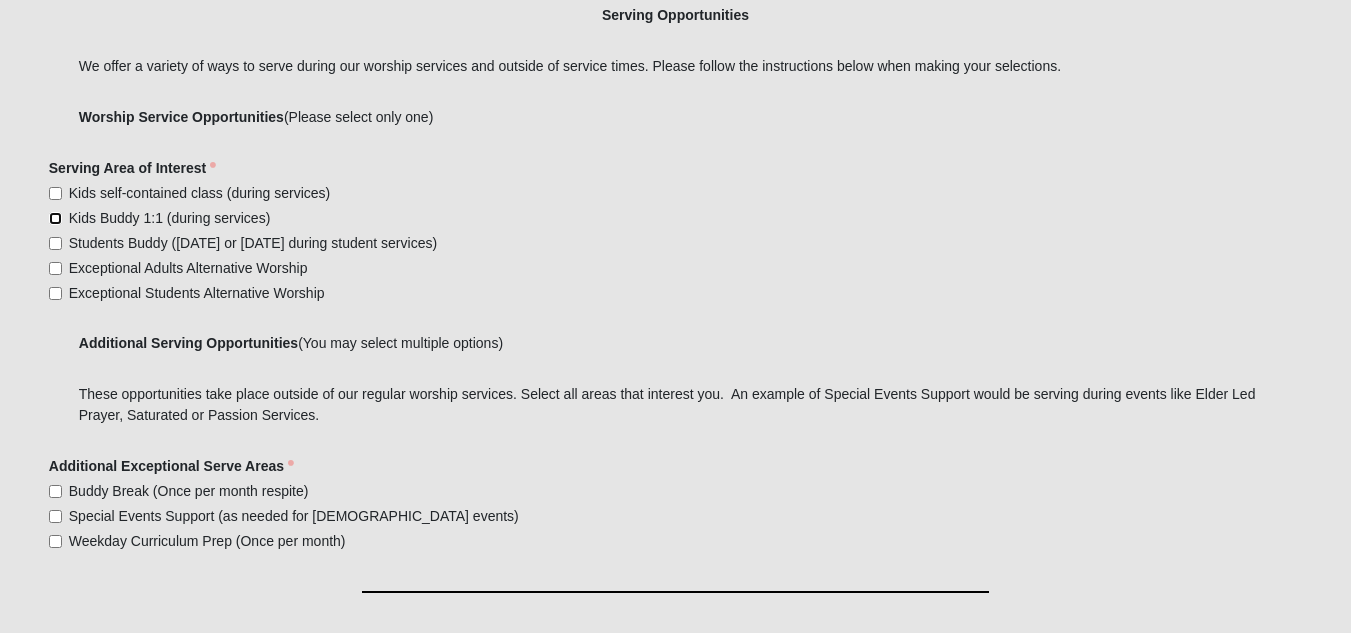 click on "Kids Buddy 1:1 (during services)" at bounding box center (55, 218) 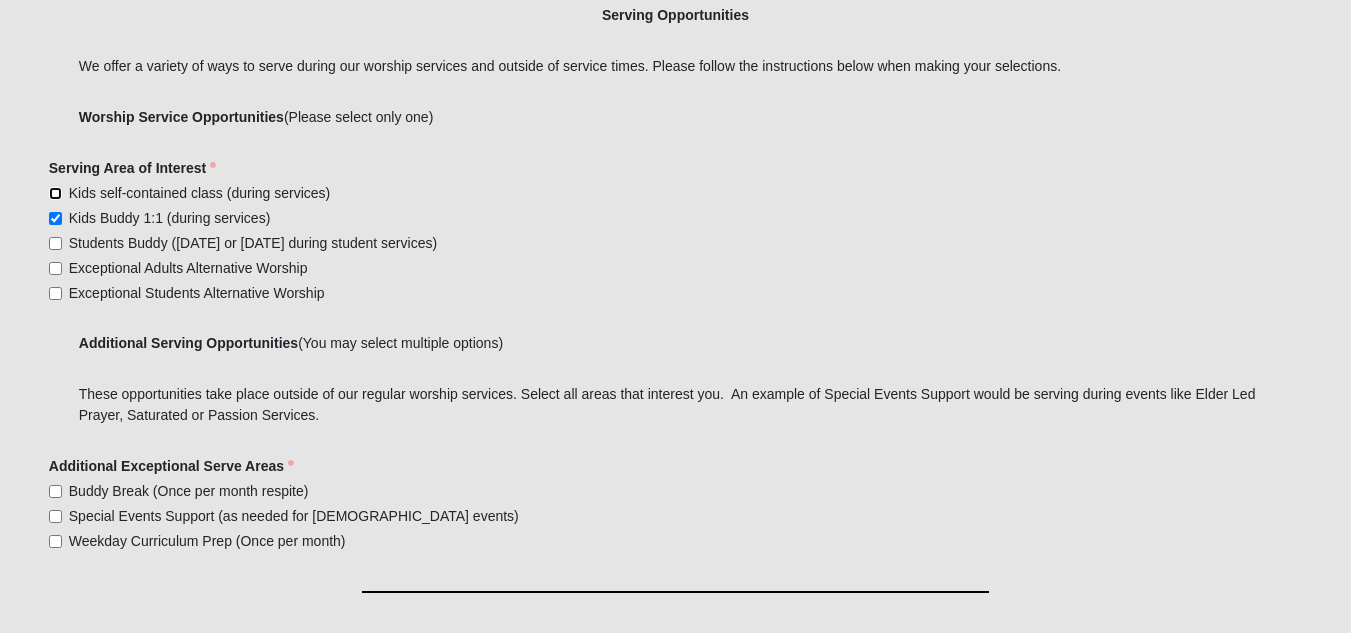 click on "Kids self-contained class (during services)" at bounding box center [55, 193] 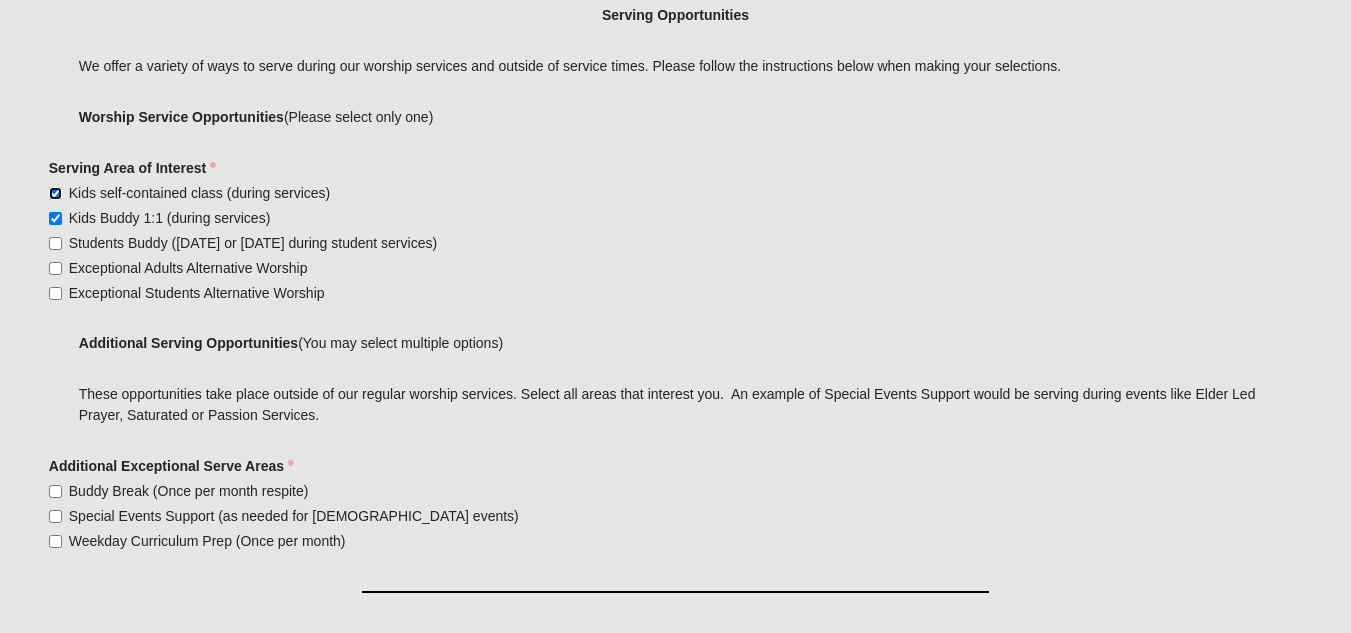 click on "Kids self-contained class (during services)" at bounding box center (55, 193) 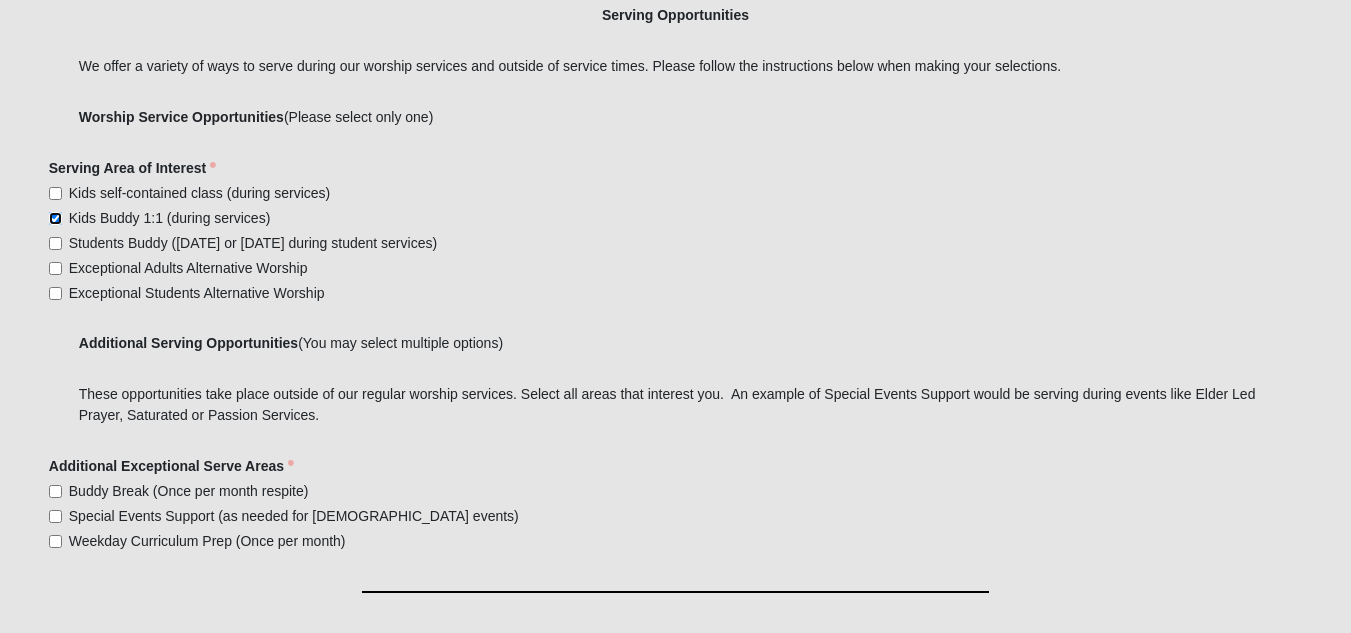 click on "Kids Buddy 1:1 (during services)" at bounding box center [55, 218] 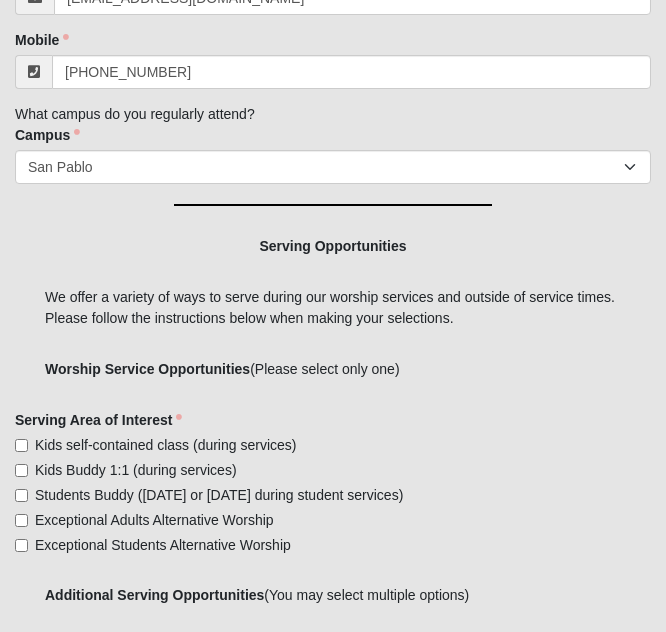 click on "Kids Buddy 1:1 (during services)" at bounding box center [136, 470] 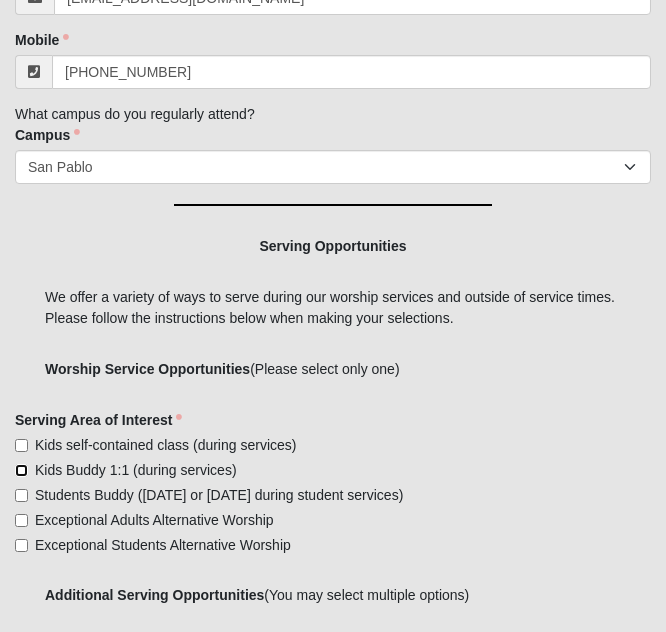 click on "Kids Buddy 1:1 (during services)" at bounding box center [21, 470] 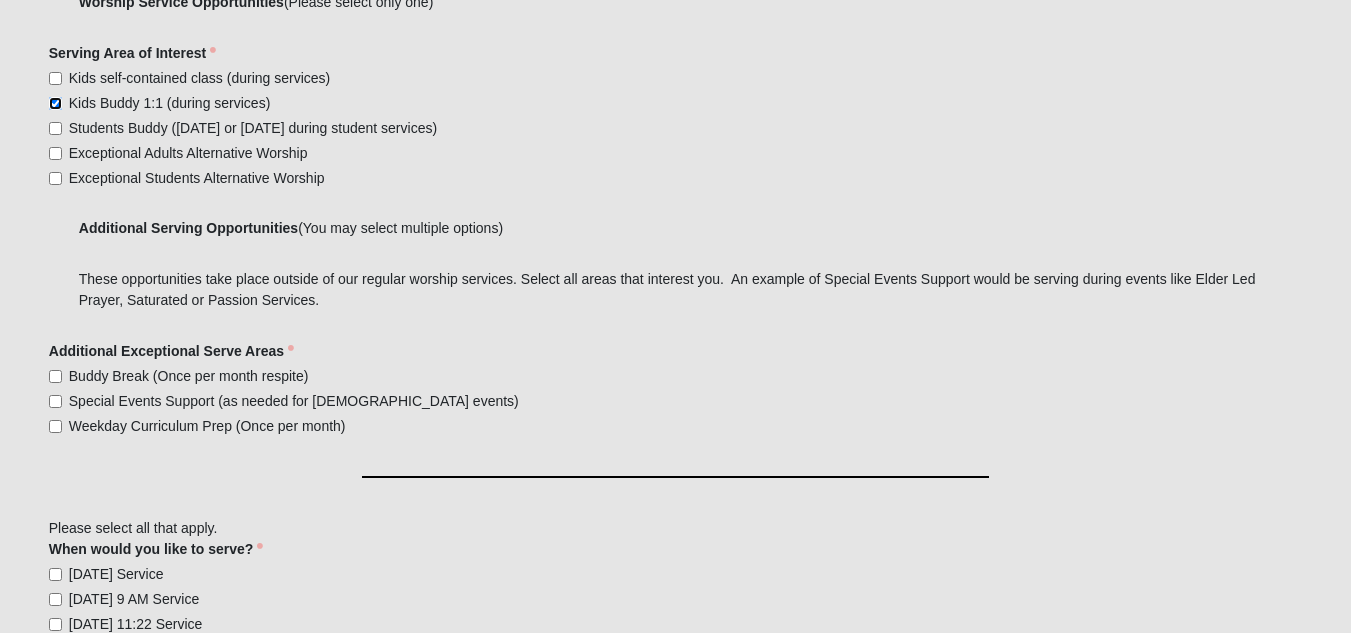 scroll, scrollTop: 1038, scrollLeft: 0, axis: vertical 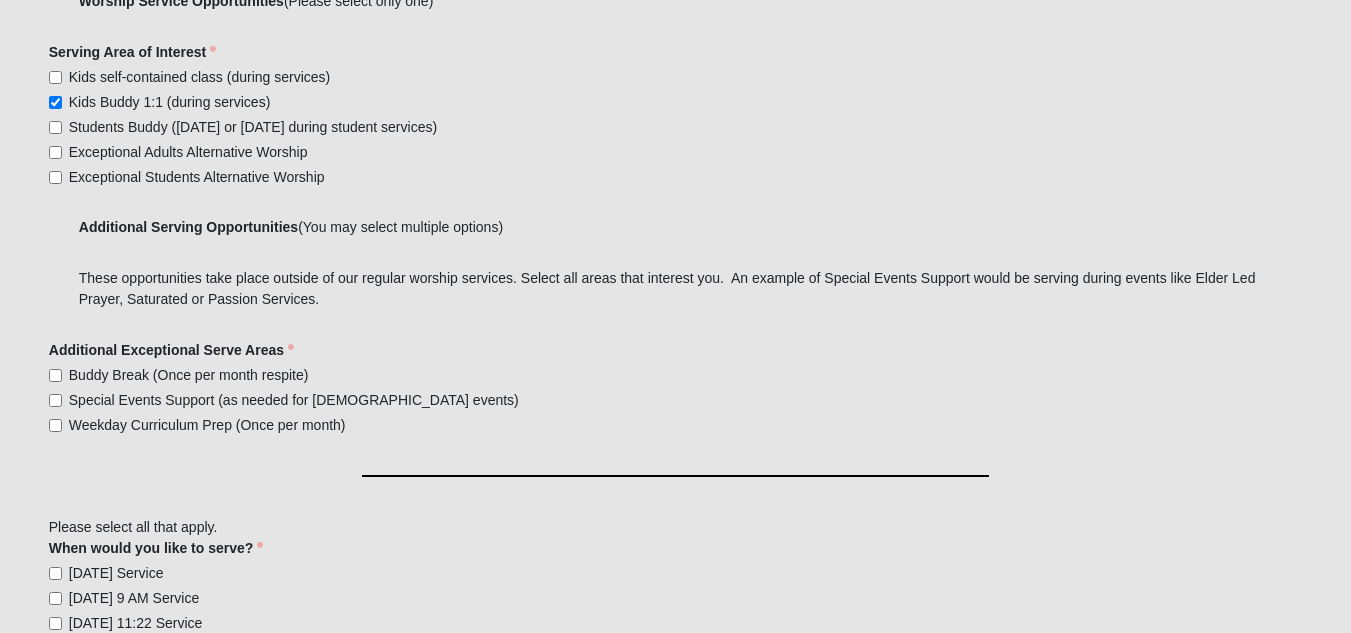 click on "Buddy Break (Once per month respite)" at bounding box center (189, 375) 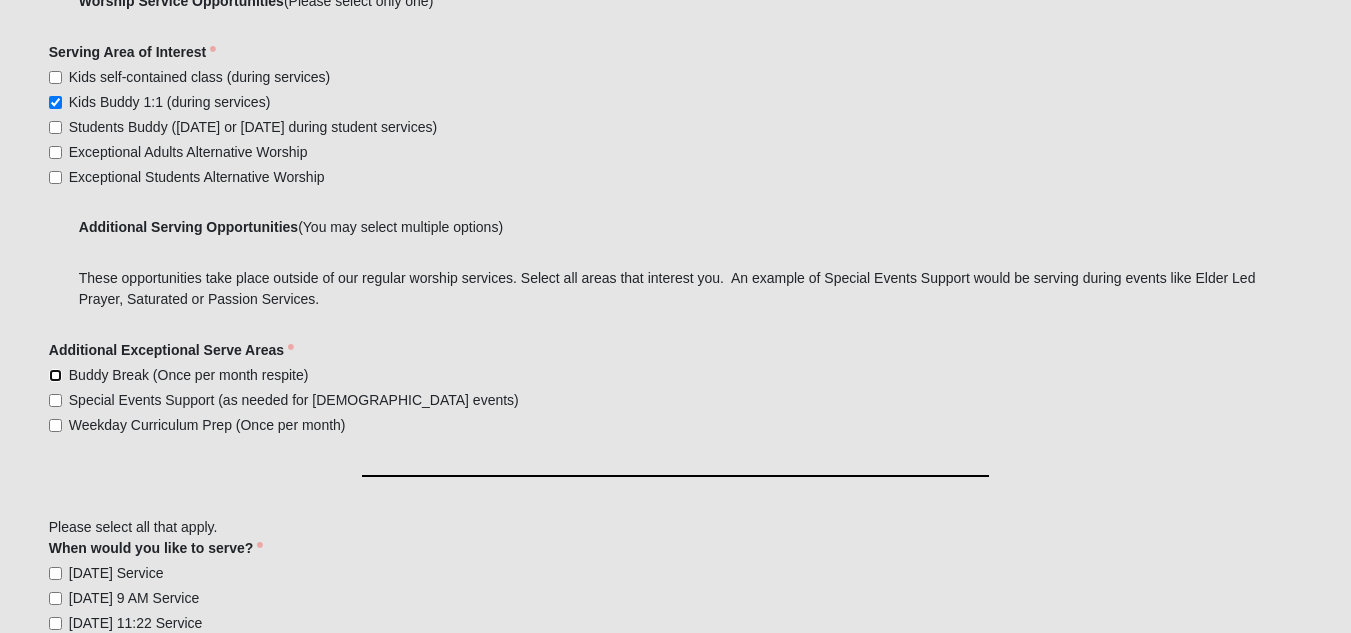 click on "Buddy Break (Once per month respite)" at bounding box center (55, 375) 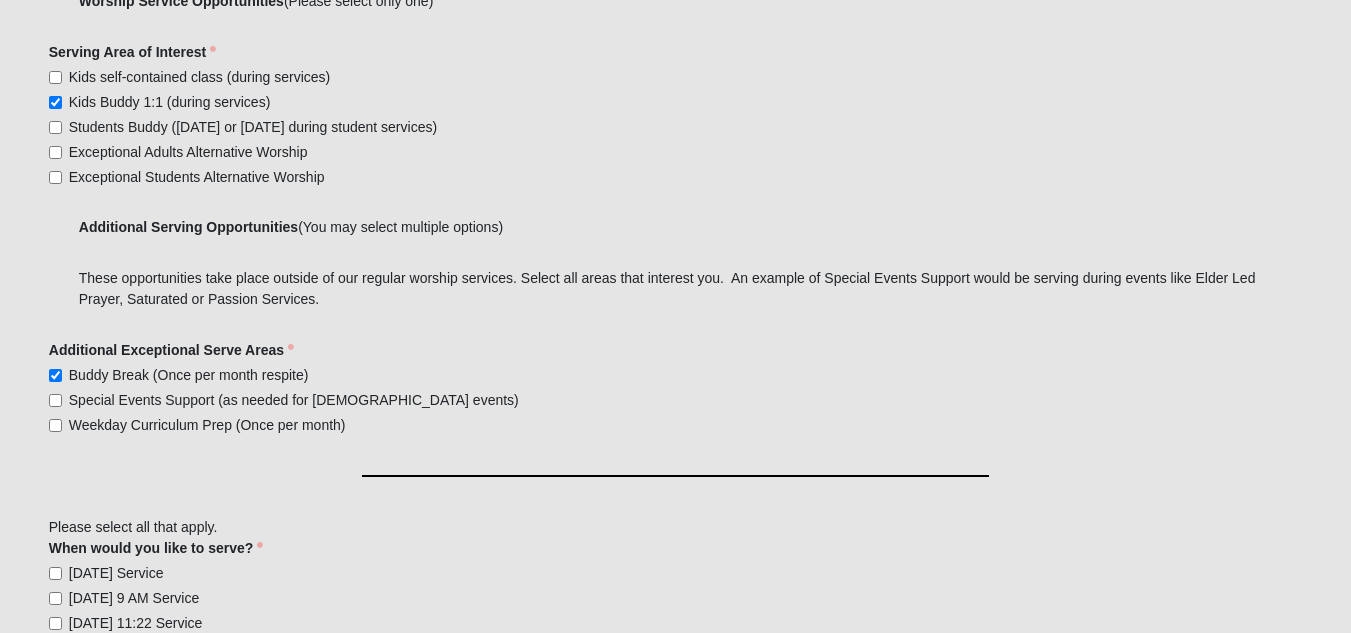 click on "Special Events Support (as needed for [DEMOGRAPHIC_DATA] events)" at bounding box center (294, 400) 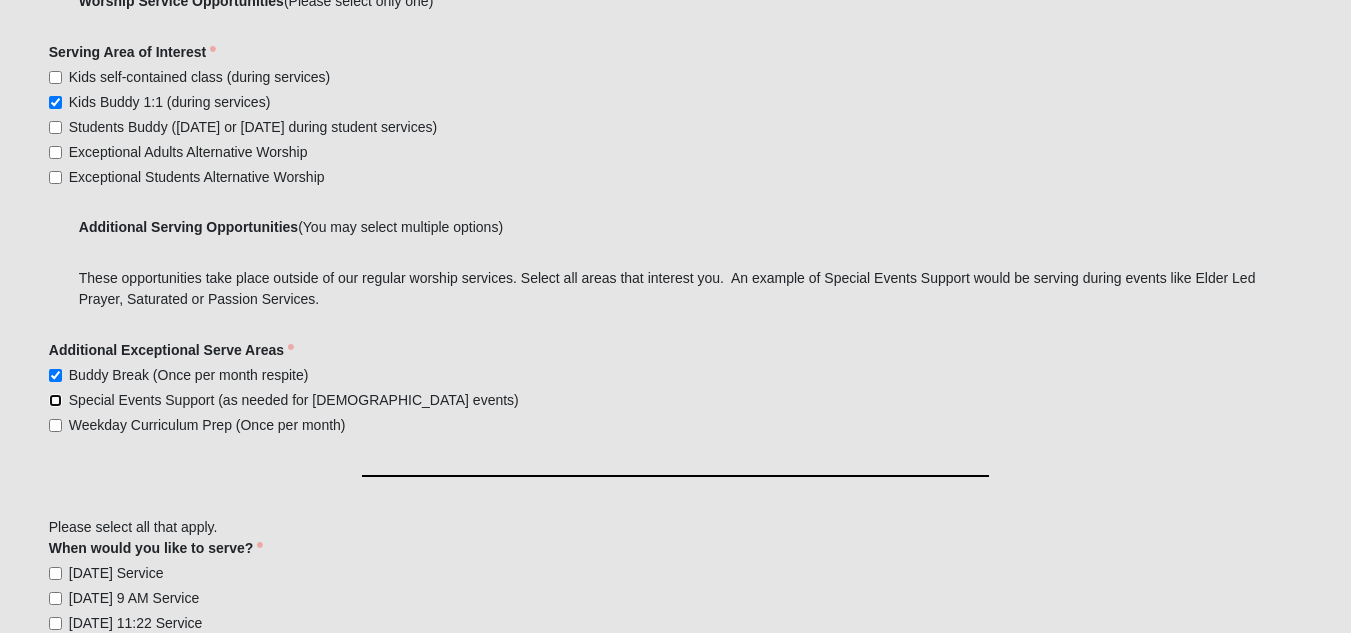 click on "Special Events Support (as needed for [DEMOGRAPHIC_DATA] events)" at bounding box center [55, 400] 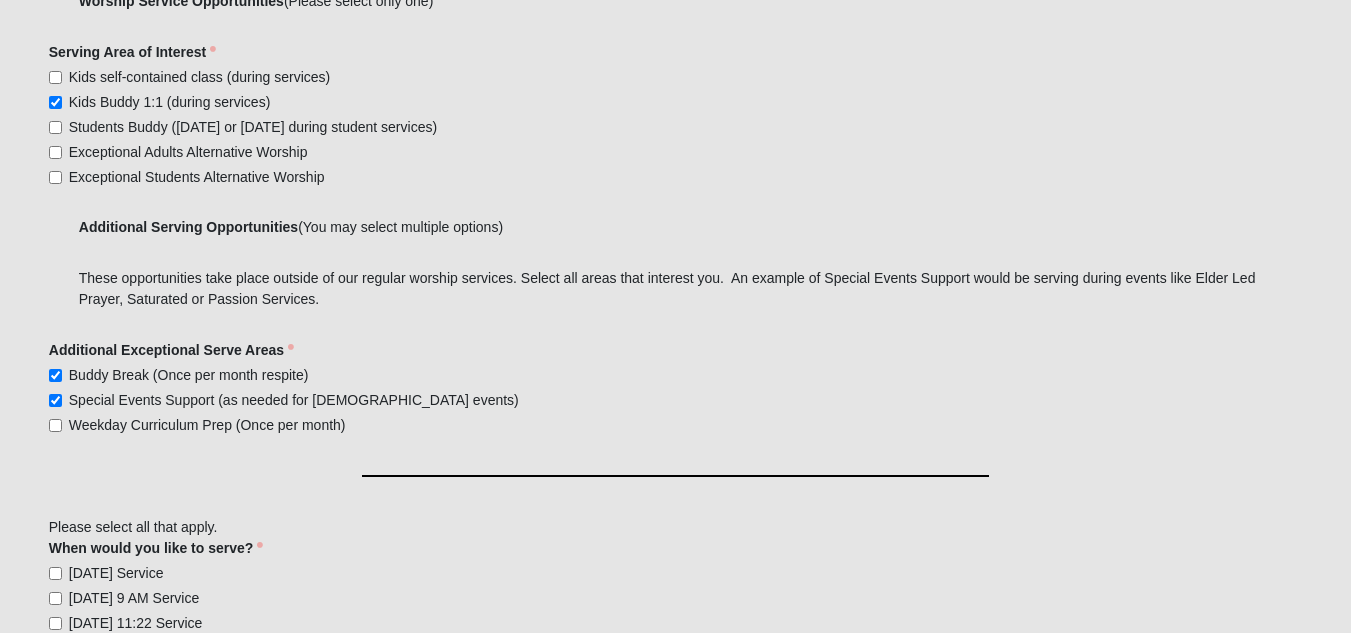 click on "Weekday Curriculum Prep (Once per month)" at bounding box center (207, 425) 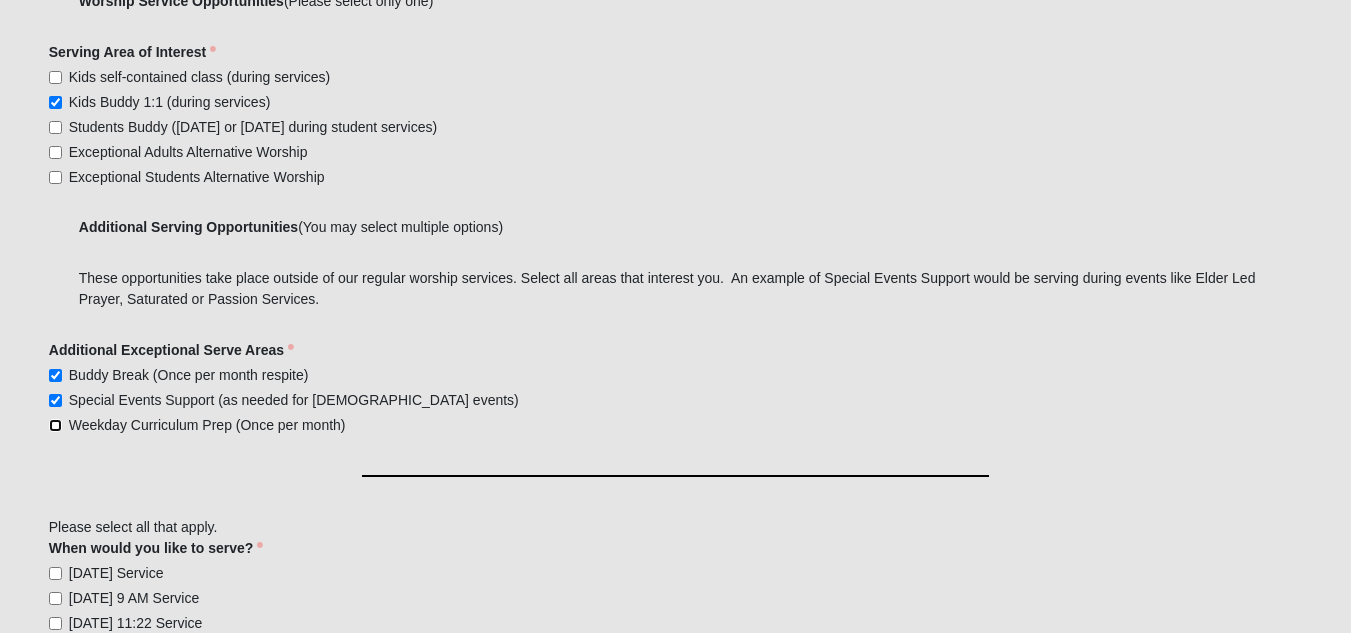 click on "Weekday Curriculum Prep (Once per month)" at bounding box center (55, 425) 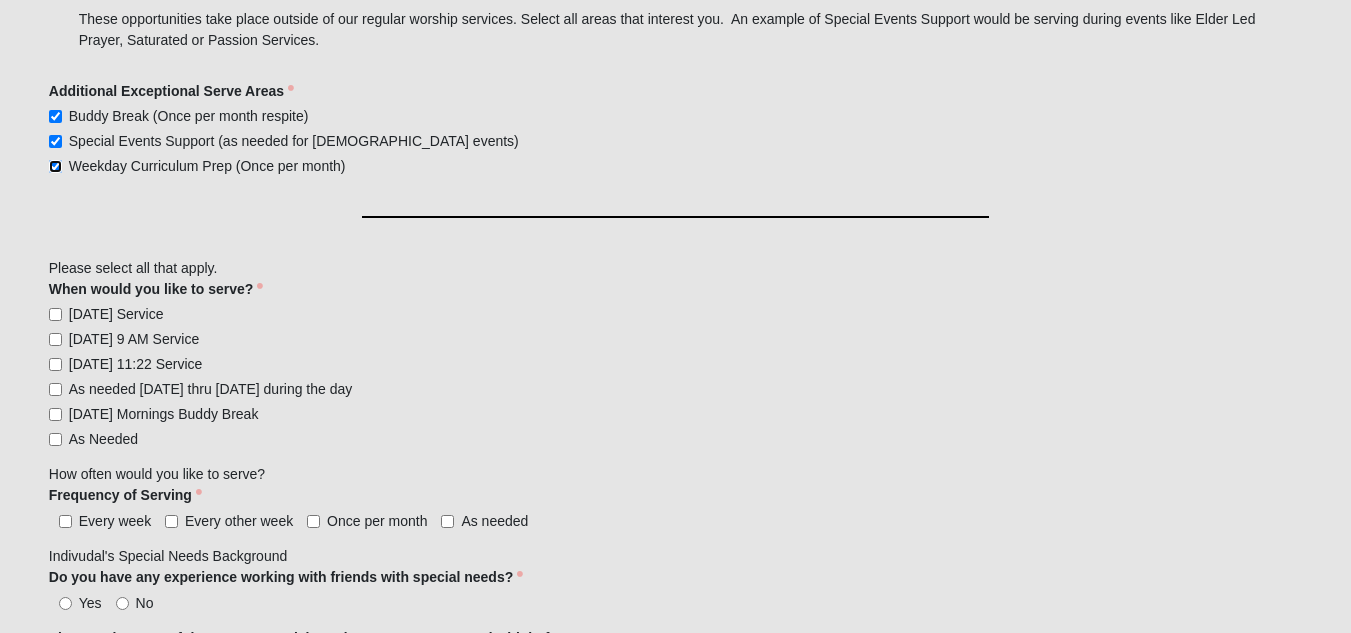 scroll, scrollTop: 1372, scrollLeft: 0, axis: vertical 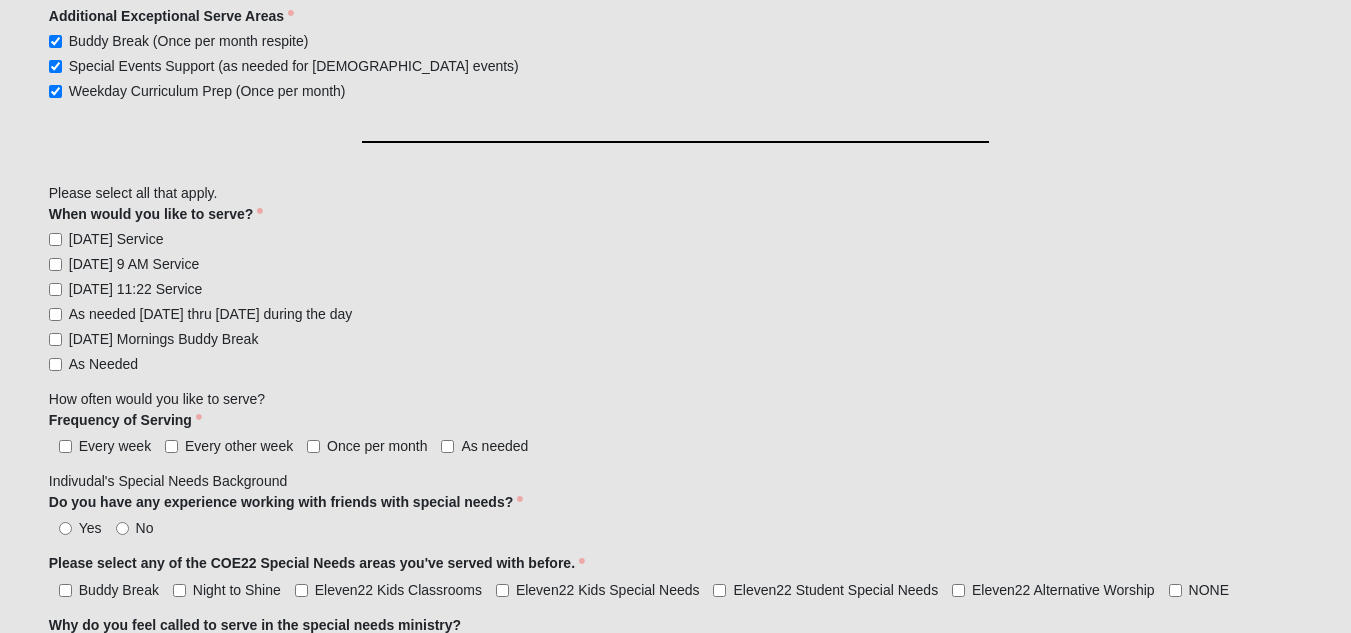 click on "[DATE] 9 AM Service" at bounding box center (134, 264) 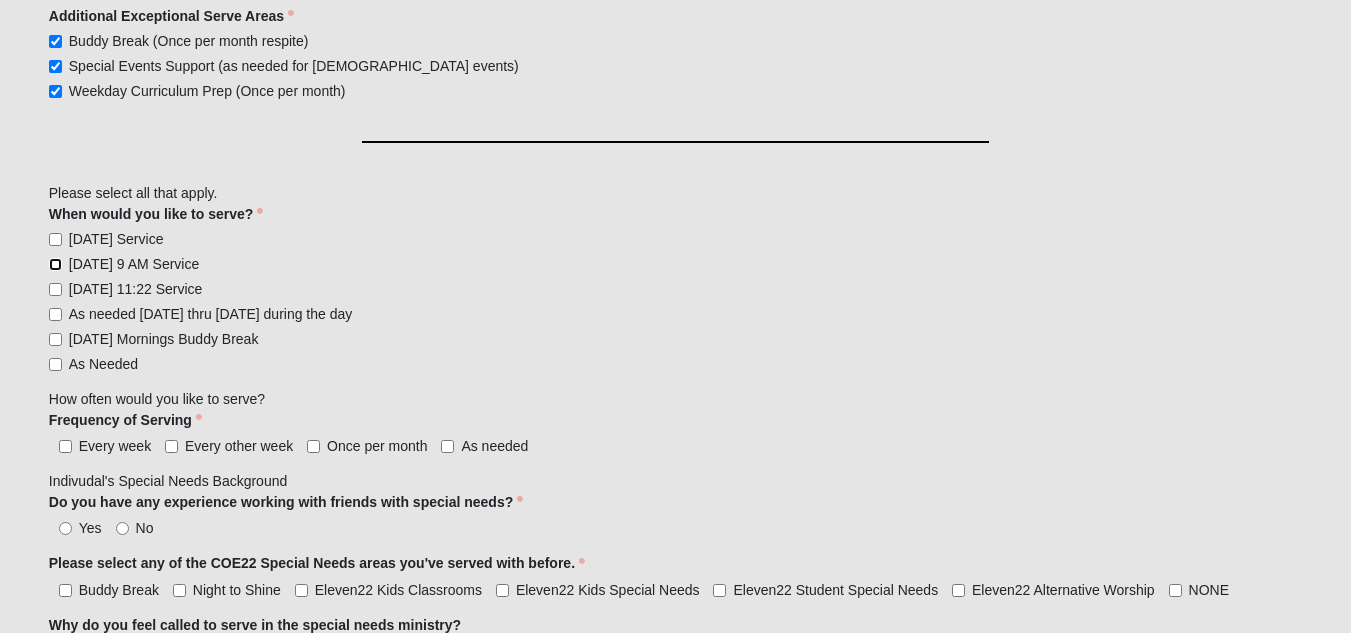 click on "[DATE] 9 AM Service" at bounding box center (55, 264) 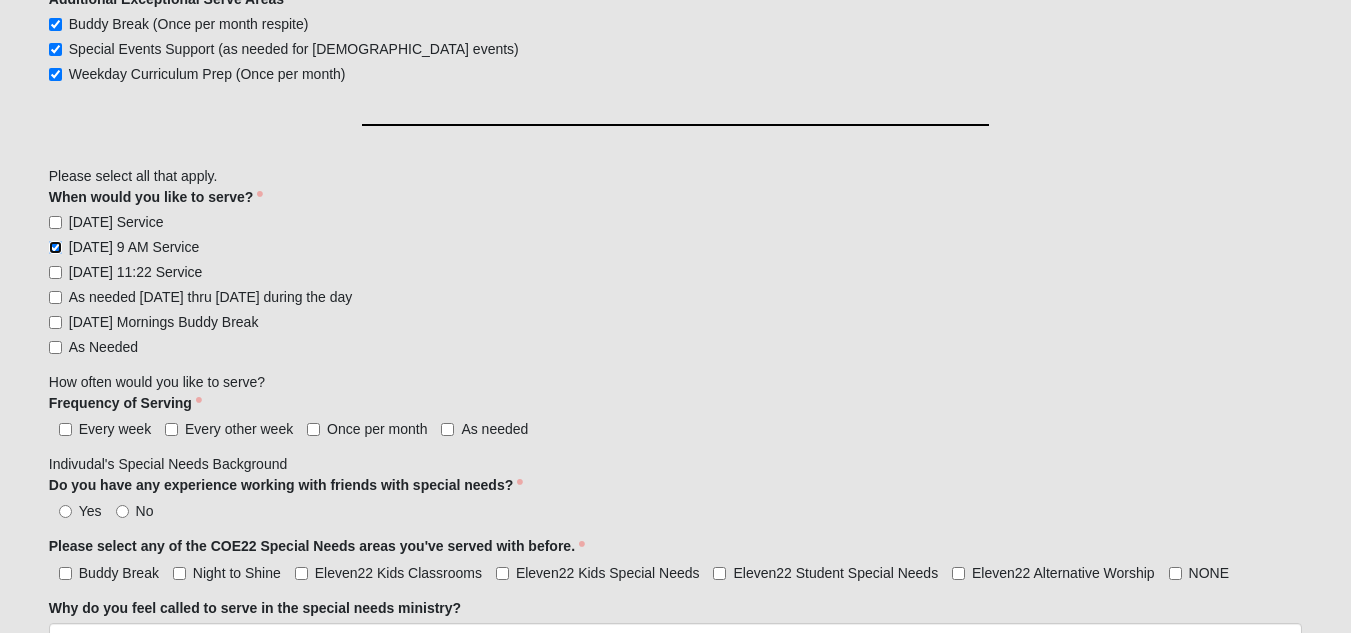 scroll, scrollTop: 1391, scrollLeft: 0, axis: vertical 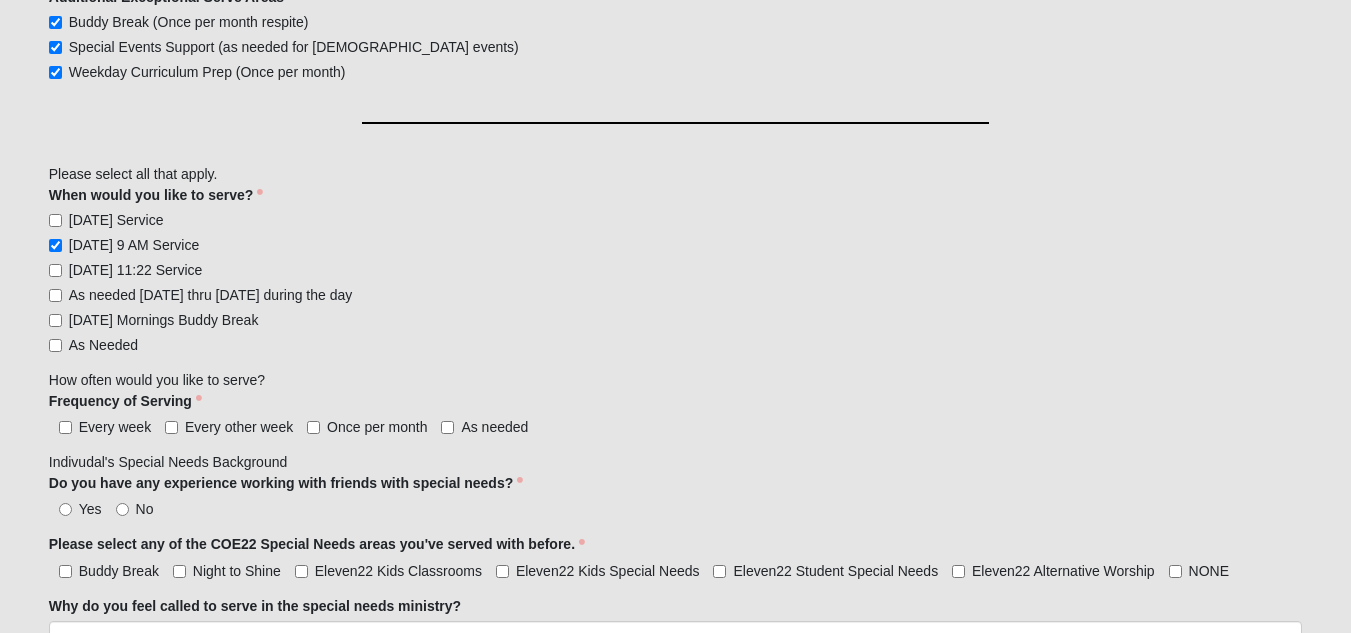 click on "[DATE] Mornings Buddy Break" at bounding box center [164, 320] 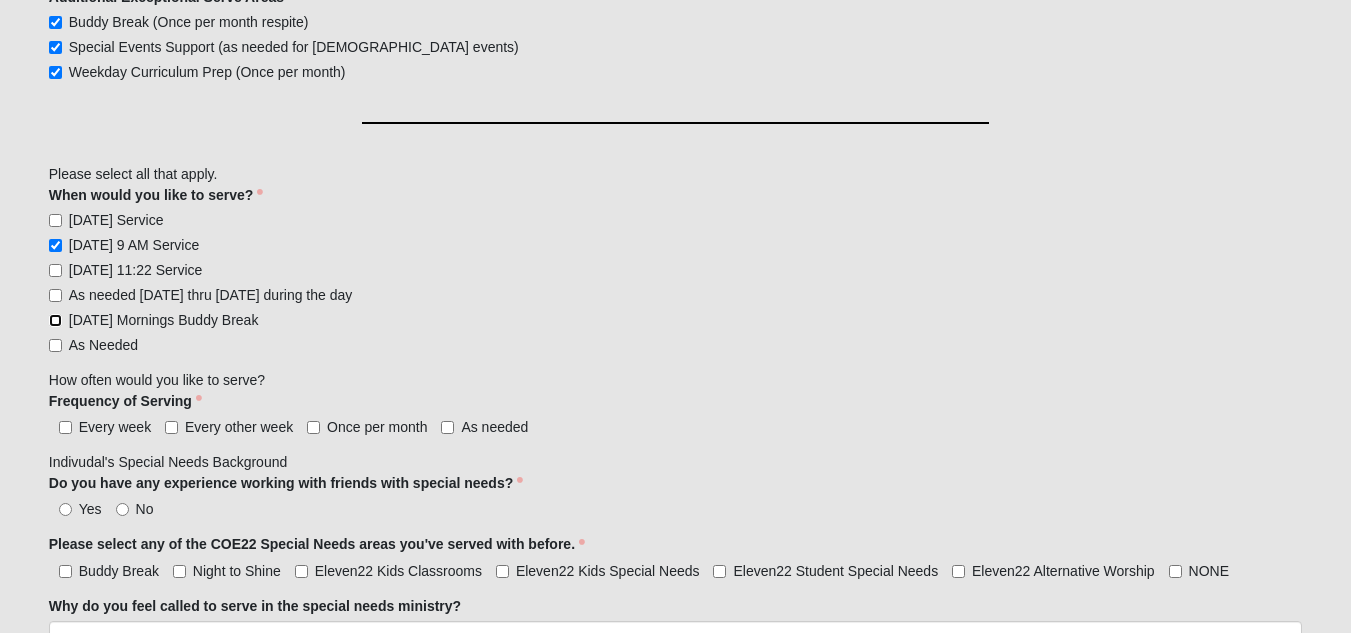 click on "[DATE] Mornings Buddy Break" at bounding box center [55, 320] 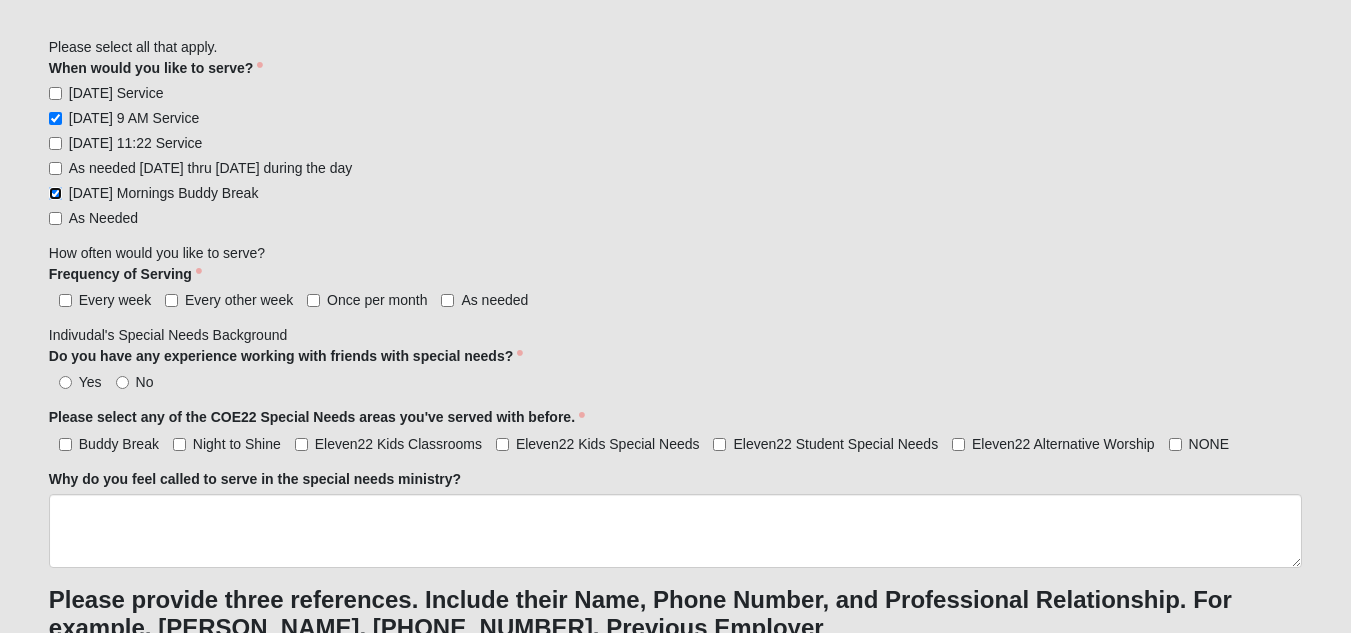 scroll, scrollTop: 1528, scrollLeft: 0, axis: vertical 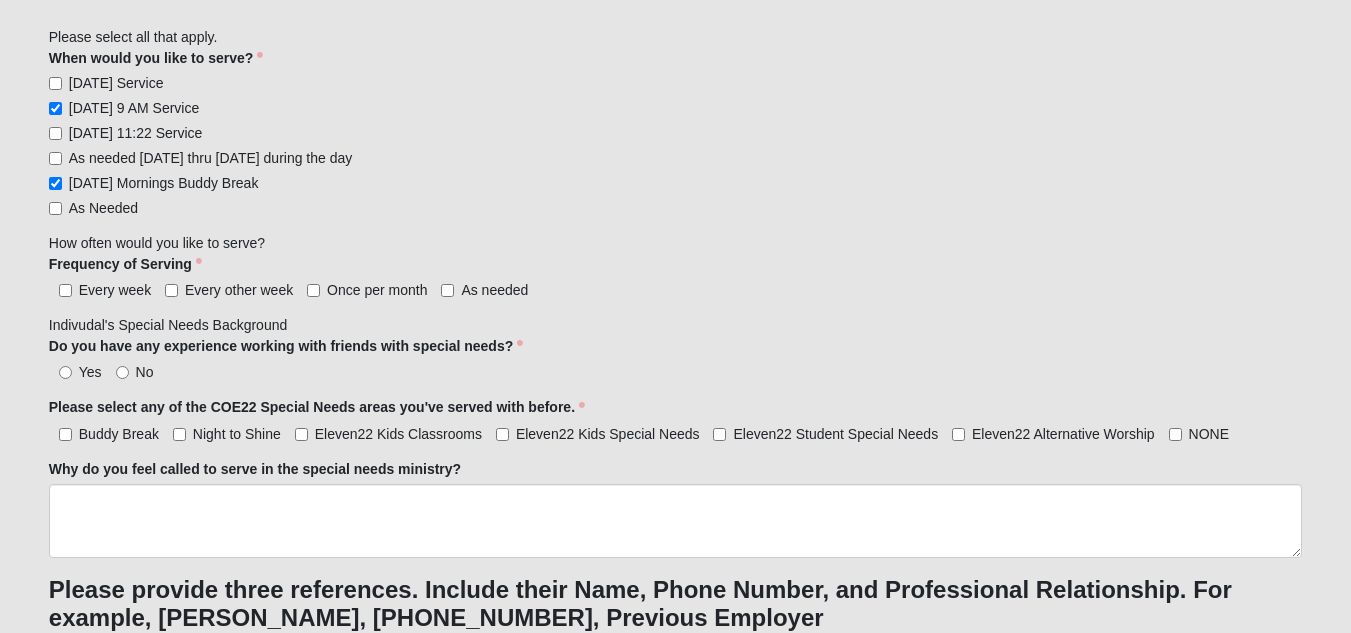 click on "Every week" at bounding box center (115, 290) 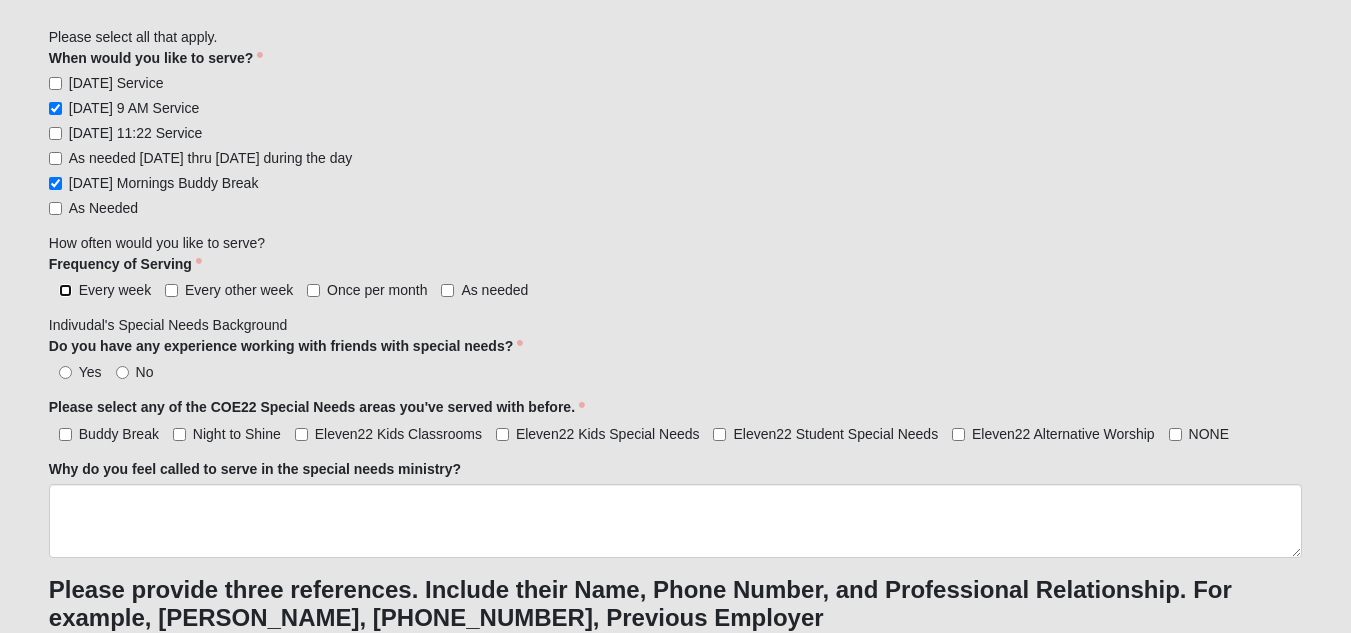 click on "Every week" at bounding box center [65, 290] 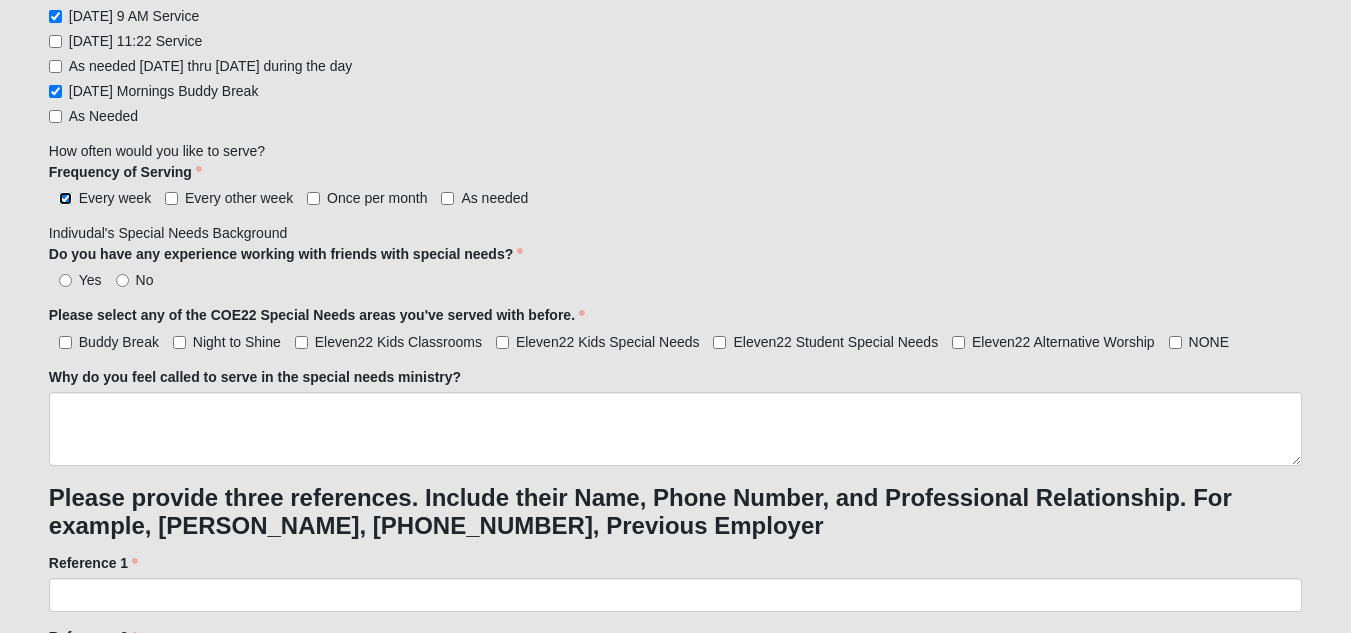 scroll, scrollTop: 1621, scrollLeft: 0, axis: vertical 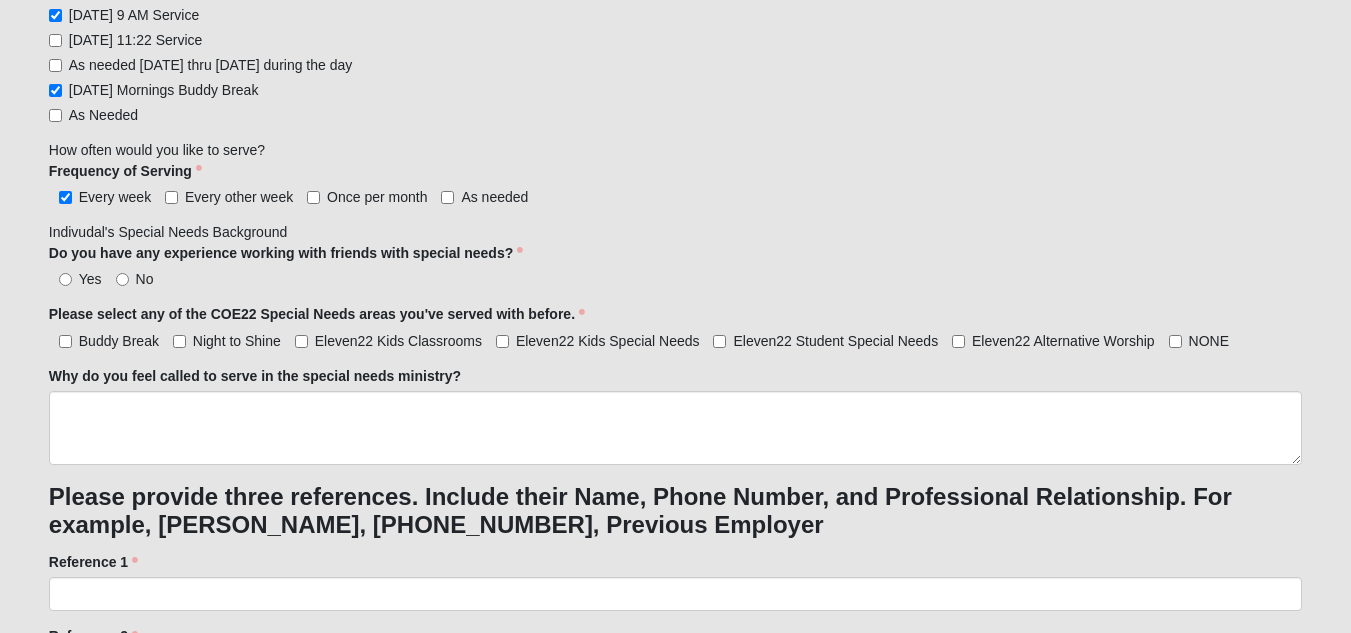 click on "Yes" at bounding box center [75, 279] 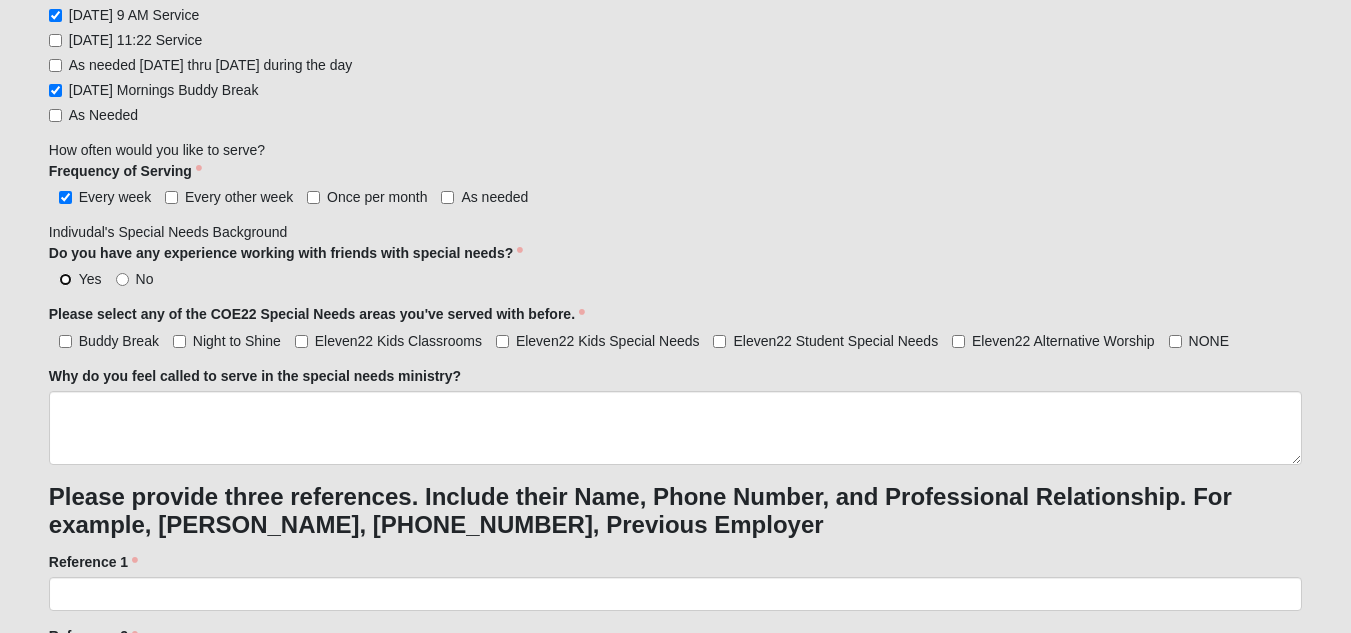 click on "Yes" at bounding box center [65, 279] 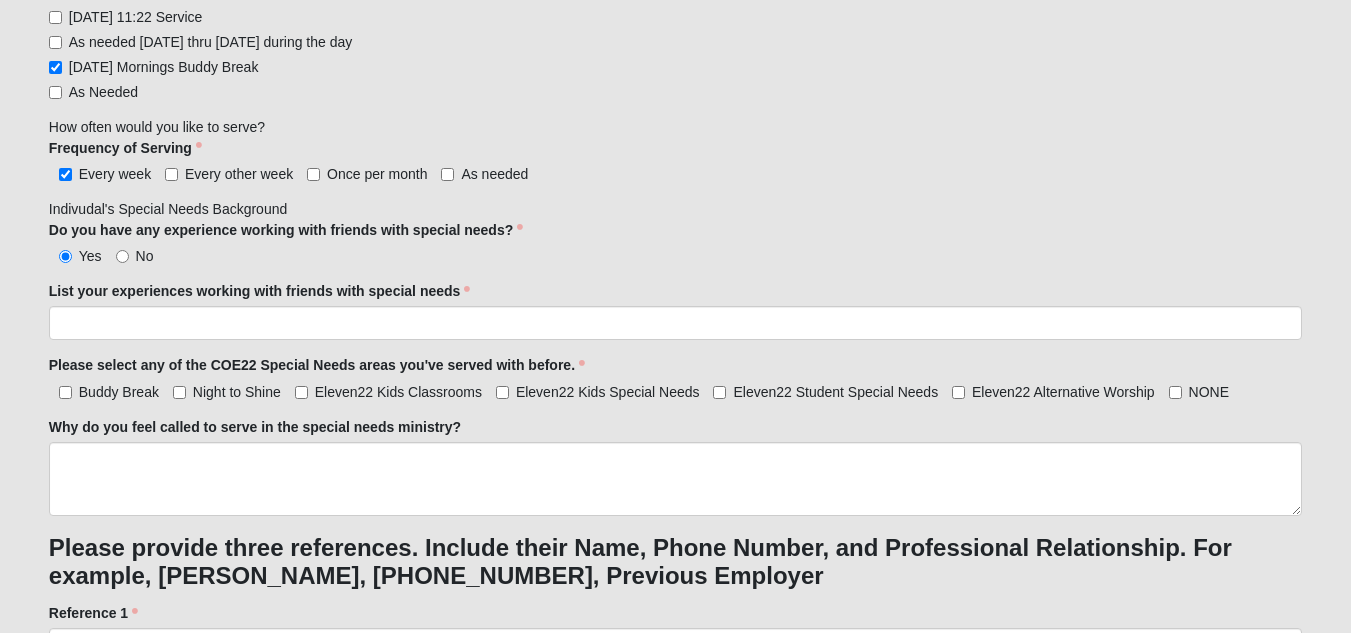 scroll, scrollTop: 1645, scrollLeft: 0, axis: vertical 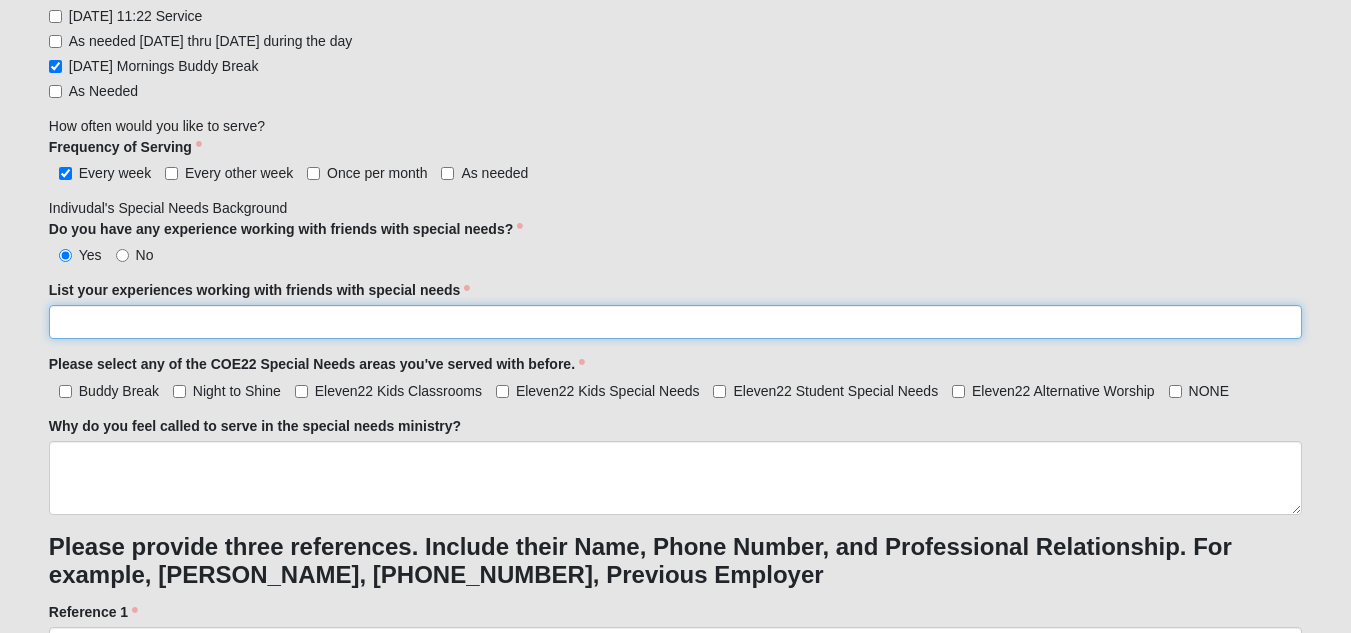 click on "List your experiences working with friends with special needs" at bounding box center (675, 322) 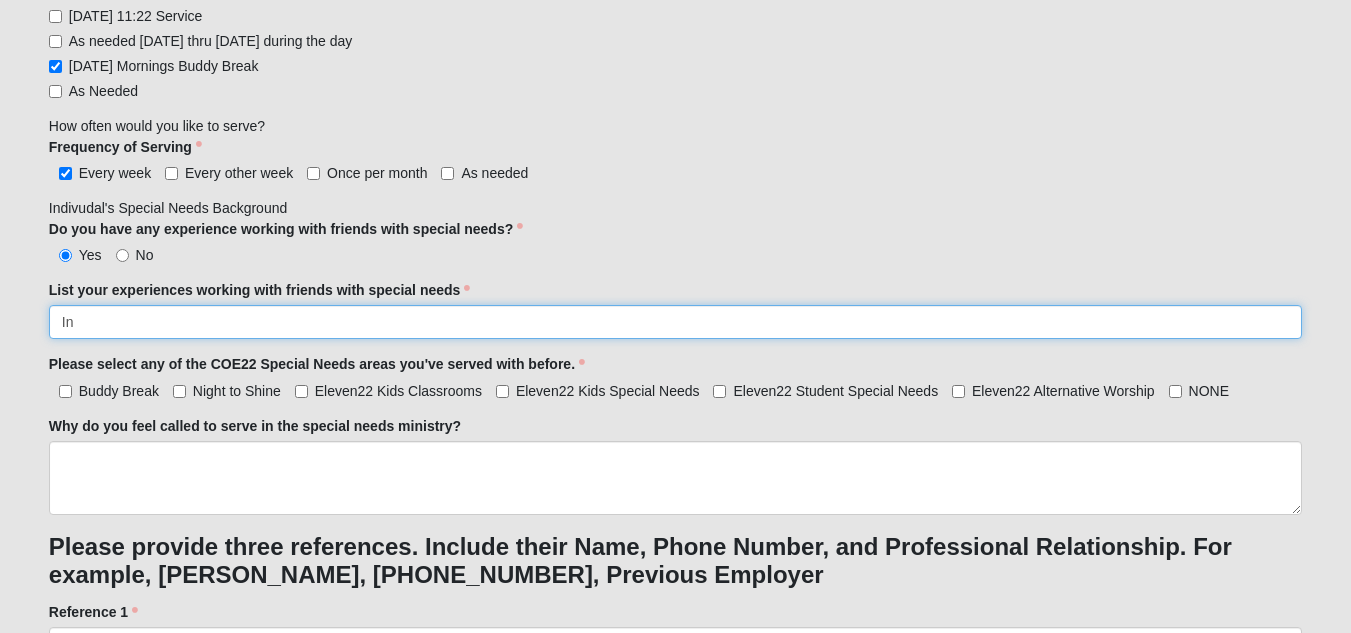 type on "I" 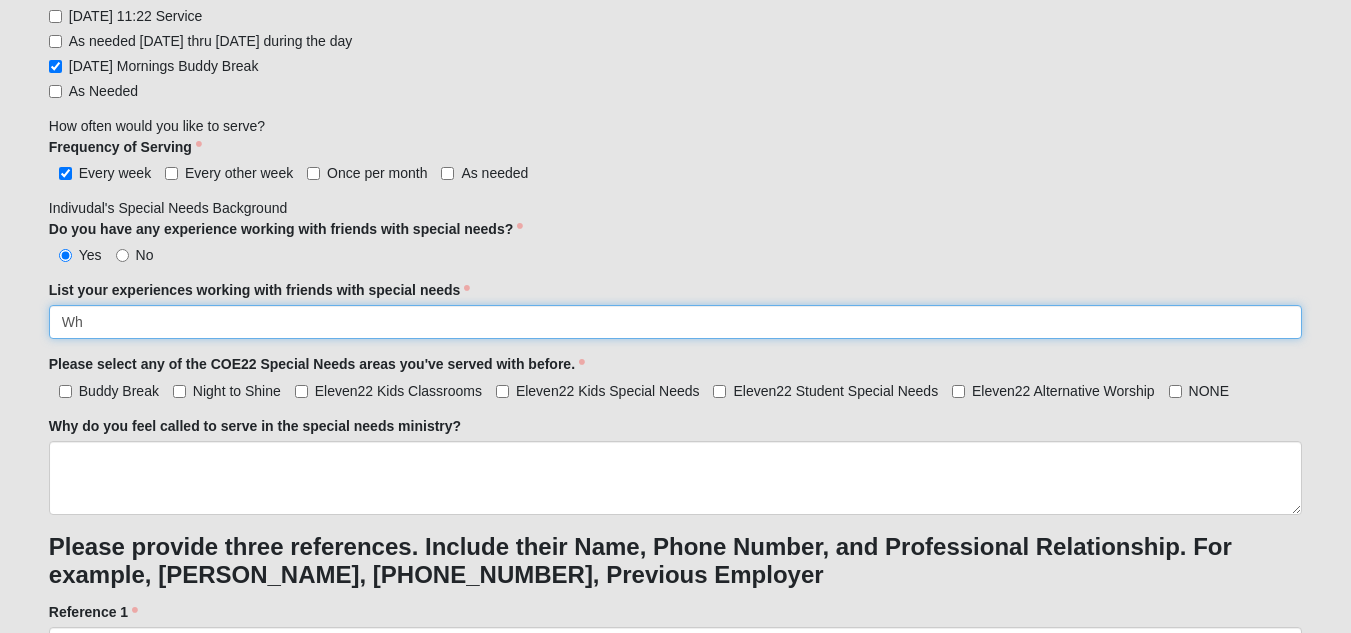 type on "W" 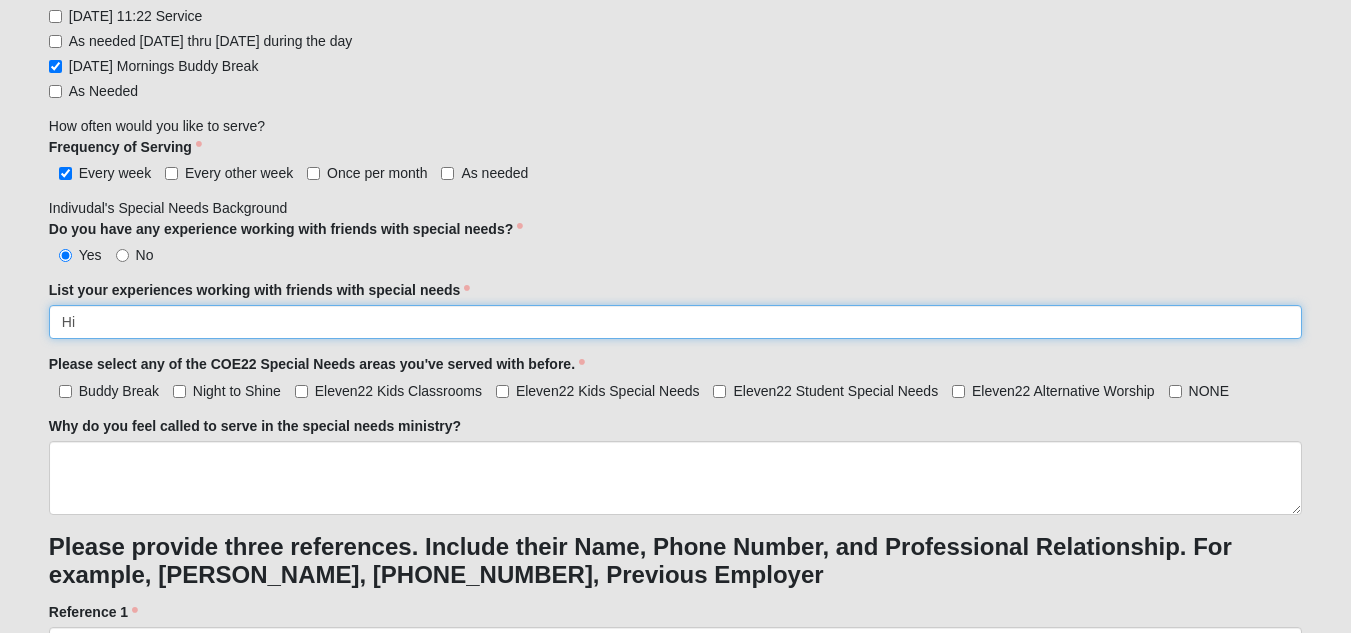 type on "H" 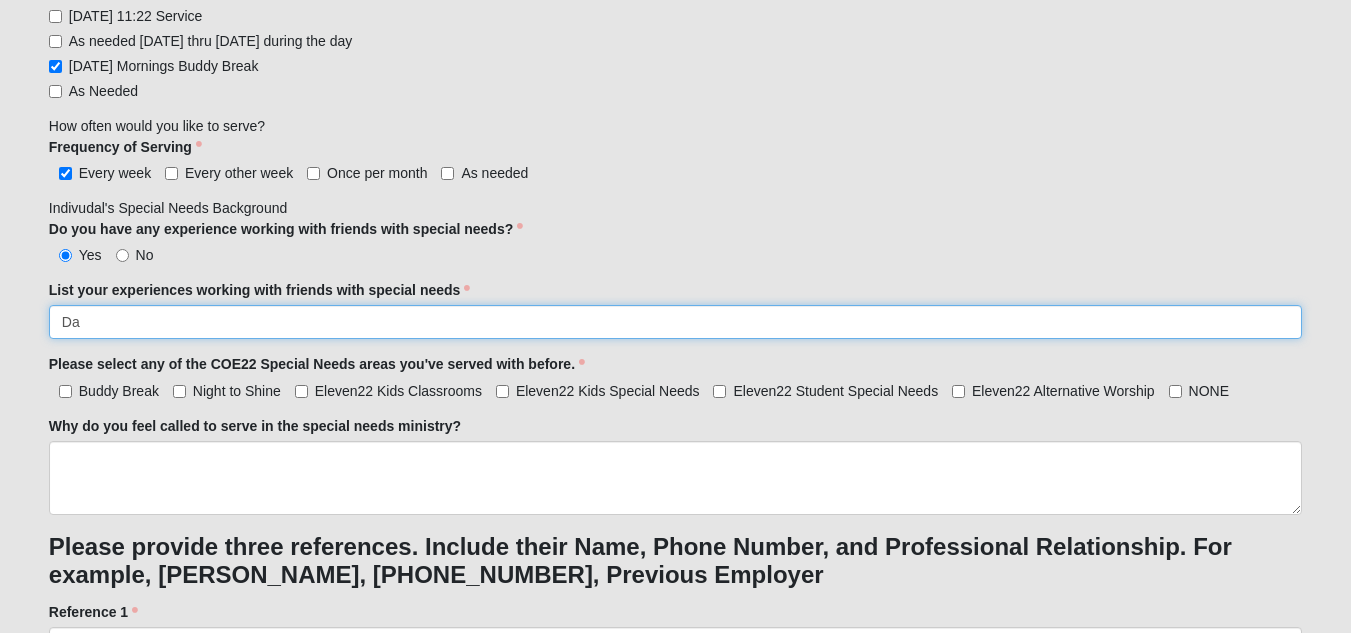 type on "D" 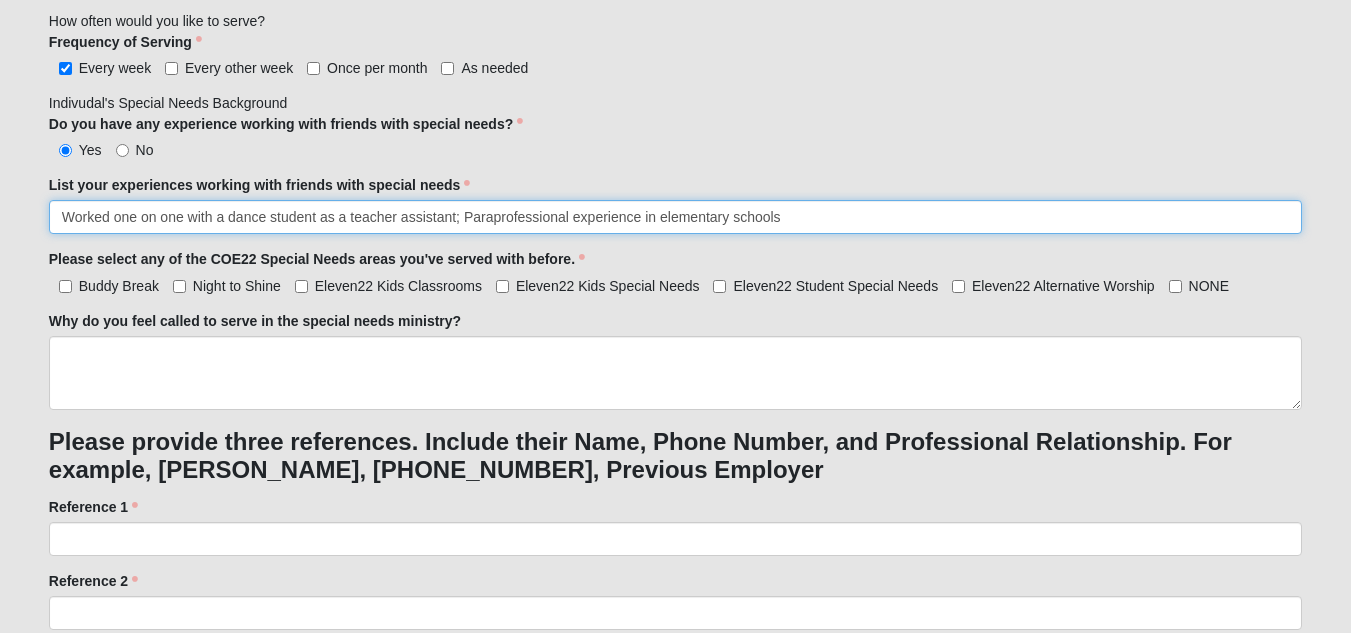 scroll, scrollTop: 1773, scrollLeft: 0, axis: vertical 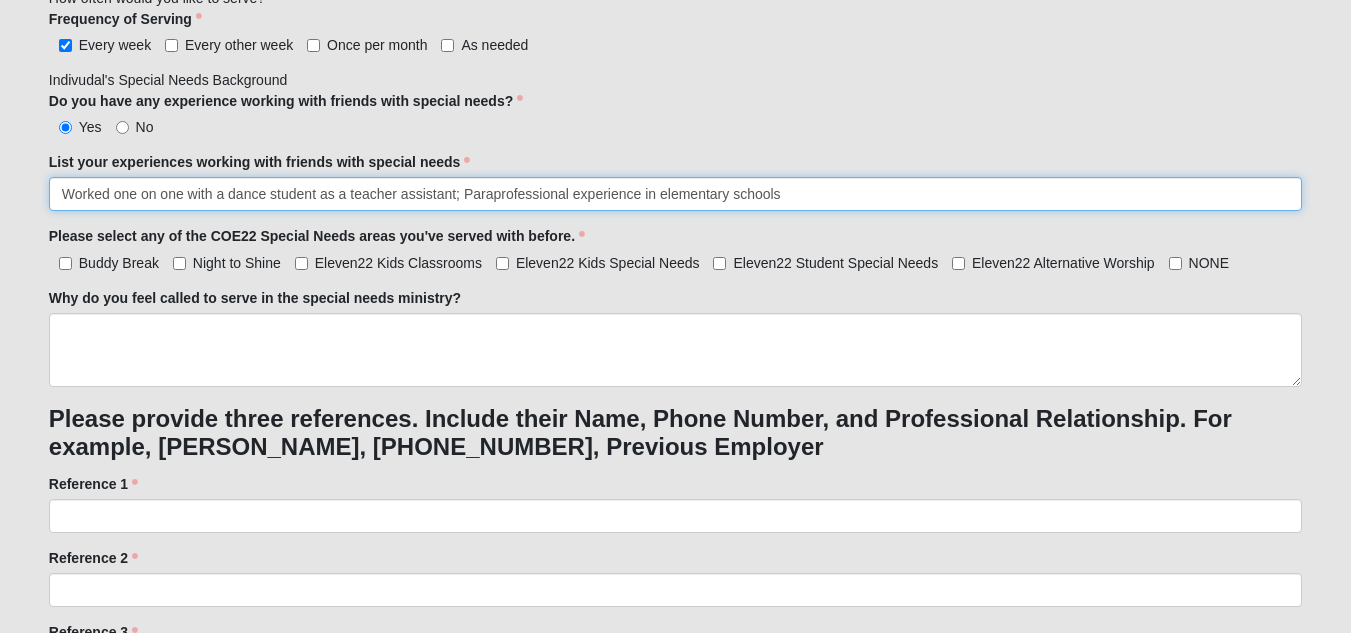 type on "Worked one on one with a dance student as a teacher assistant; Paraprofessional experience in elementary schools" 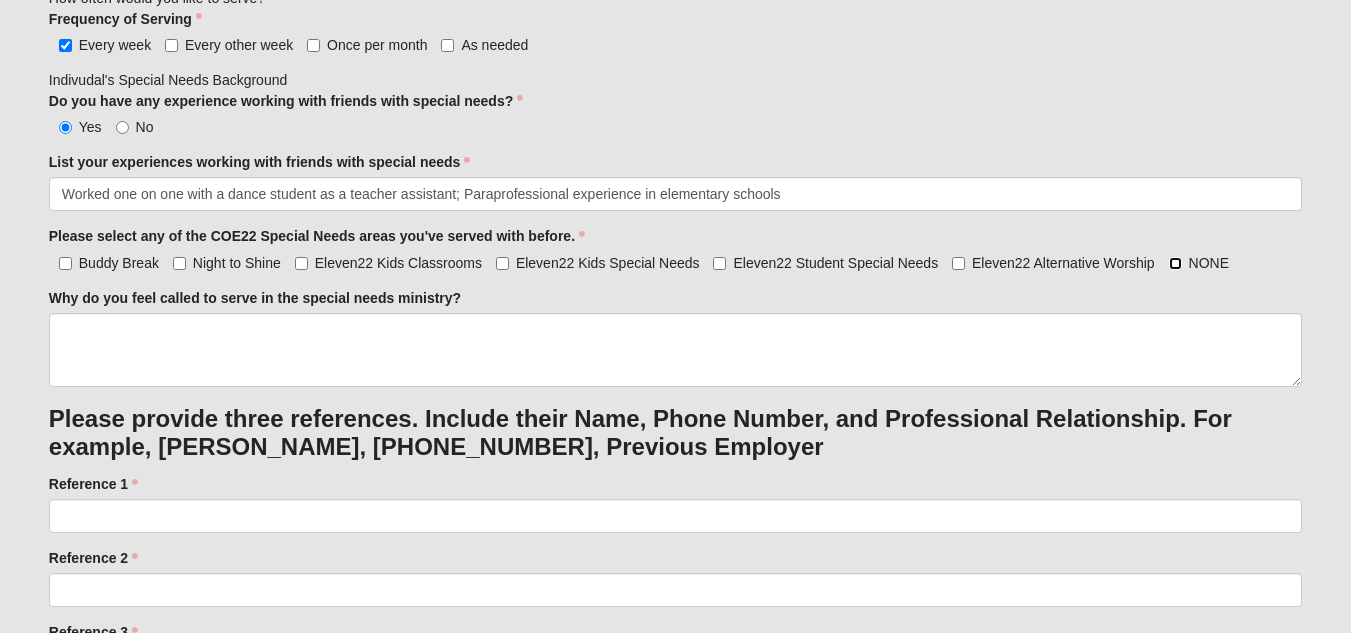 click on "NONE" at bounding box center [1175, 263] 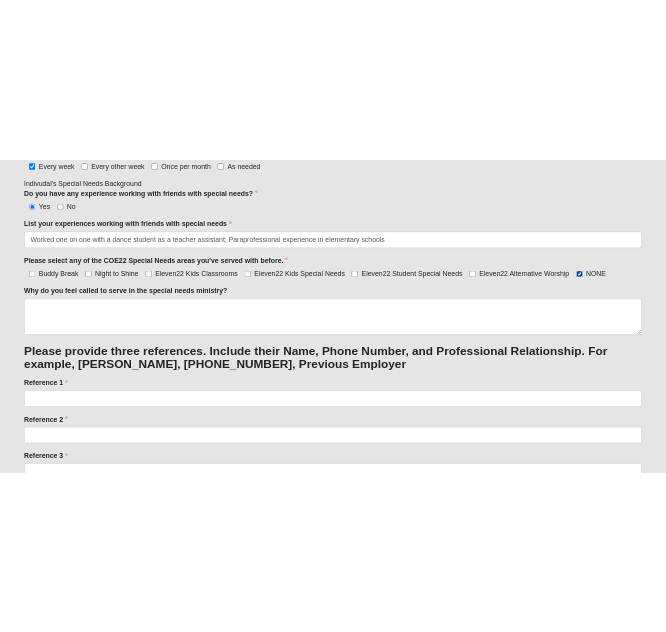 scroll, scrollTop: 1859, scrollLeft: 0, axis: vertical 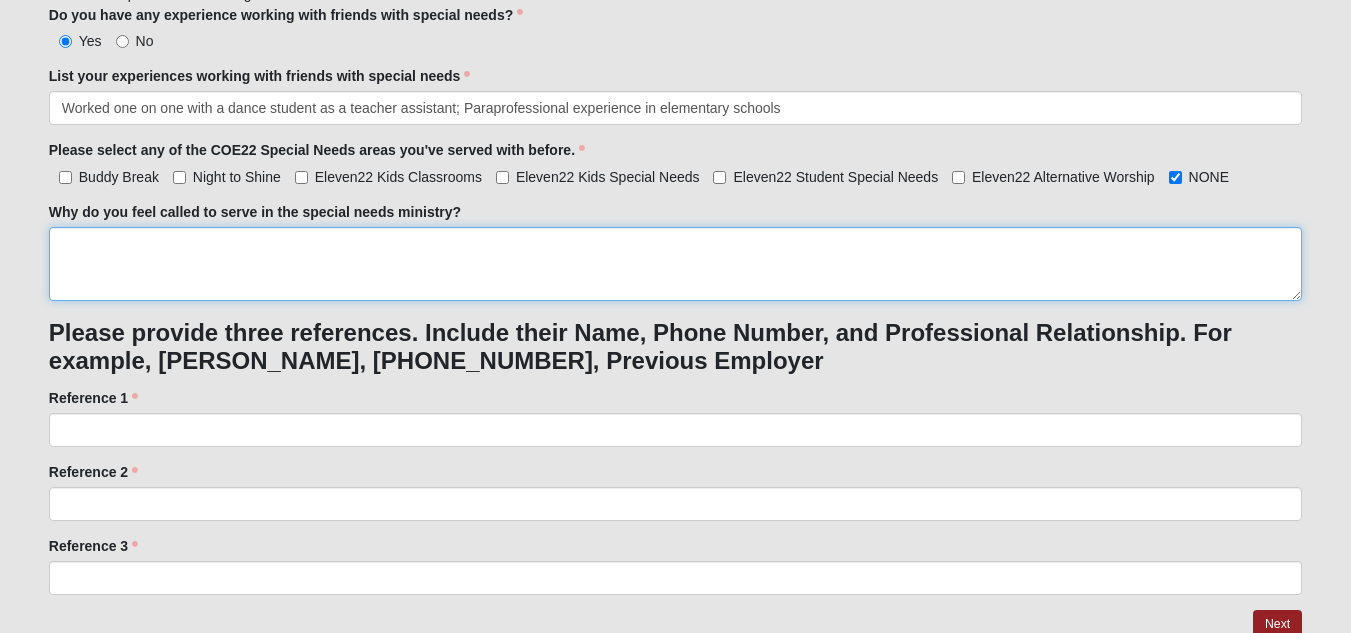 click on "Why do you feel called to serve in the special needs ministry?" at bounding box center (675, 264) 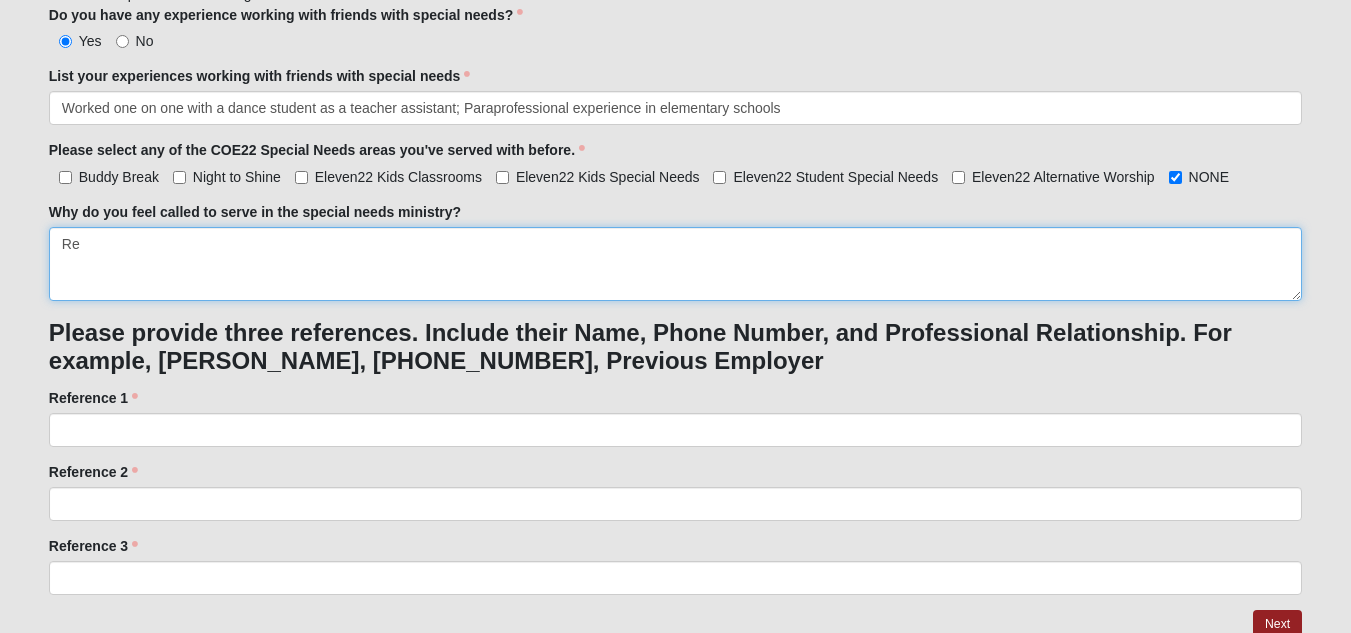 type on "R" 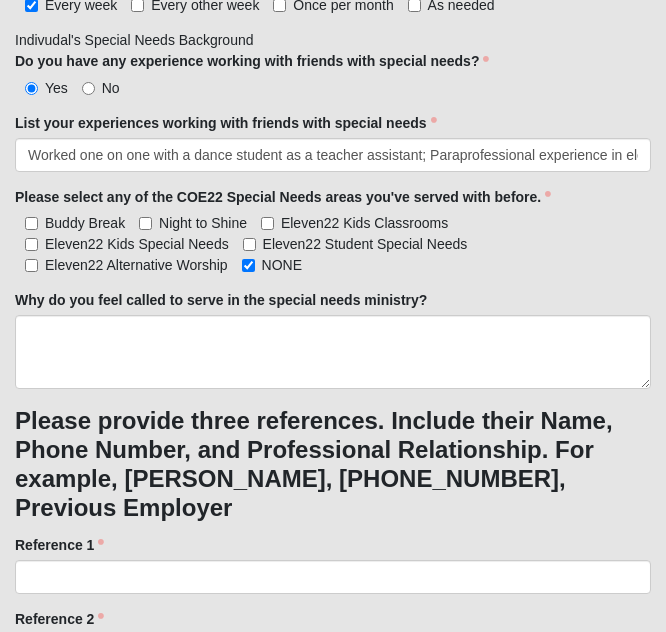 scroll, scrollTop: 2087, scrollLeft: 0, axis: vertical 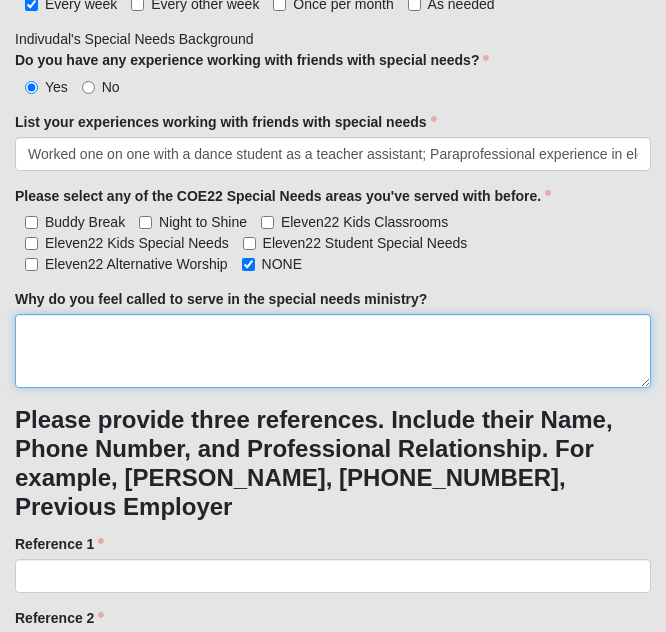 click on "Why do you feel called to serve in the special needs ministry?" at bounding box center [333, 351] 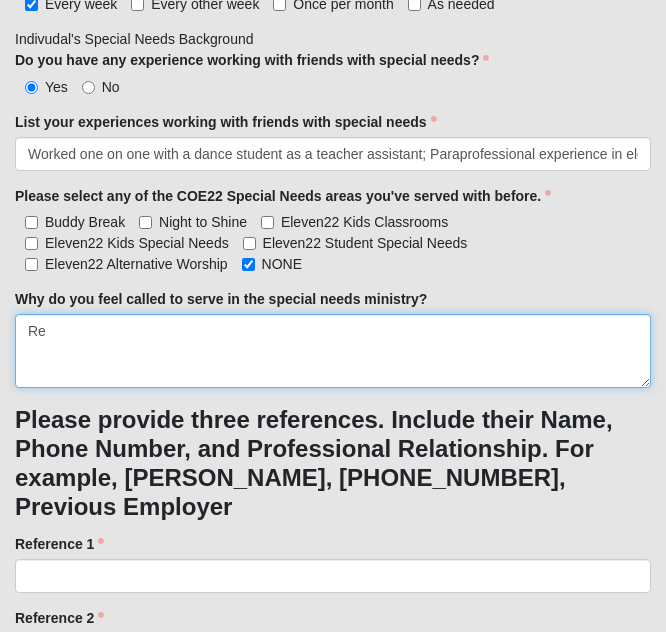 type on "R" 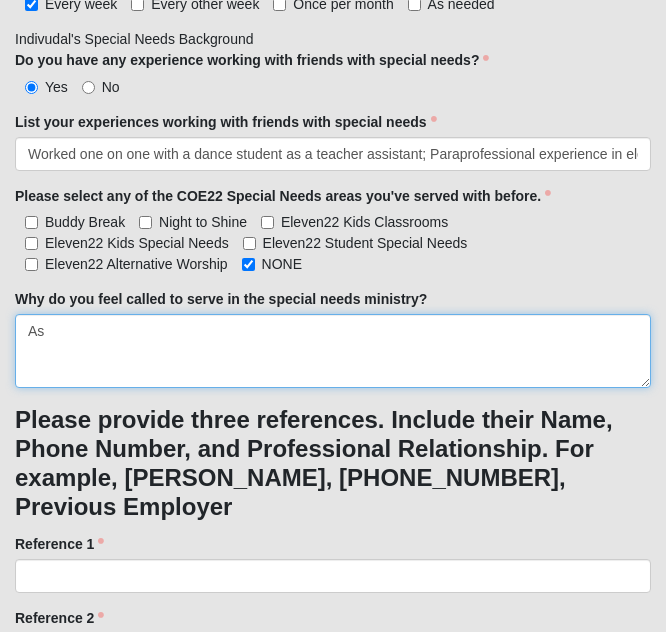 type on "A" 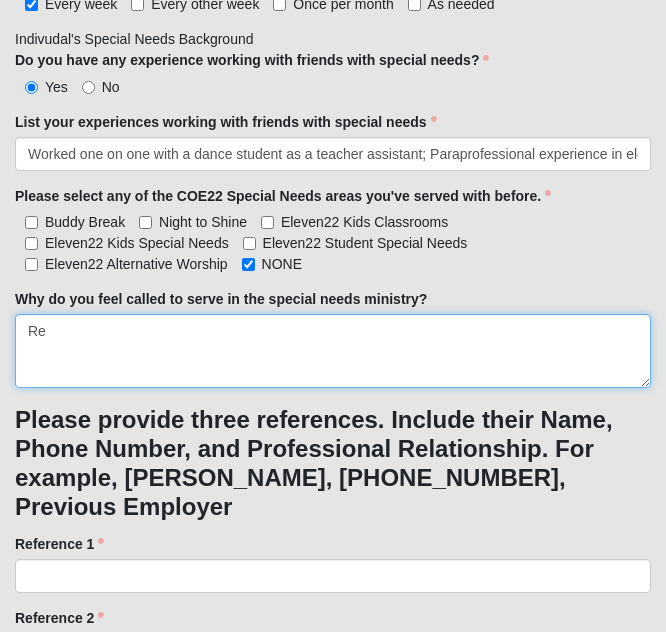 type on "R" 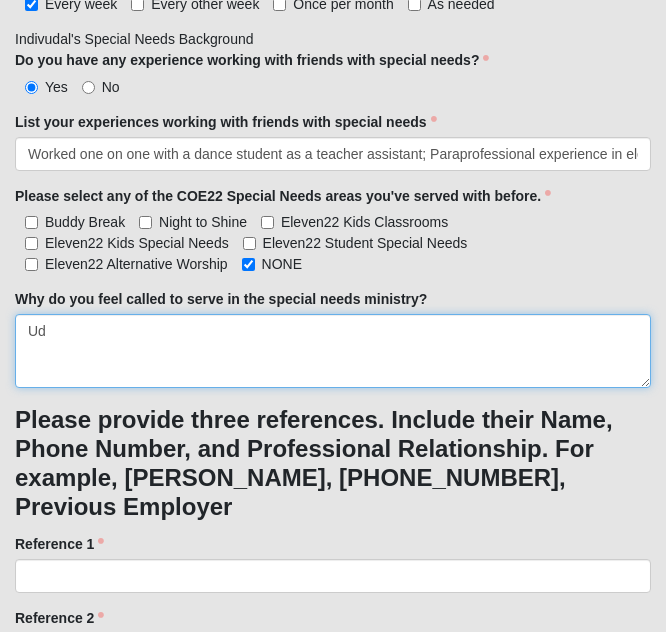 type on "U" 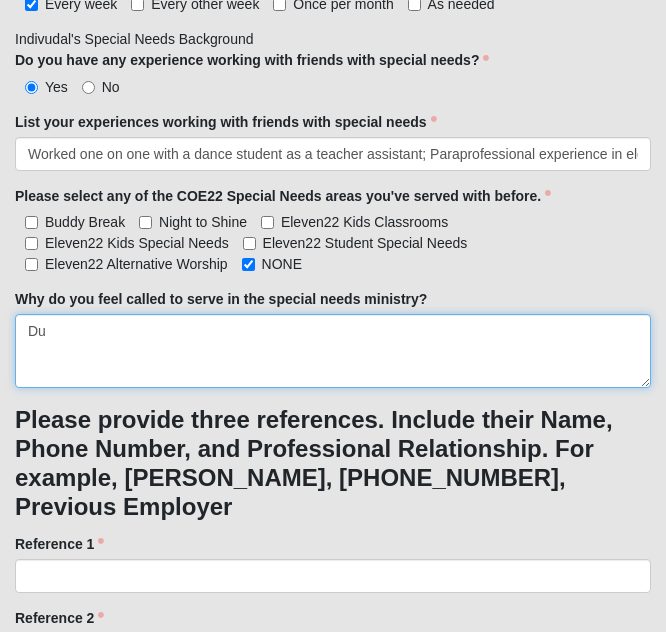 type on "D" 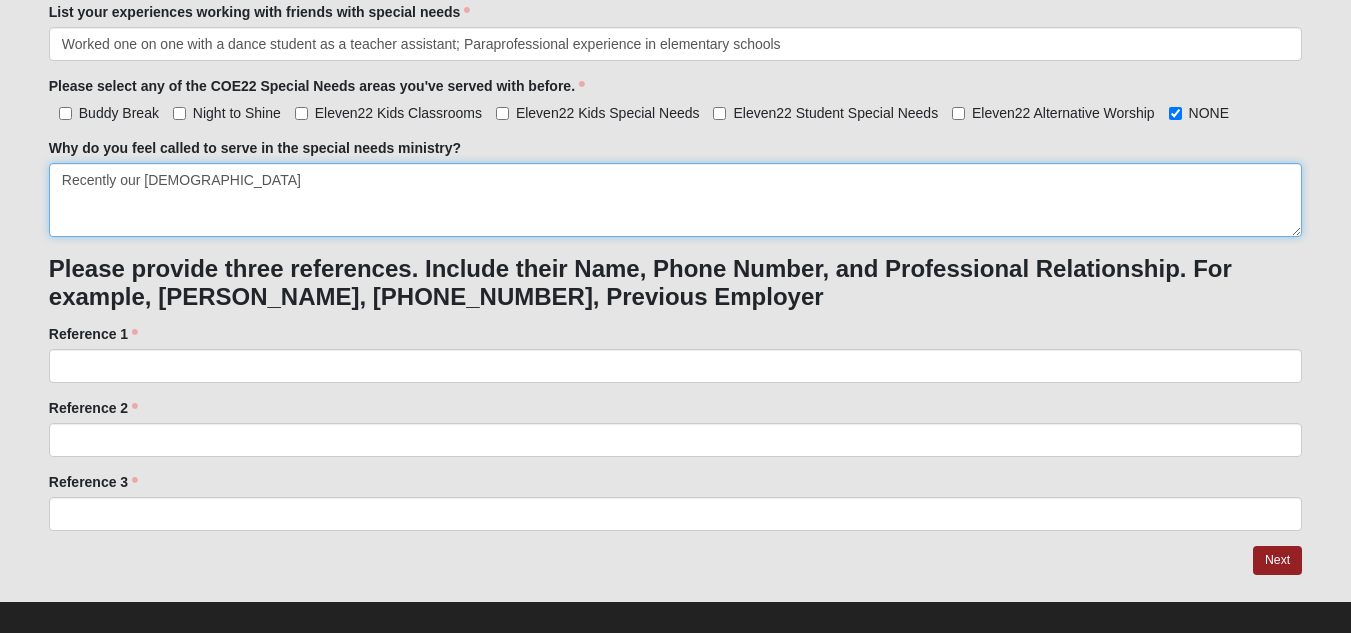 scroll, scrollTop: 1916, scrollLeft: 0, axis: vertical 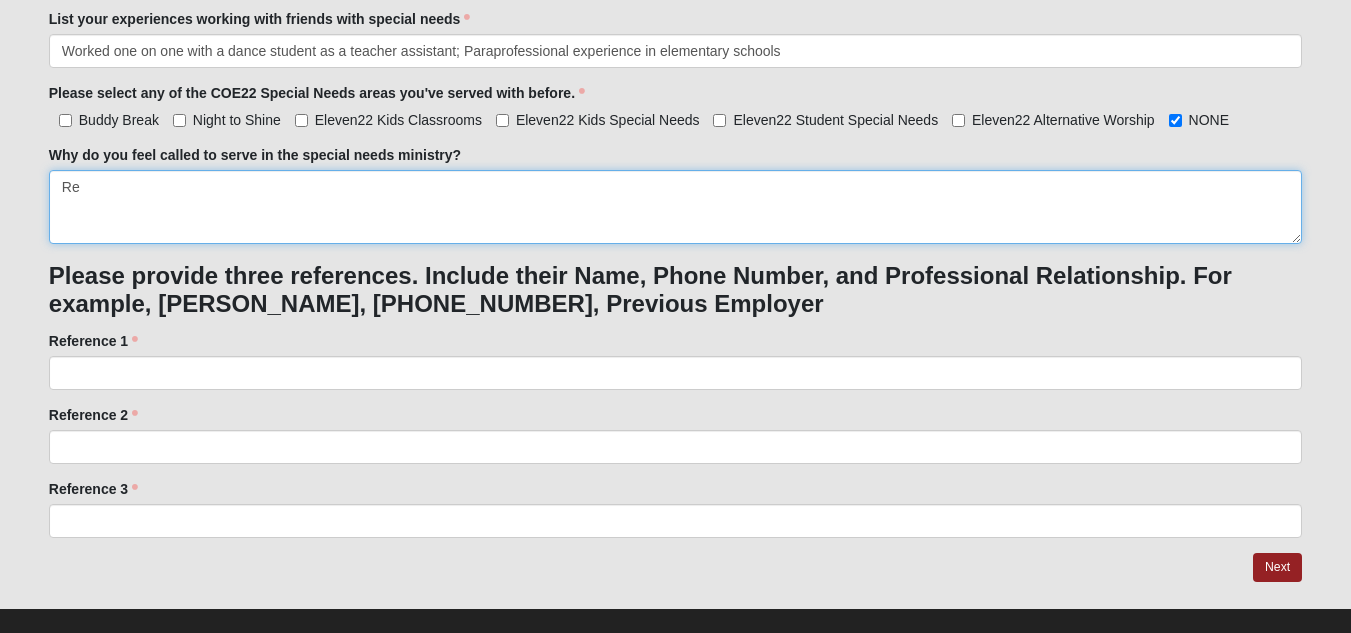 type on "R" 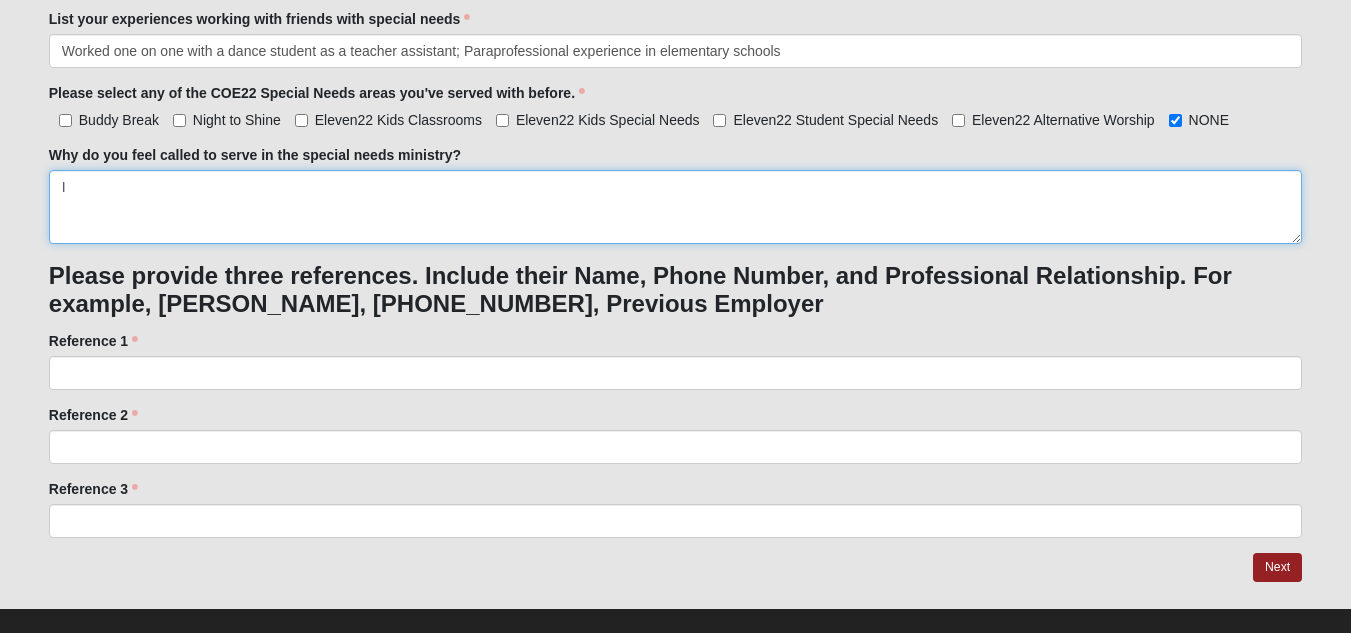 type on "I" 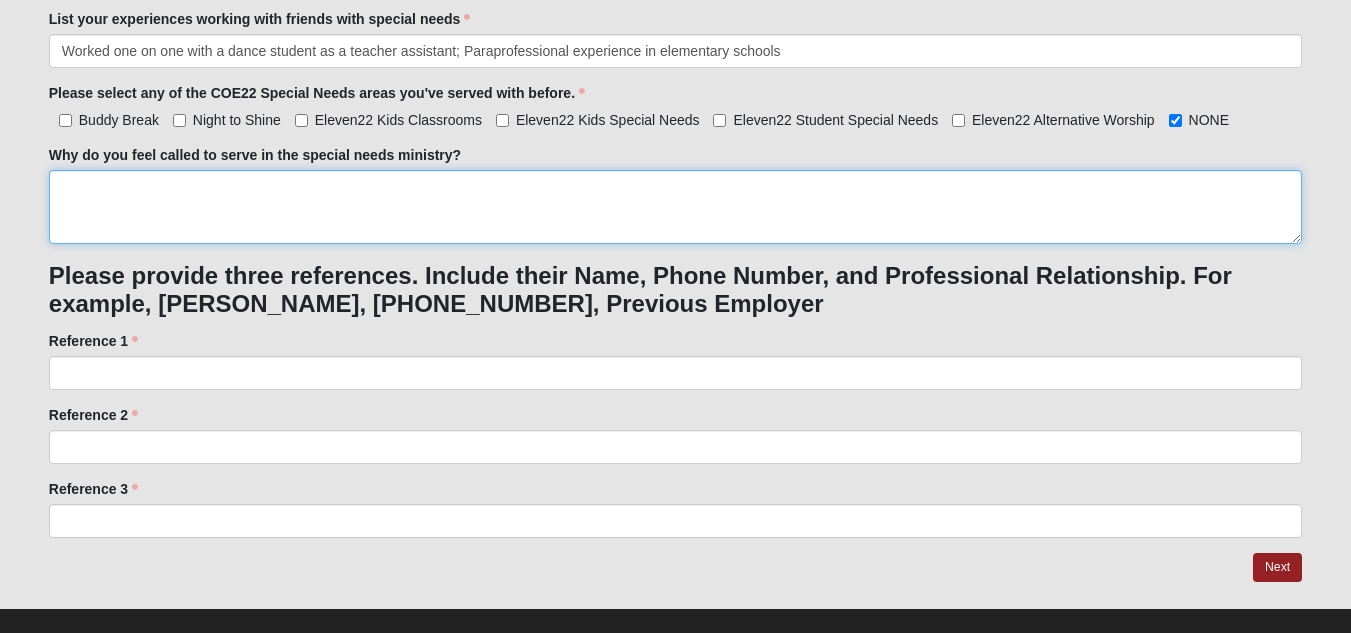 type on "i" 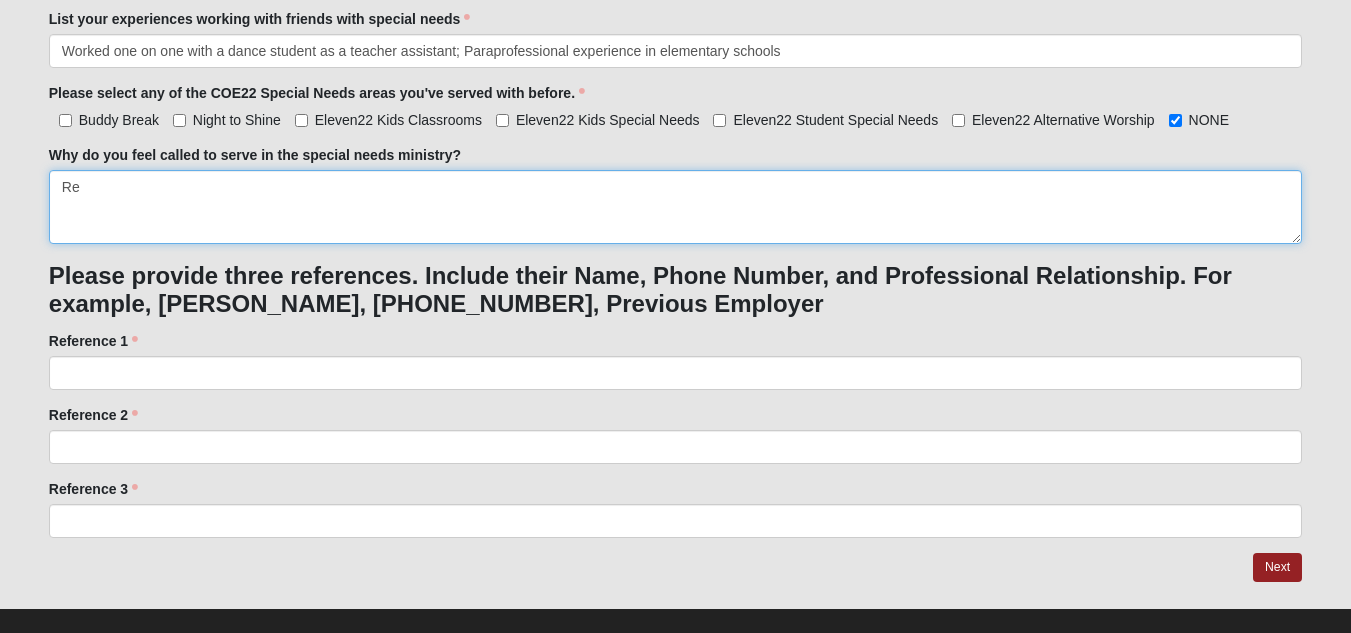 type on "R" 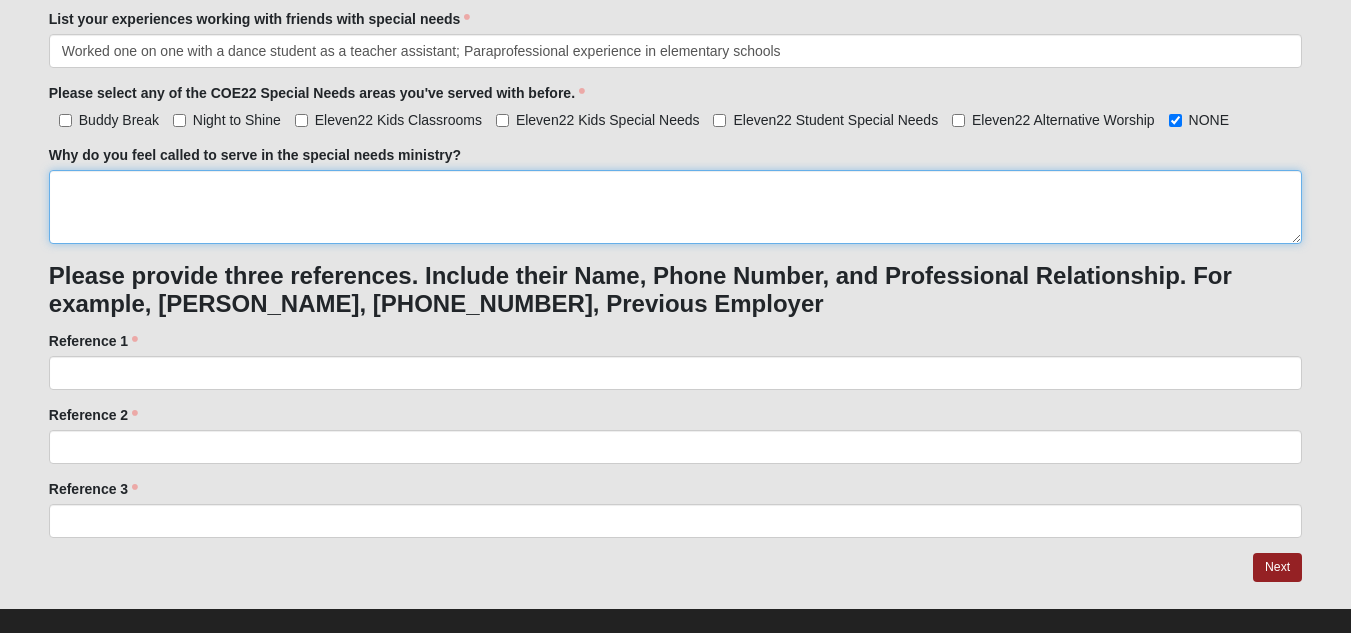 type on "S" 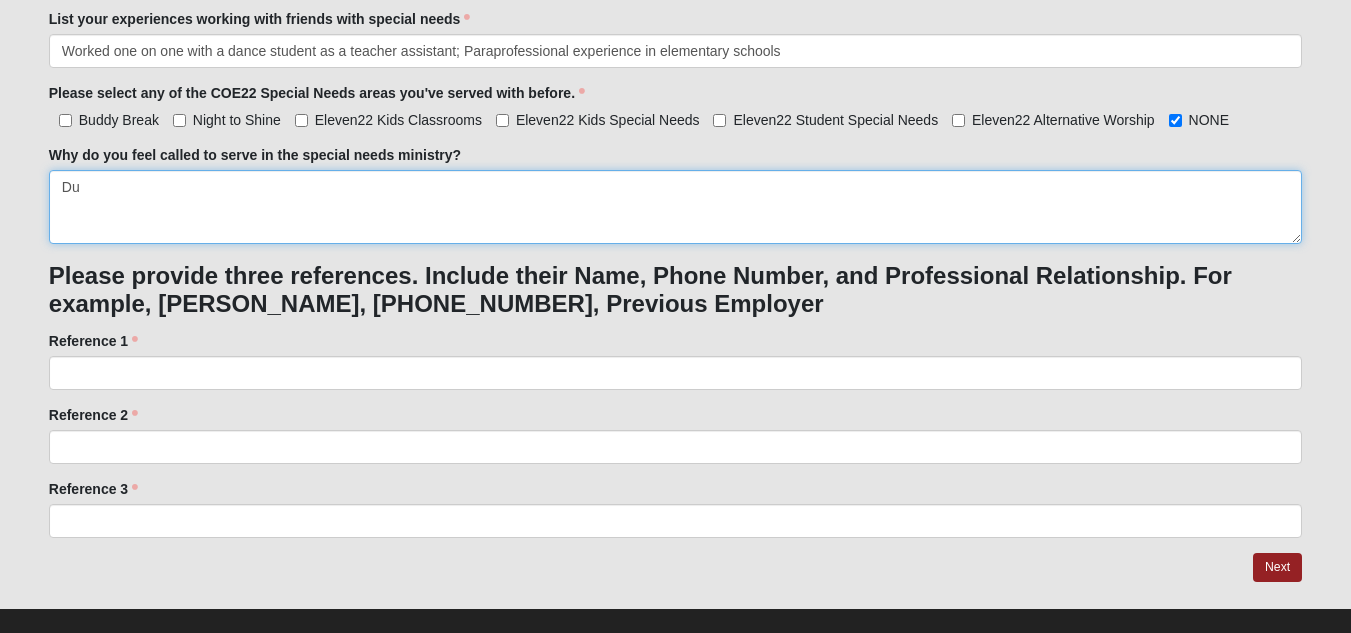 type on "D" 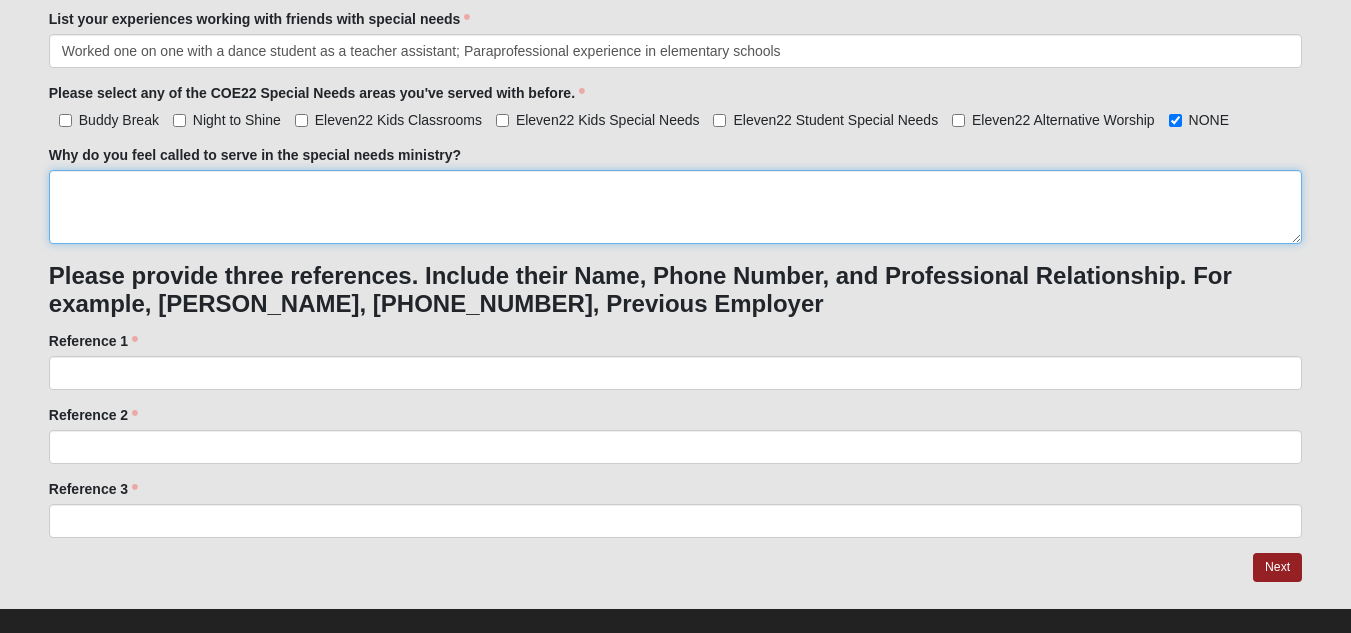 type on "R" 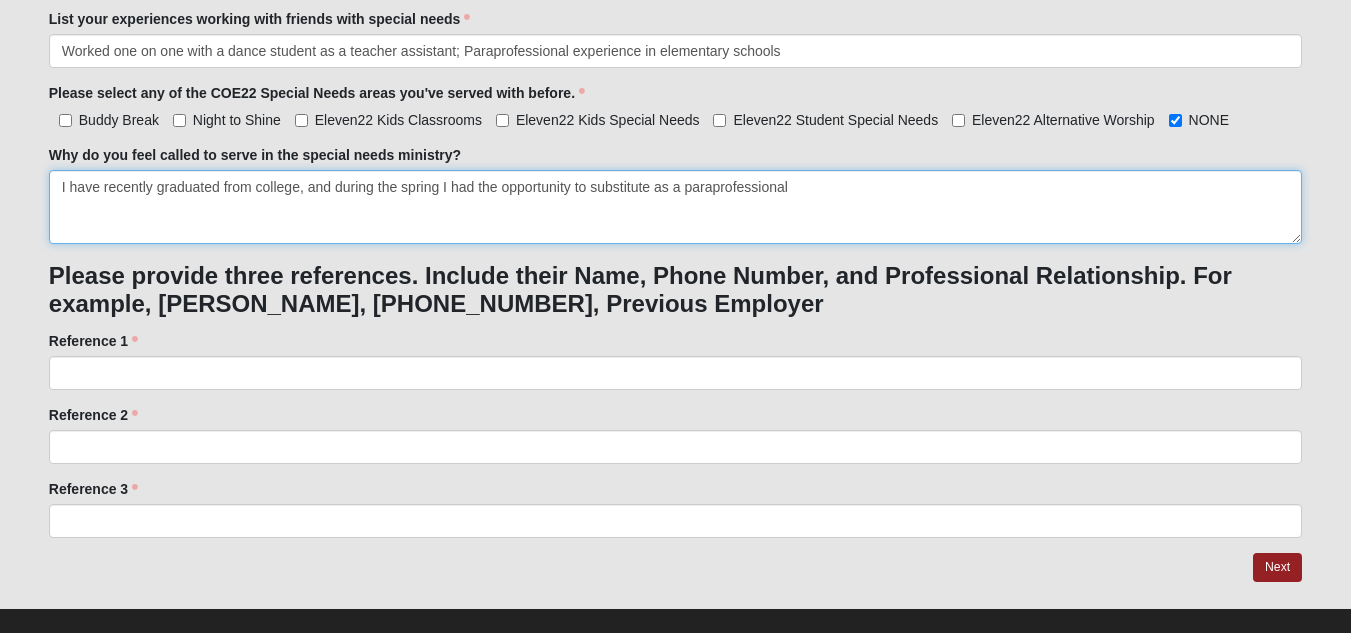 click on "I have recently graduated from college, and during the spring I had the opportunity to substitute as a paraprofessional" at bounding box center [675, 207] 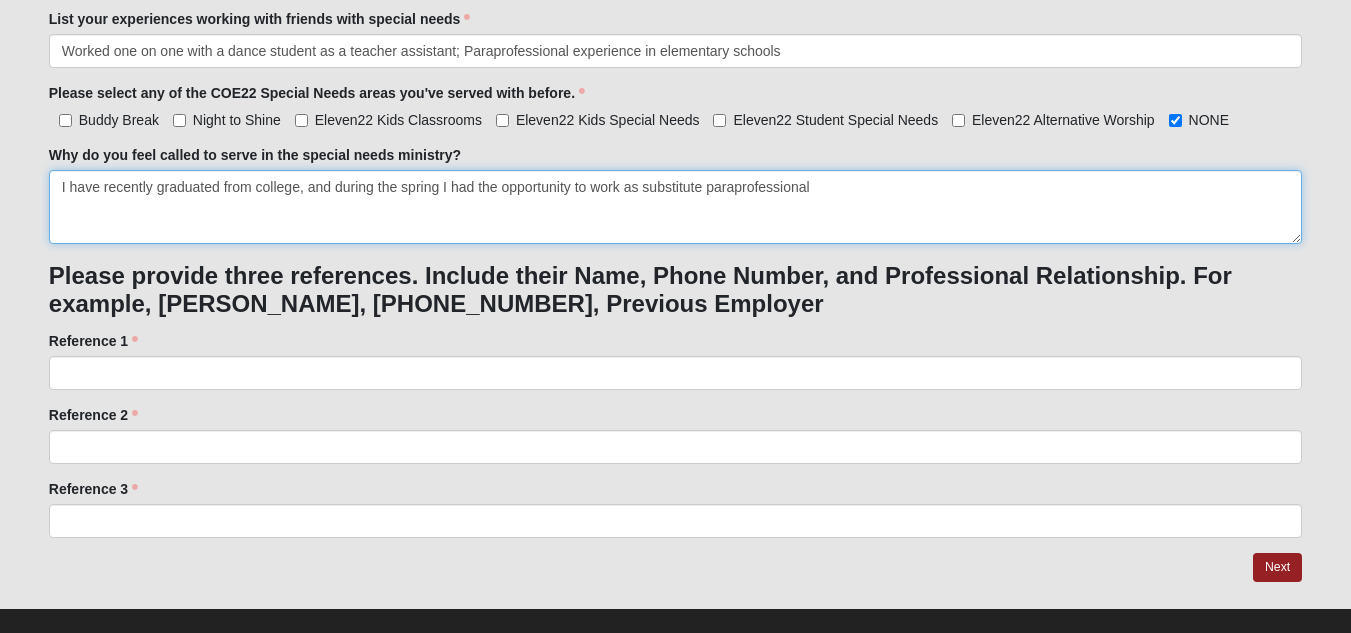 click on "I have recently graduated from college, and during the spring I had the opportunity to work as substitute paraprofessional" at bounding box center (675, 207) 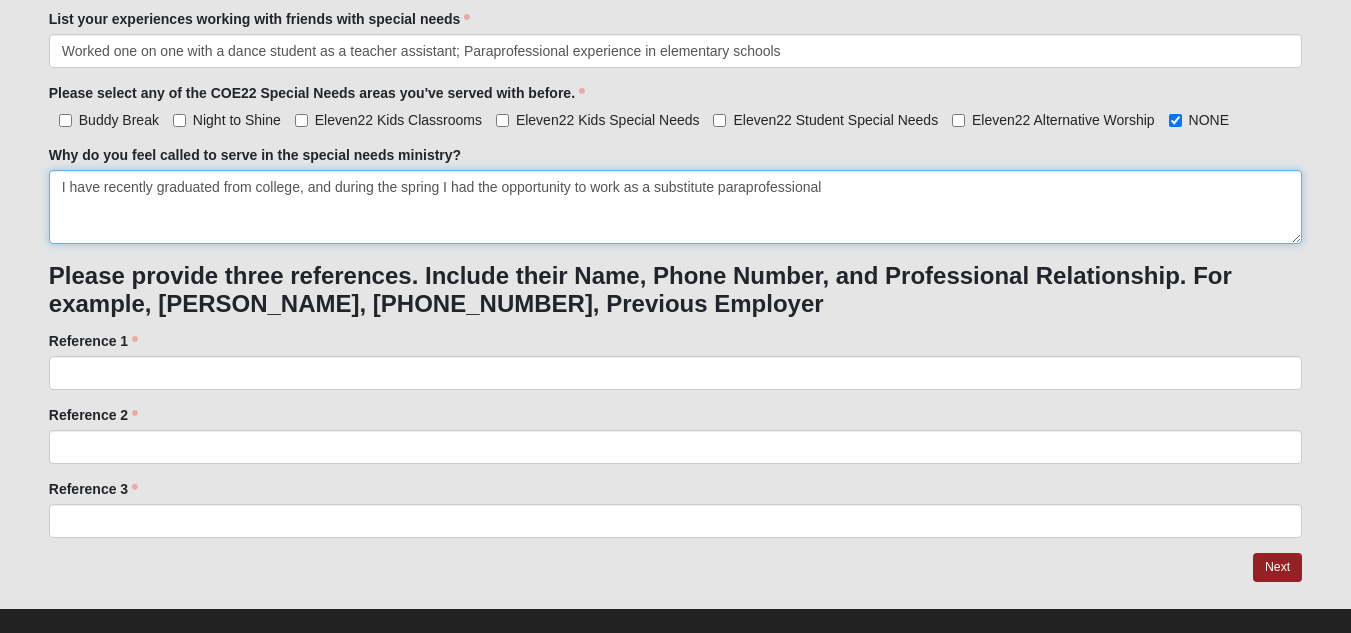 click on "I have recently graduated from college, and during the spring I had the opportunity to work as a substitute paraprofessional" at bounding box center (675, 207) 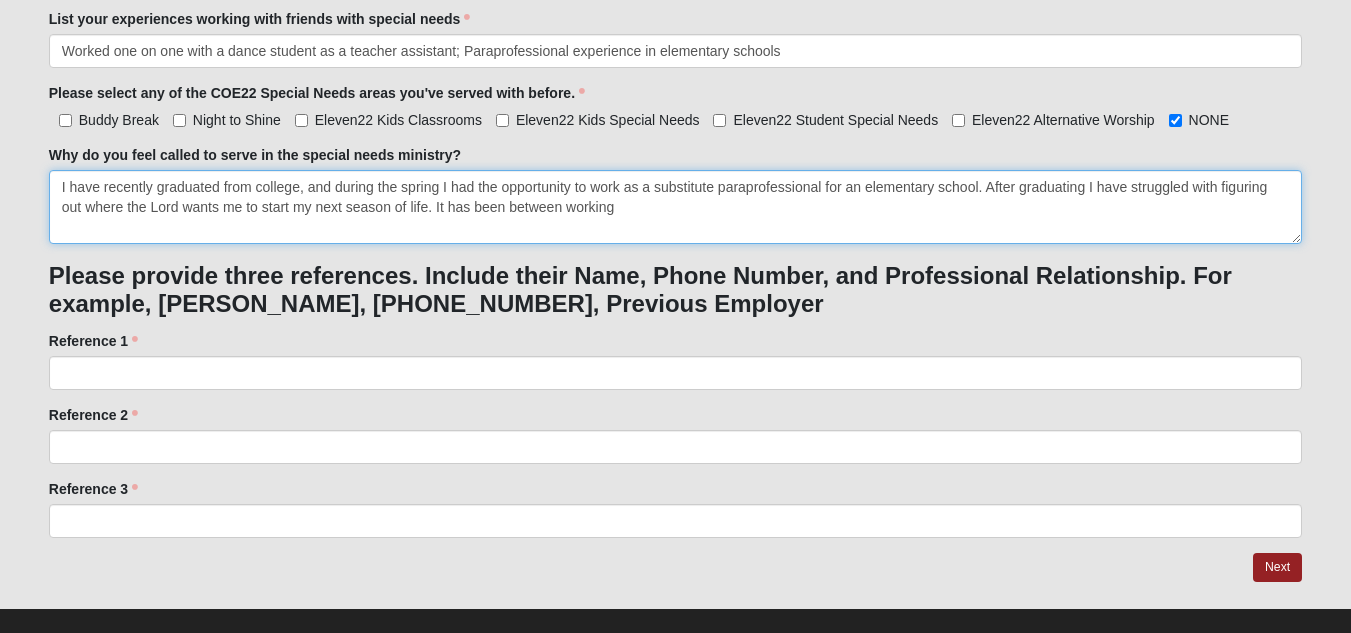 drag, startPoint x: 982, startPoint y: 190, endPoint x: 986, endPoint y: 211, distance: 21.377558 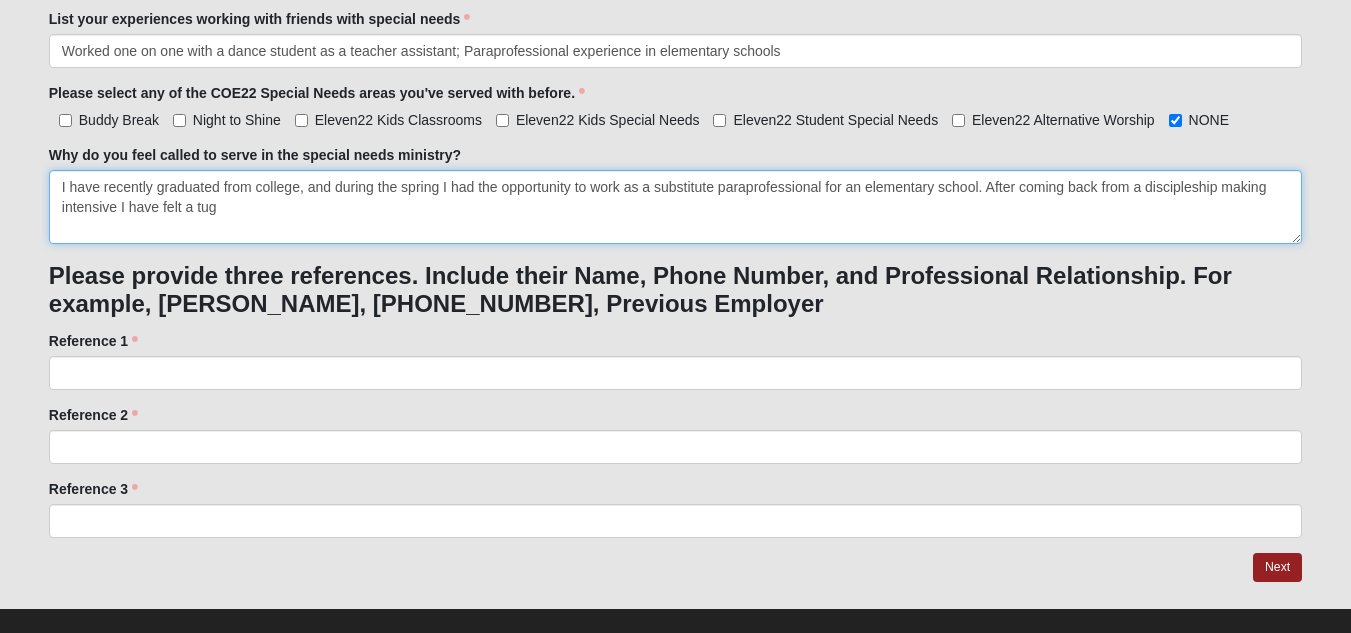 drag, startPoint x: 360, startPoint y: 218, endPoint x: 259, endPoint y: 219, distance: 101.00495 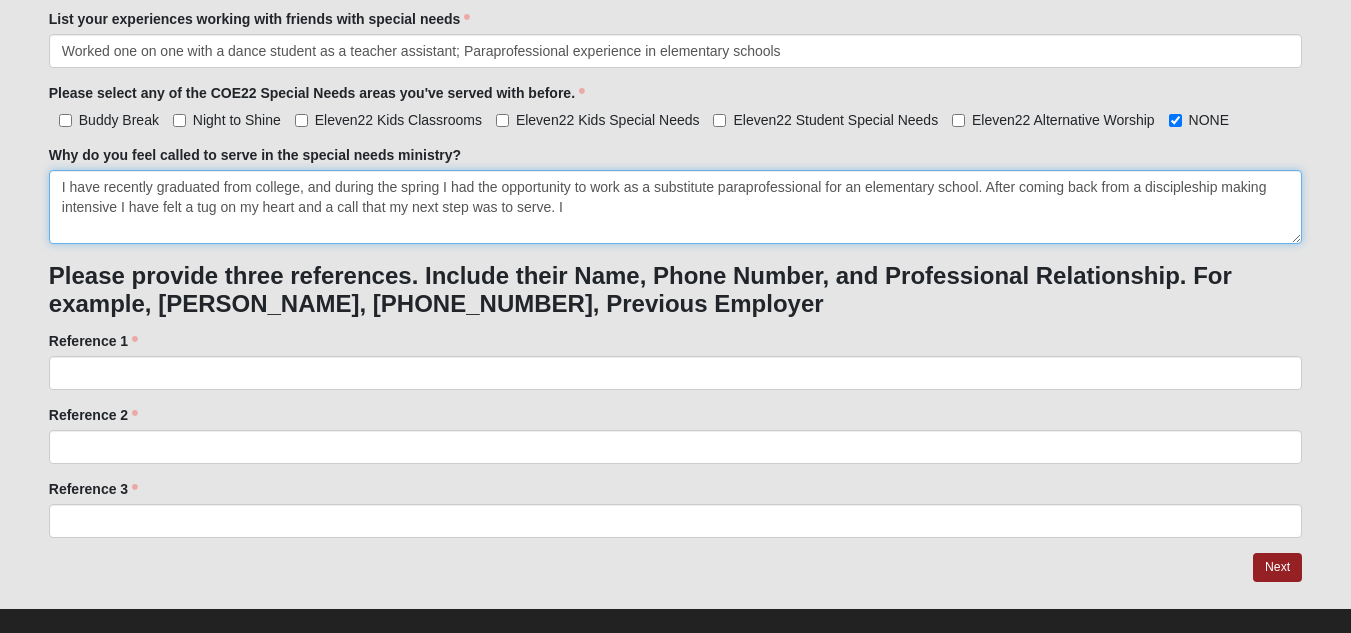 type on "I have recently graduated from college, and during the spring I had the opportunity to work as a substitute paraprofessional for an elementary school. After coming back from a discipleship making intensive I have felt a tug on my heart and a call that my next step was to serve. I" 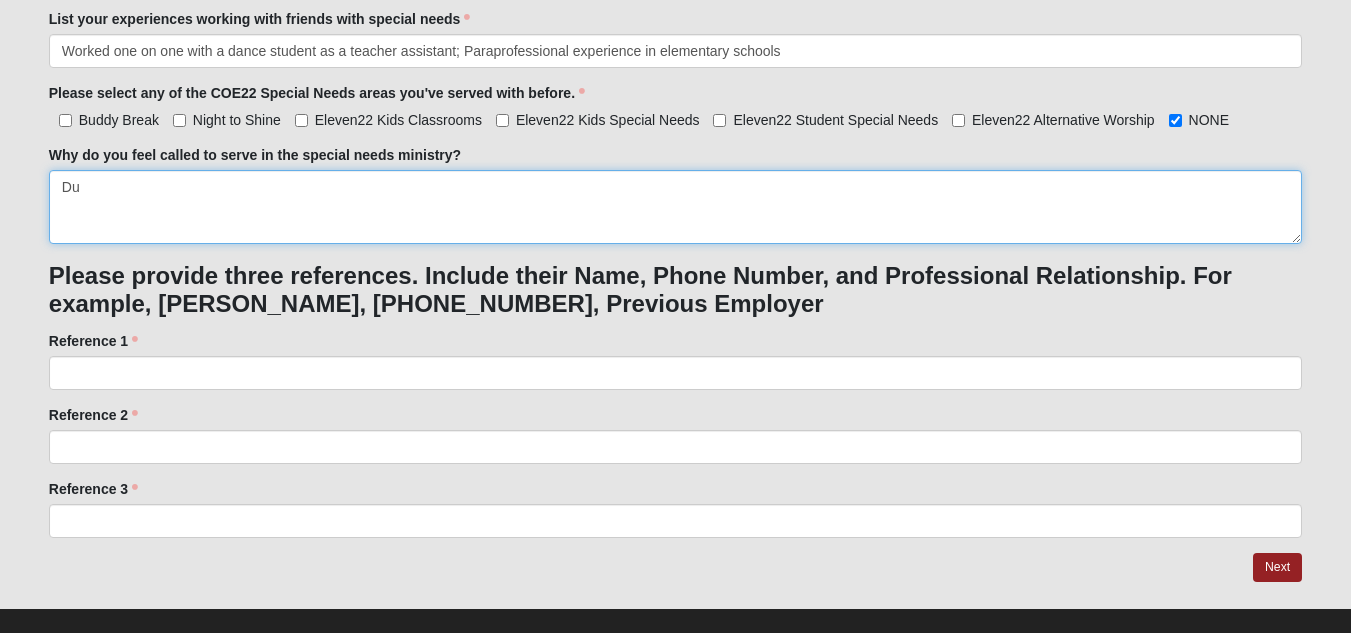 type on "D" 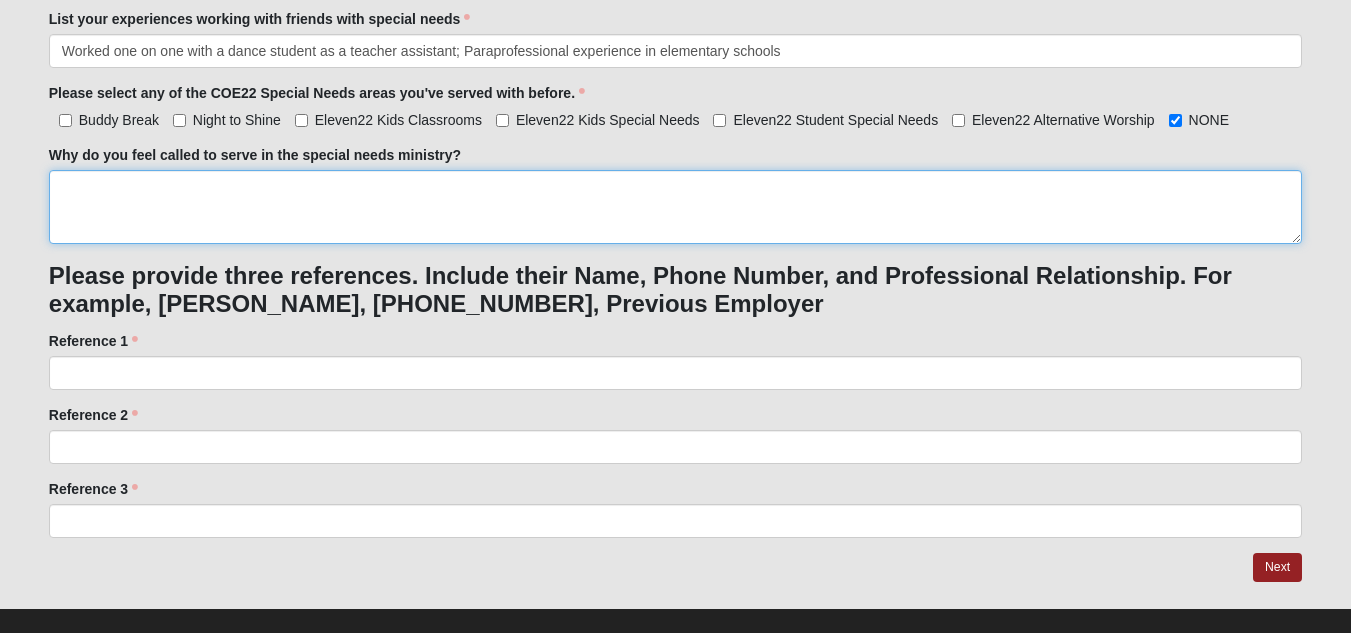 type on "P" 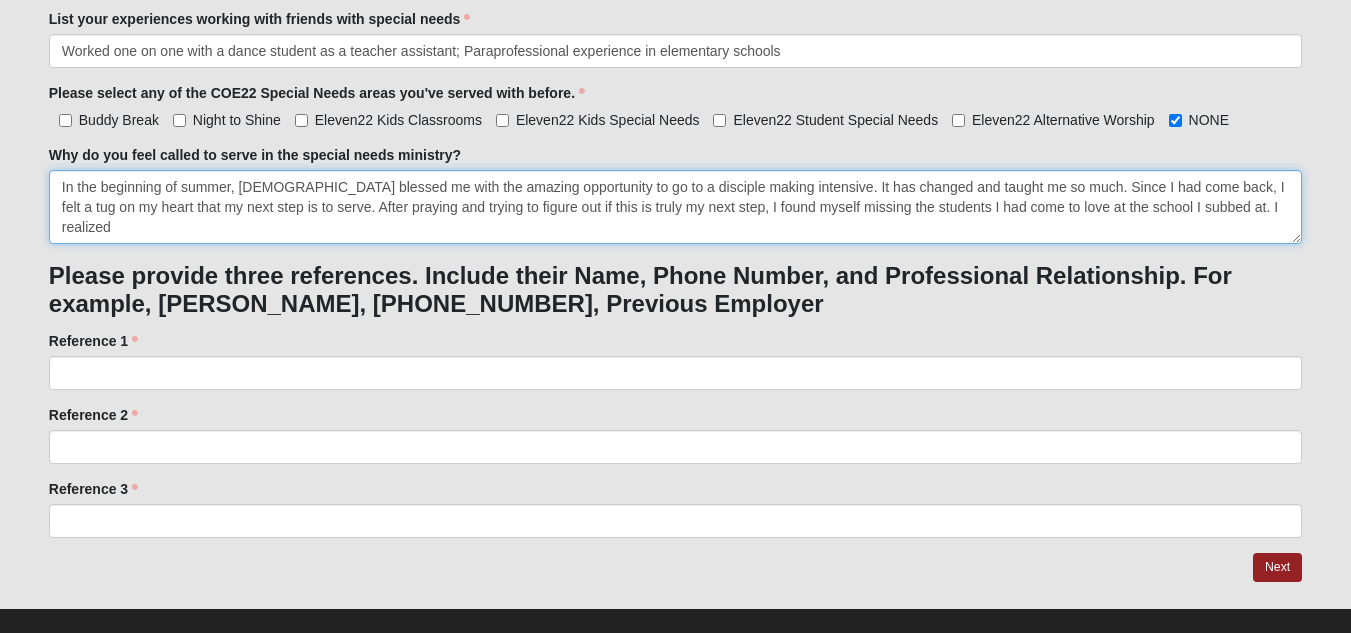 click on "In the beginning of summer, God blessed me with the amazing opportunity to go to a disciple making intensive. It has changed and taught me so much. Since I had come back, I felt a tug on my heart that my next step is to serve. After praying and trying to figure out if this is truly my next step, I found myself missing the students I had come to love at the school I subbed at. I realized" at bounding box center (675, 207) 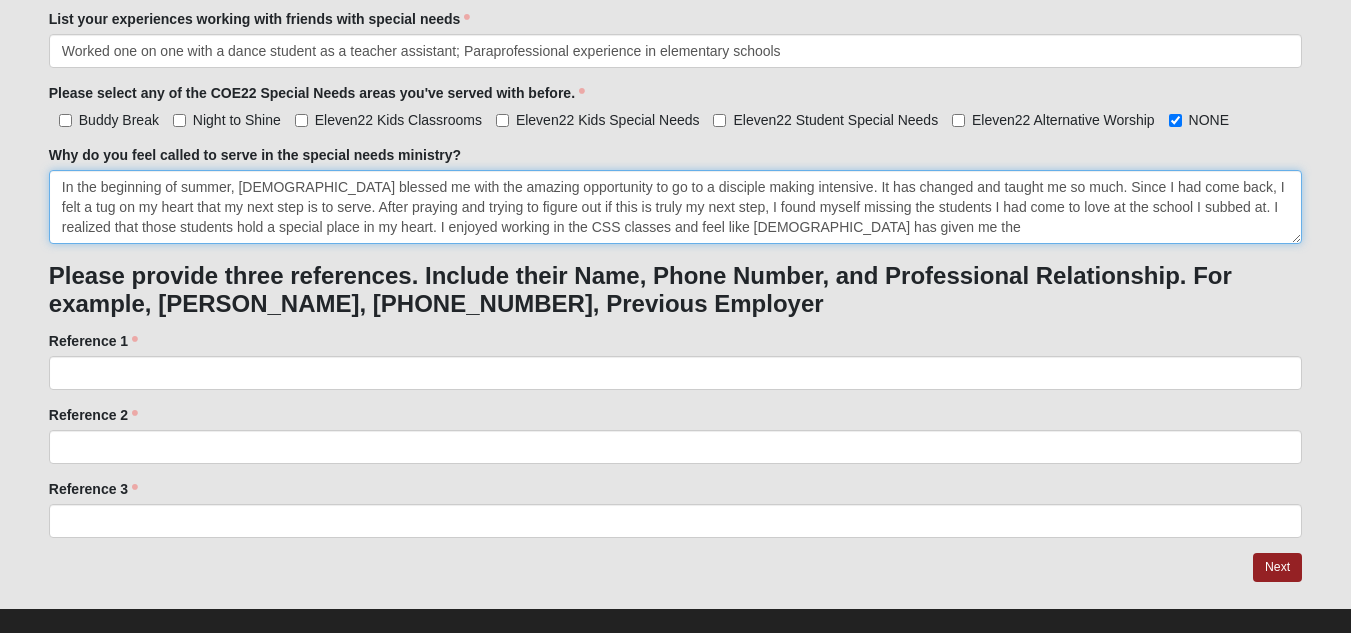 click on "In the beginning of summer, God blessed me with the amazing opportunity to go to a disciple making intensive. It has changed and taught me so much. Since I had come back, I felt a tug on my heart that my next step is to serve. After praying and trying to figure out if this is truly my next step, I found myself missing the students I had come to love at the school I subbed at. I realized that those students hold a special place in my heart. I enjoyed working in the CSS classes and feel like God has given me the" at bounding box center [675, 207] 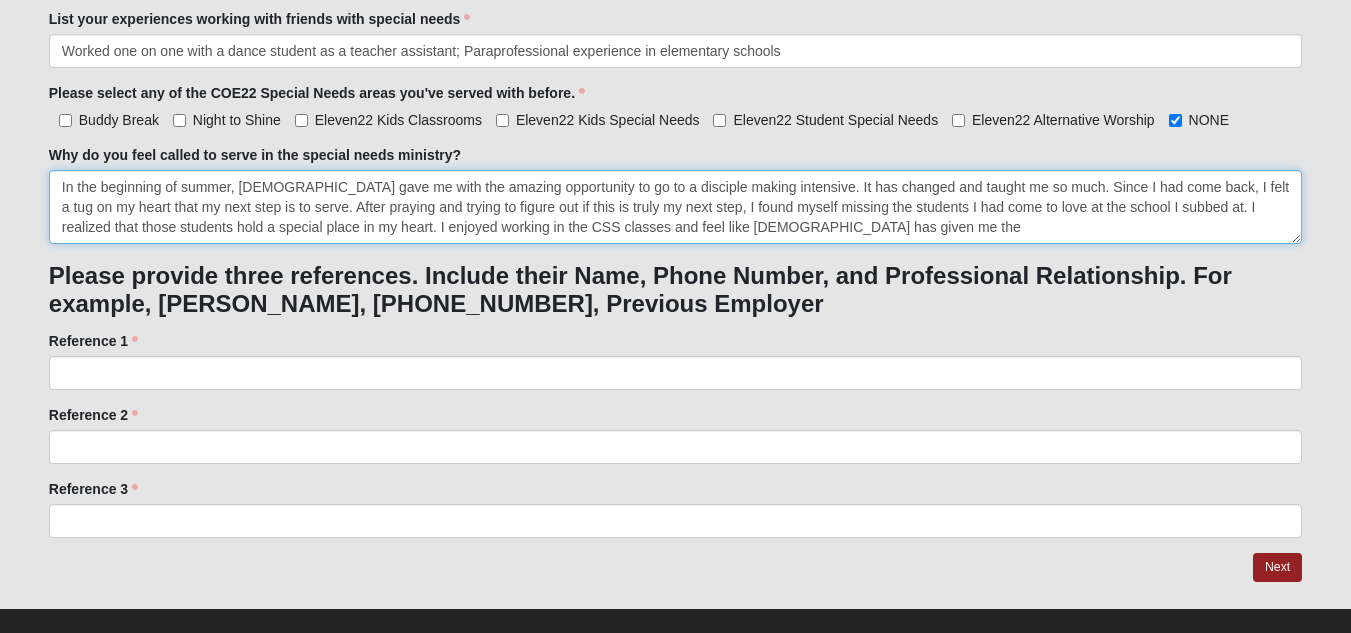 click on "In the beginning of summer, God gave me with the amazing opportunity to go to a disciple making intensive. It has changed and taught me so much. Since I had come back, I felt a tug on my heart that my next step is to serve. After praying and trying to figure out if this is truly my next step, I found myself missing the students I had come to love at the school I subbed at. I realized that those students hold a special place in my heart. I enjoyed working in the CSS classes and feel like God has given me the" at bounding box center (675, 207) 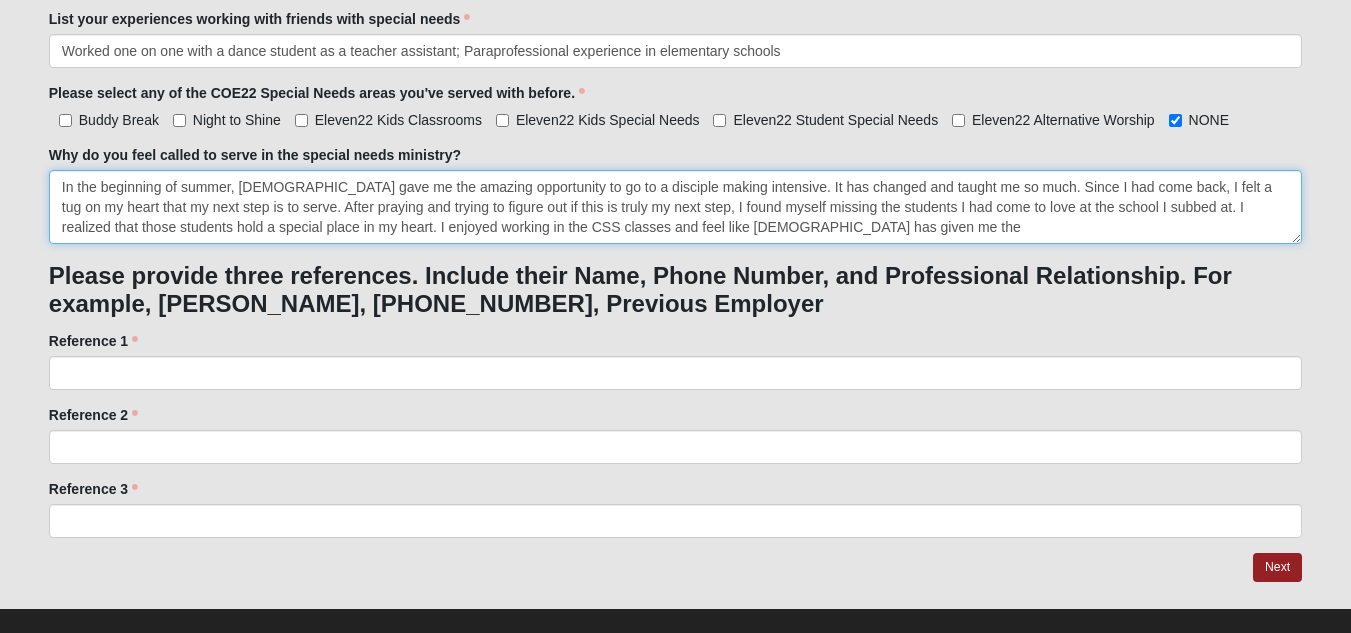 click on "In the beginning of summer, God gave me the amazing opportunity to go to a disciple making intensive. It has changed and taught me so much. Since I had come back, I felt a tug on my heart that my next step is to serve. After praying and trying to figure out if this is truly my next step, I found myself missing the students I had come to love at the school I subbed at. I realized that those students hold a special place in my heart. I enjoyed working in the CSS classes and feel like God has given me the" at bounding box center [675, 207] 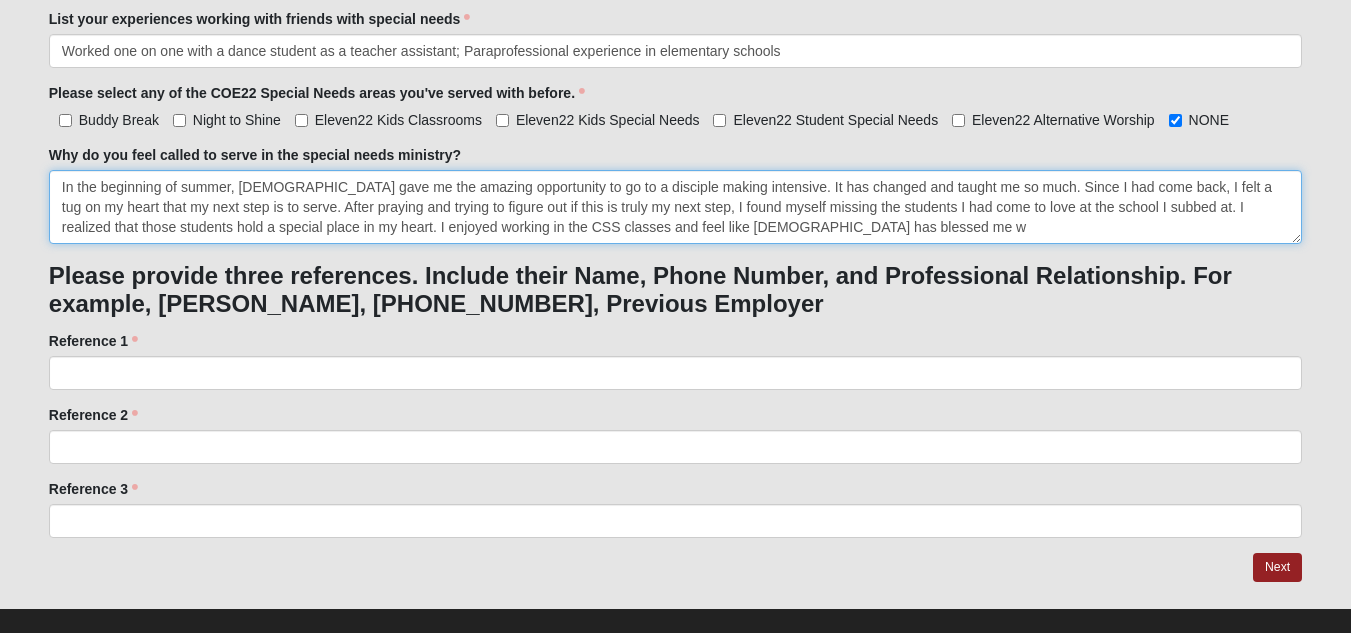 drag, startPoint x: 786, startPoint y: 235, endPoint x: 333, endPoint y: 239, distance: 453.01767 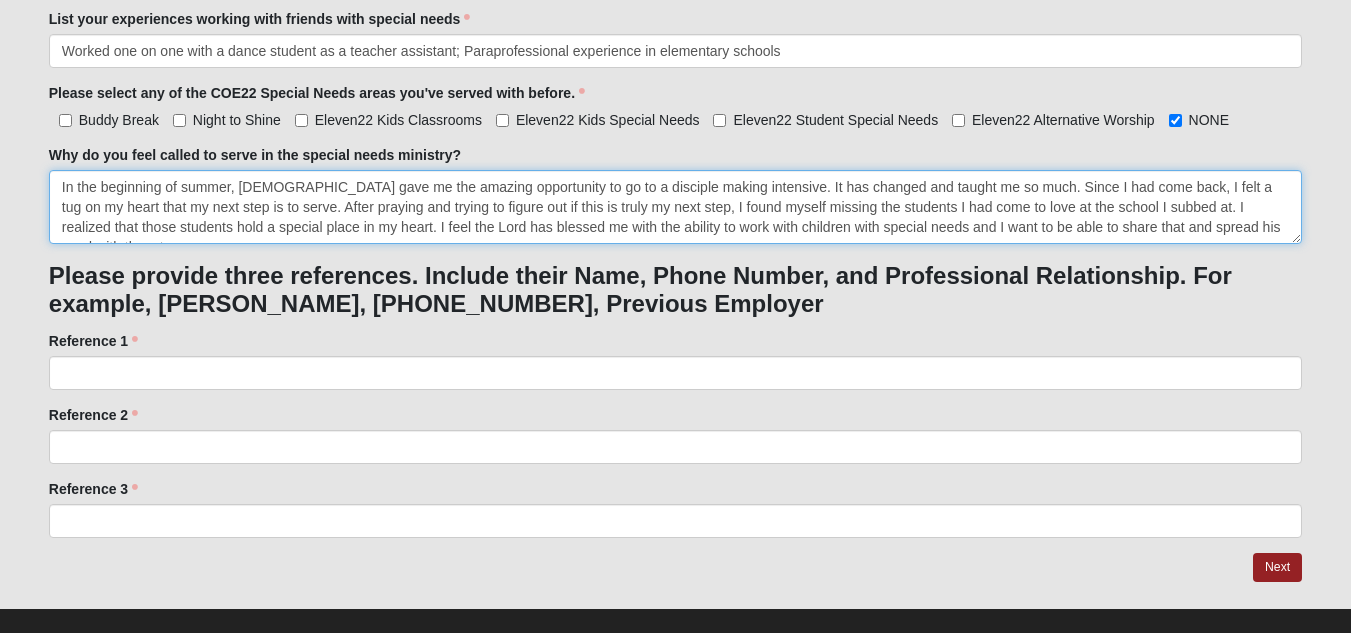 scroll, scrollTop: 1944, scrollLeft: 0, axis: vertical 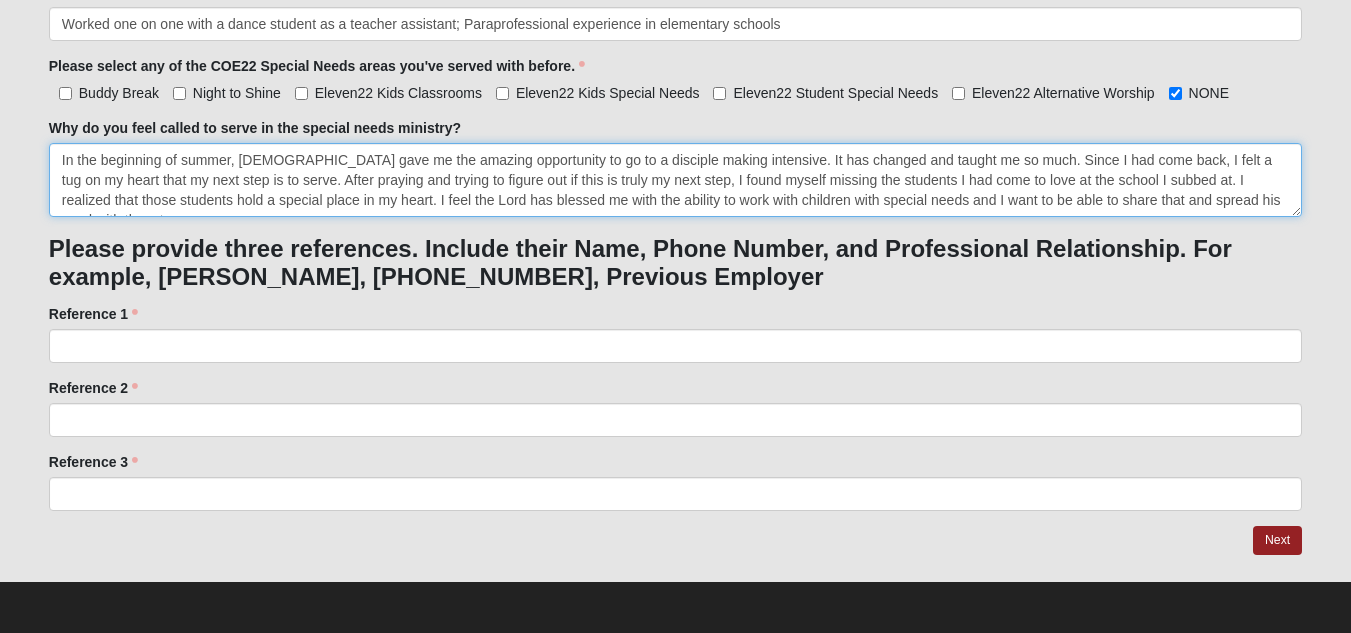 type on "In the beginning of summer, God gave me the amazing opportunity to go to a disciple making intensive. It has changed and taught me so much. Since I had come back, I felt a tug on my heart that my next step is to serve. After praying and trying to figure out if this is truly my next step, I found myself missing the students I had come to love at the school I subbed at. I realized that those students hold a special place in my heart. I feel the Lord has blessed me with the ability to work with children with special needs and I want to be able to share that and spread his word with them too." 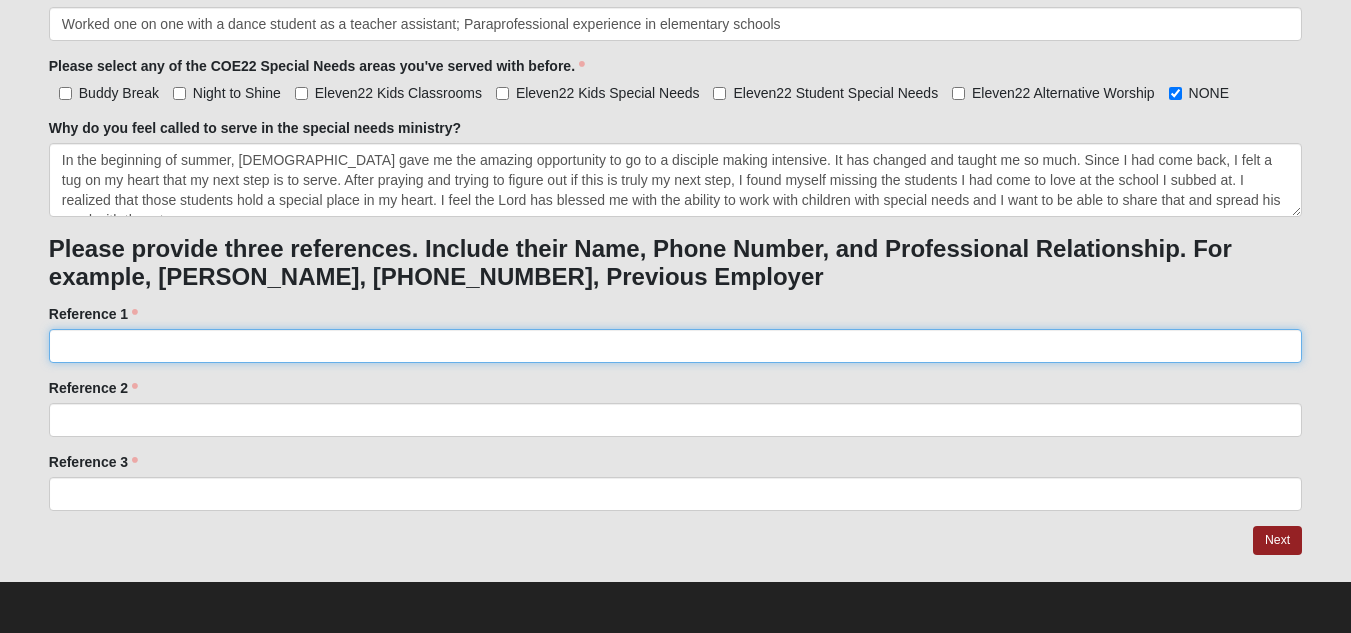 click on "Reference 1" at bounding box center [675, 346] 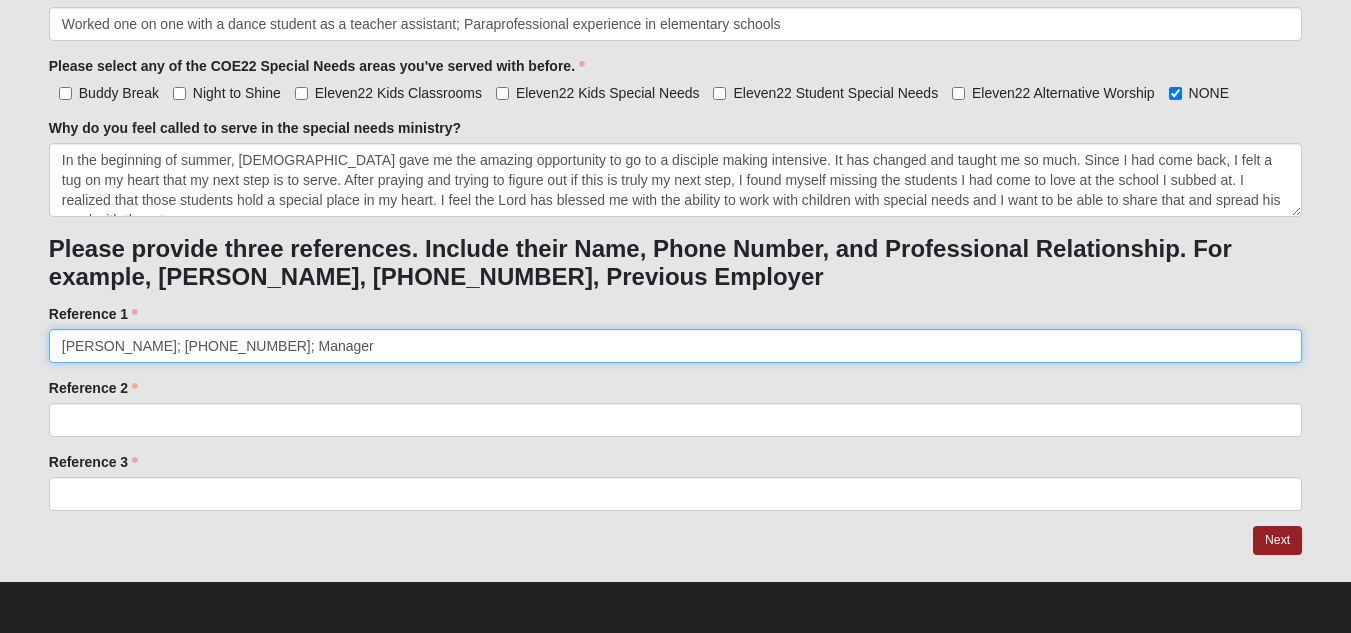type on "Natalie Gomez; 619-916-6849; Manager" 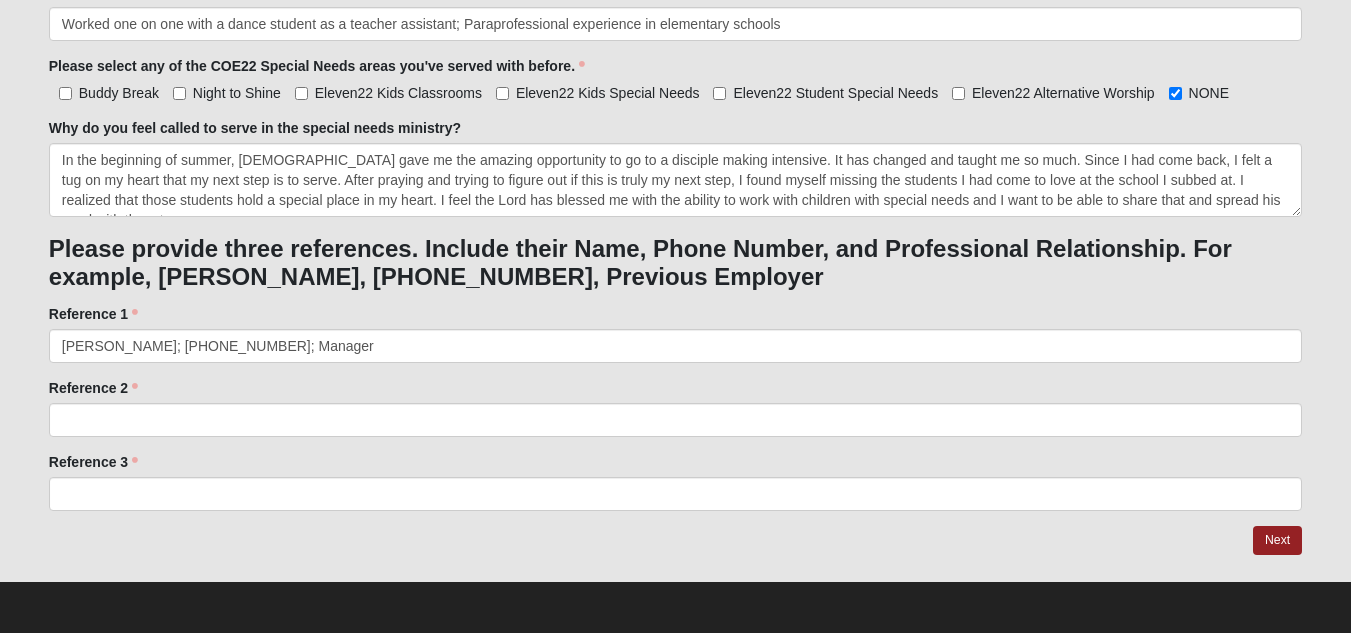 click on "Reference 2
Reference 2 is required." at bounding box center (675, 407) 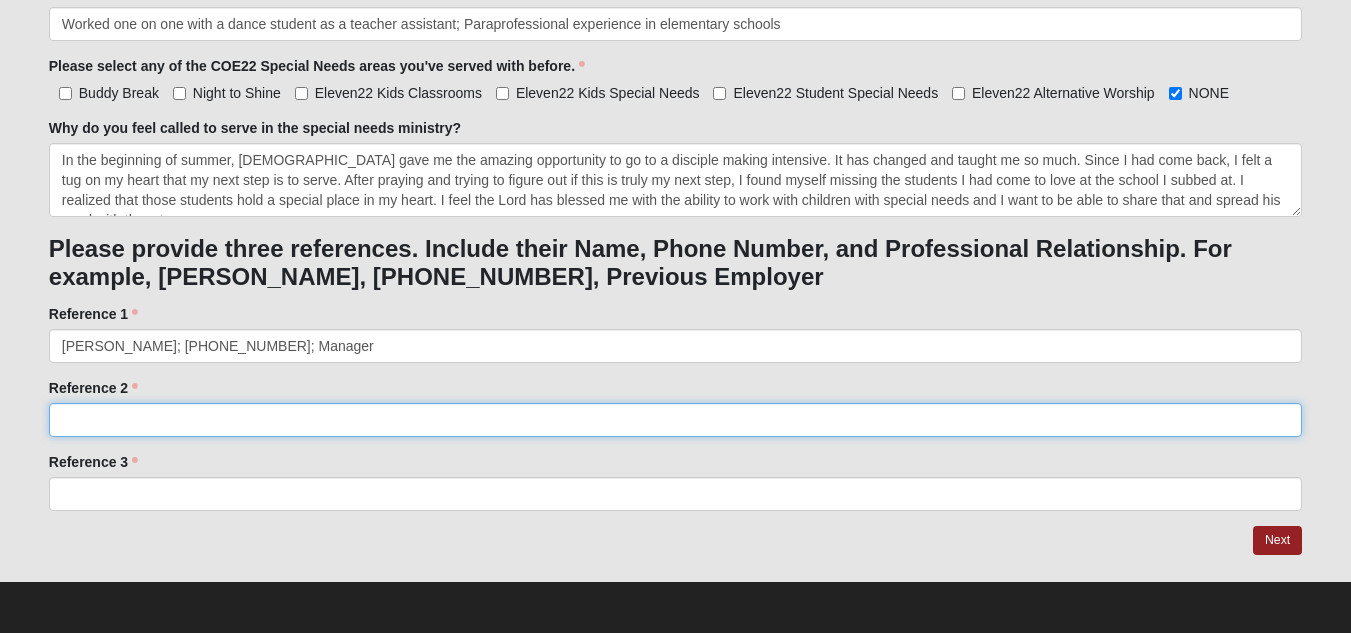 click on "Reference 2" at bounding box center (675, 420) 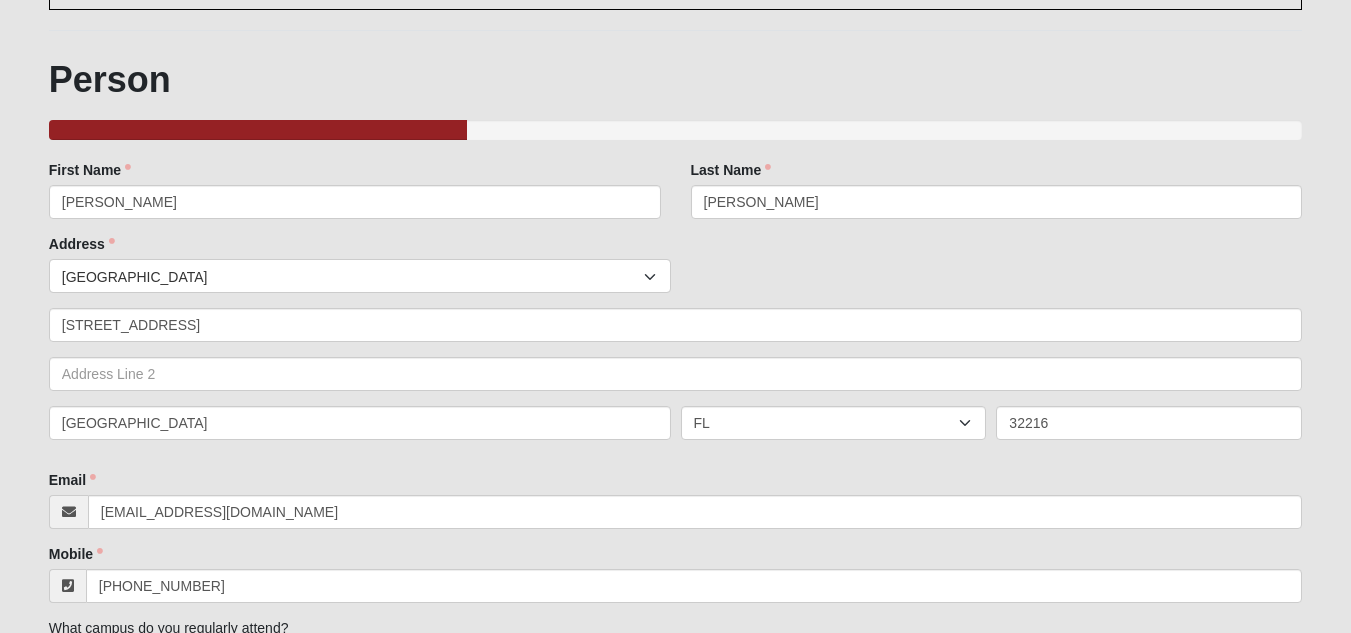 scroll, scrollTop: 0, scrollLeft: 0, axis: both 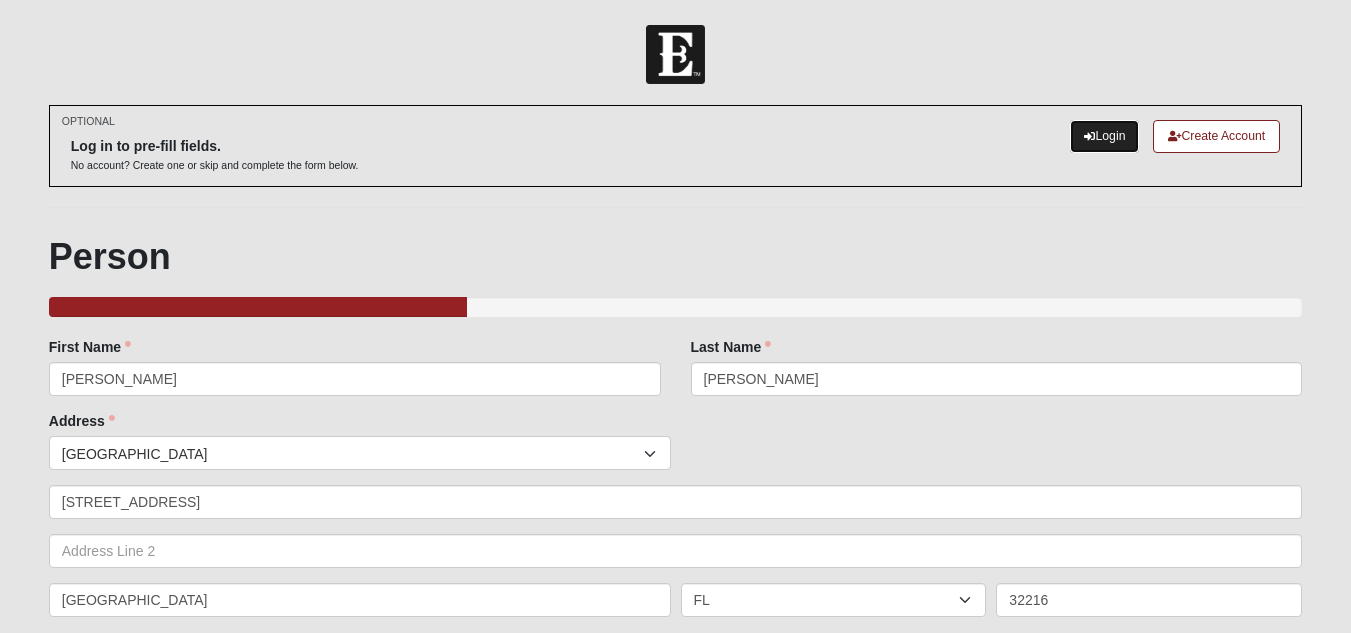 click on "Login" at bounding box center (1104, 136) 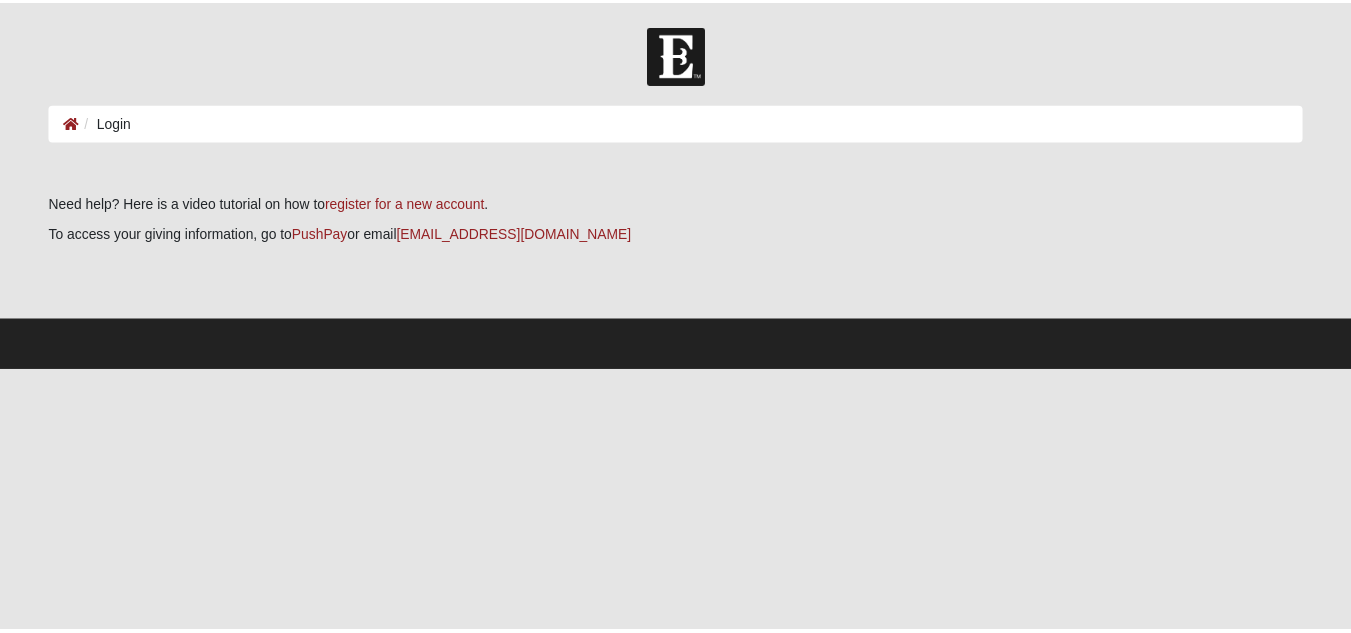 scroll, scrollTop: 0, scrollLeft: 0, axis: both 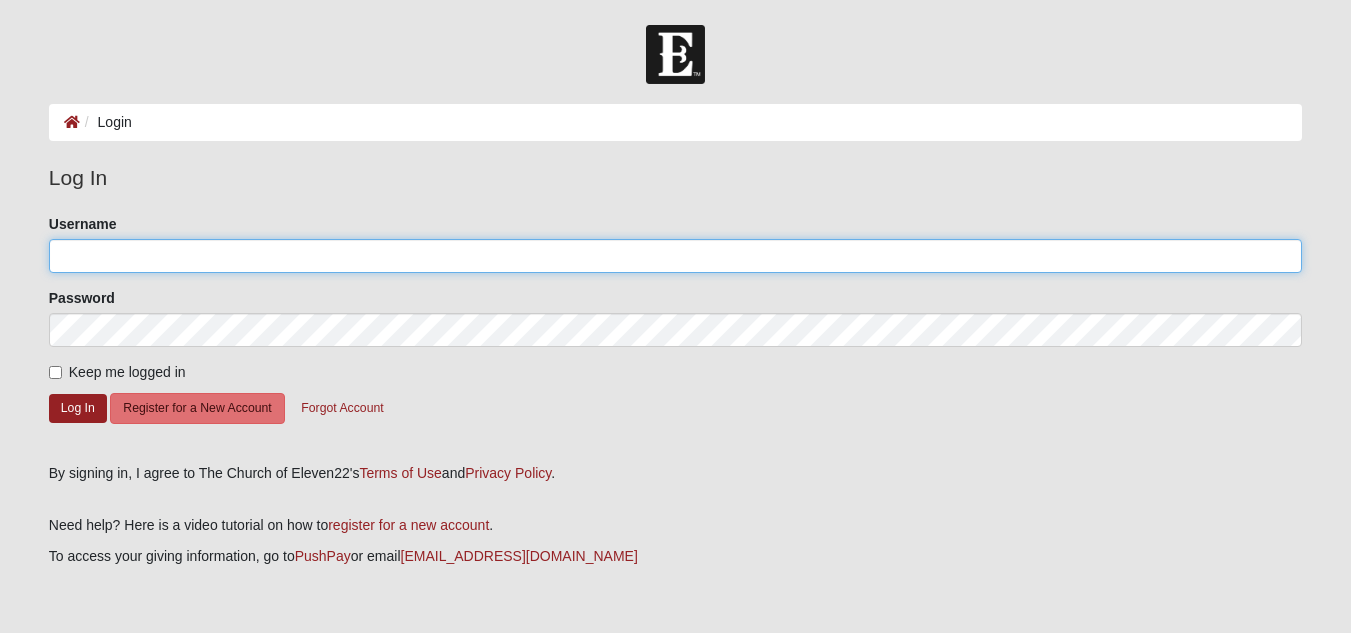 click on "Username" 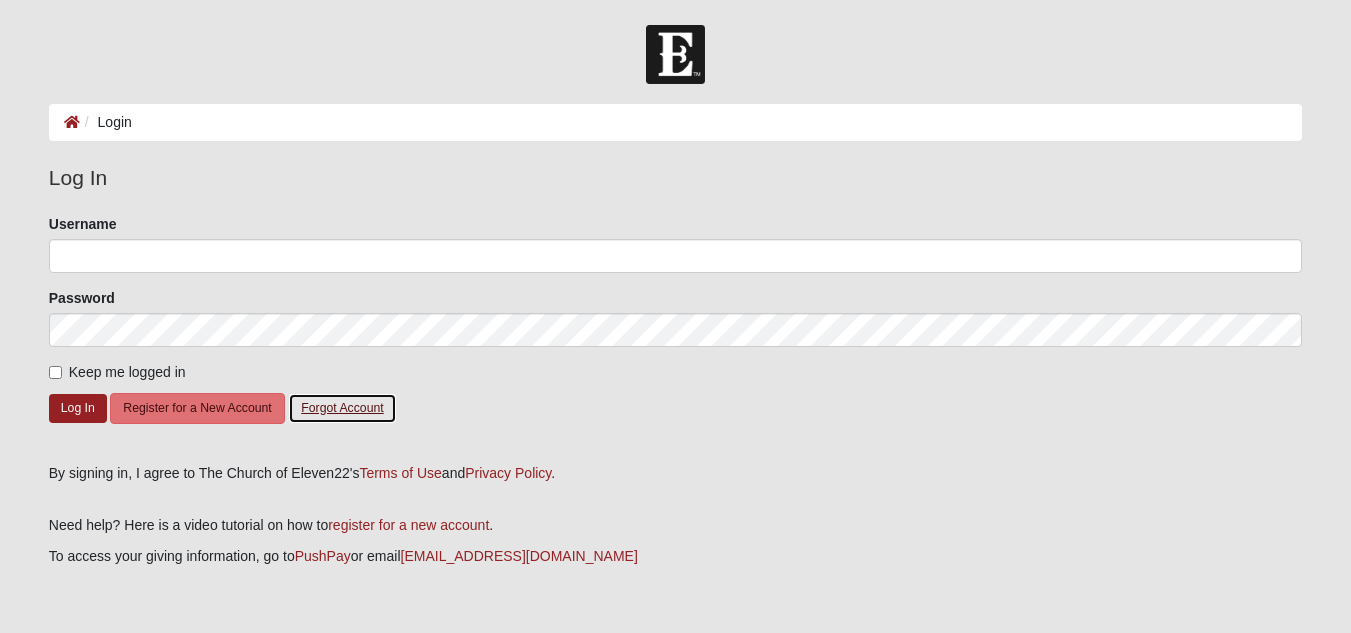 click on "Forgot Account" 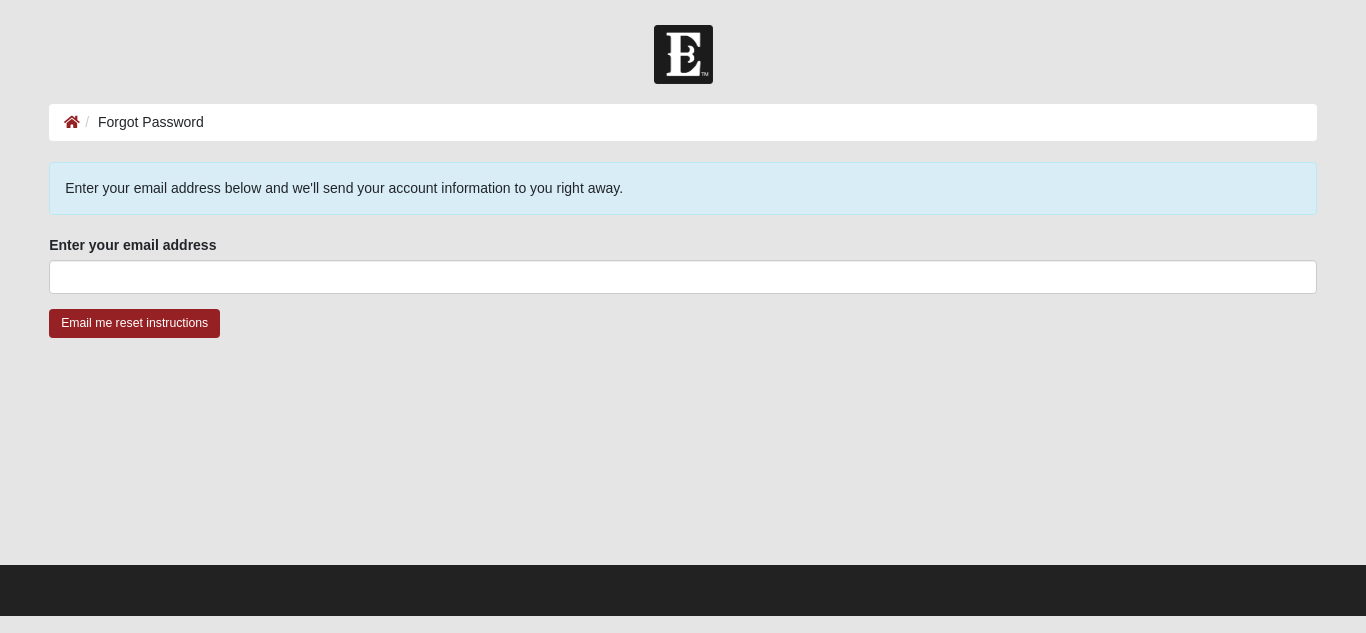 scroll, scrollTop: 0, scrollLeft: 0, axis: both 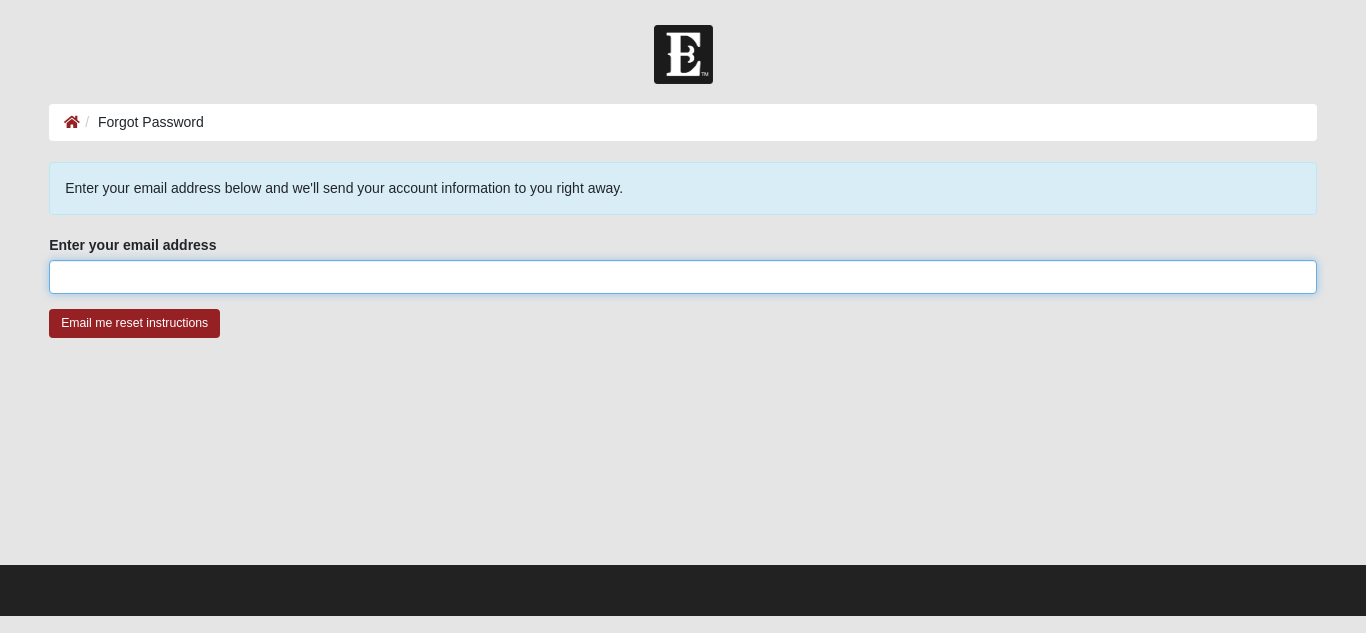 click on "Enter your email address" at bounding box center (683, 277) 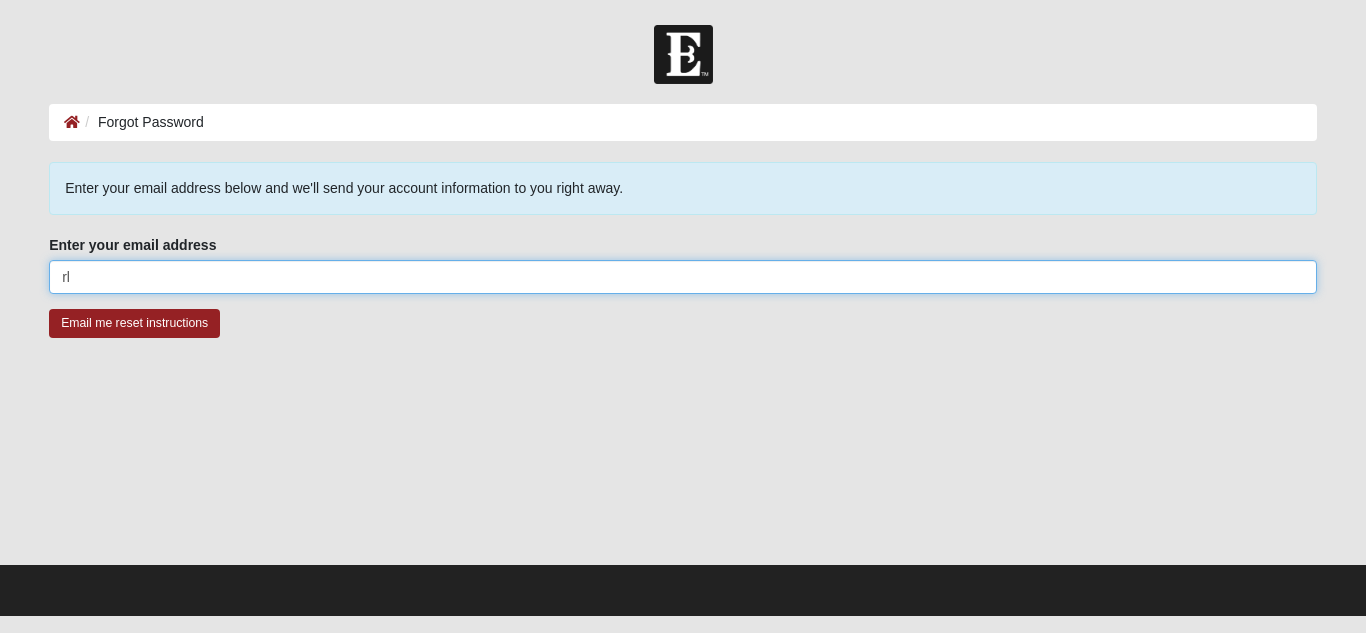 type on "r" 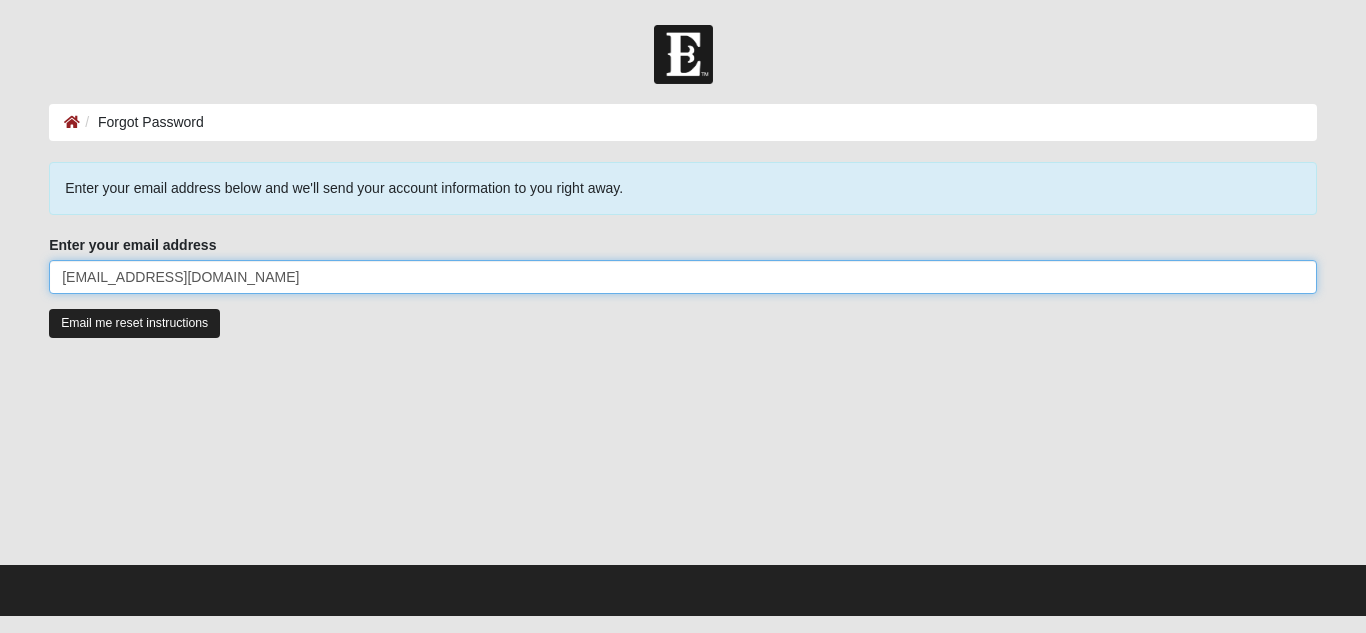 type on "[EMAIL_ADDRESS][DOMAIN_NAME]" 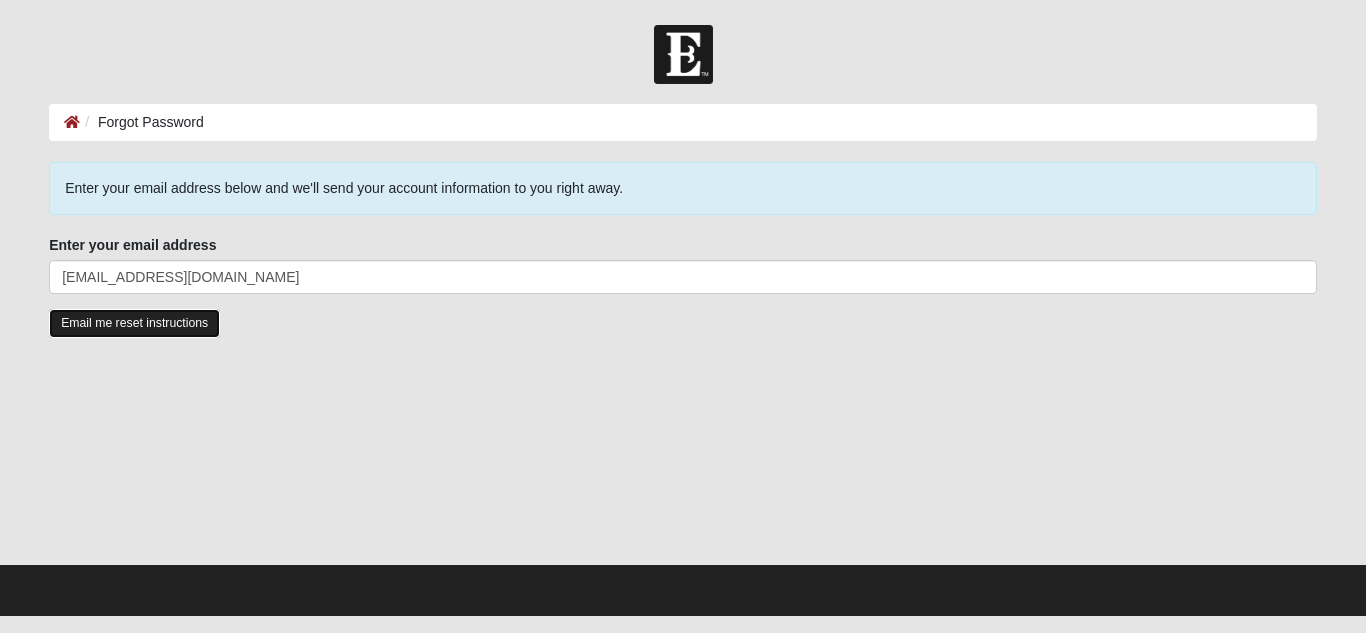 click on "Email me reset instructions" at bounding box center [134, 323] 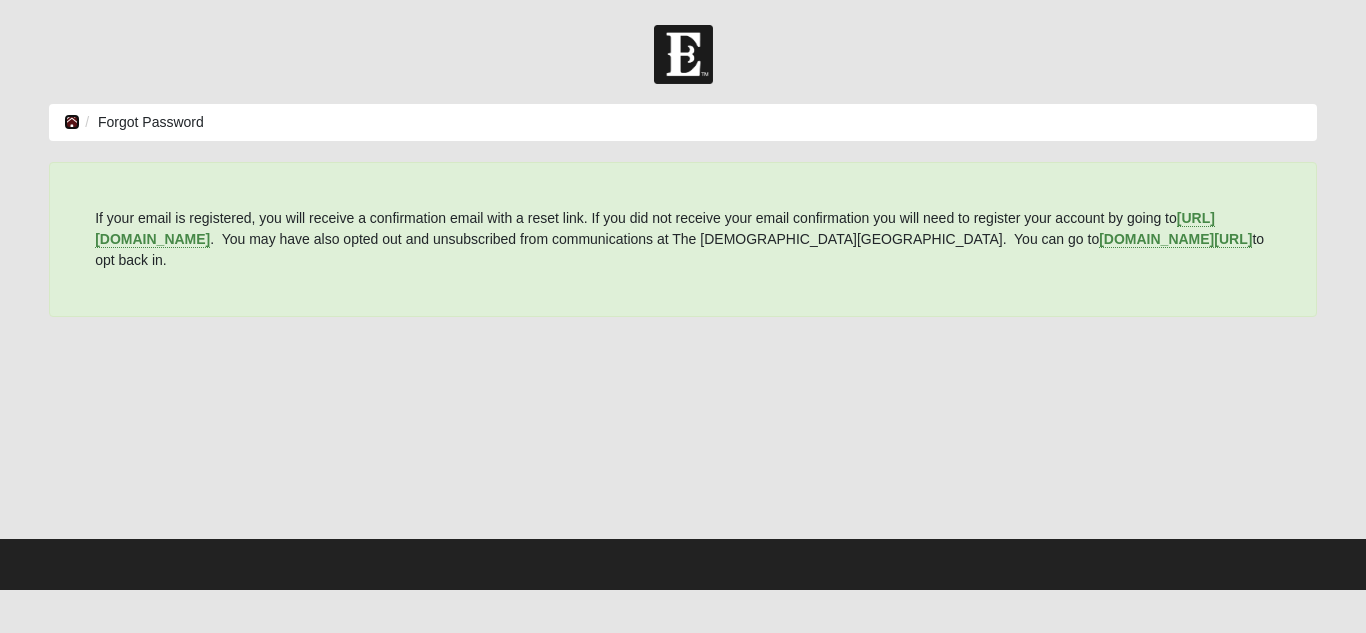 click at bounding box center (72, 122) 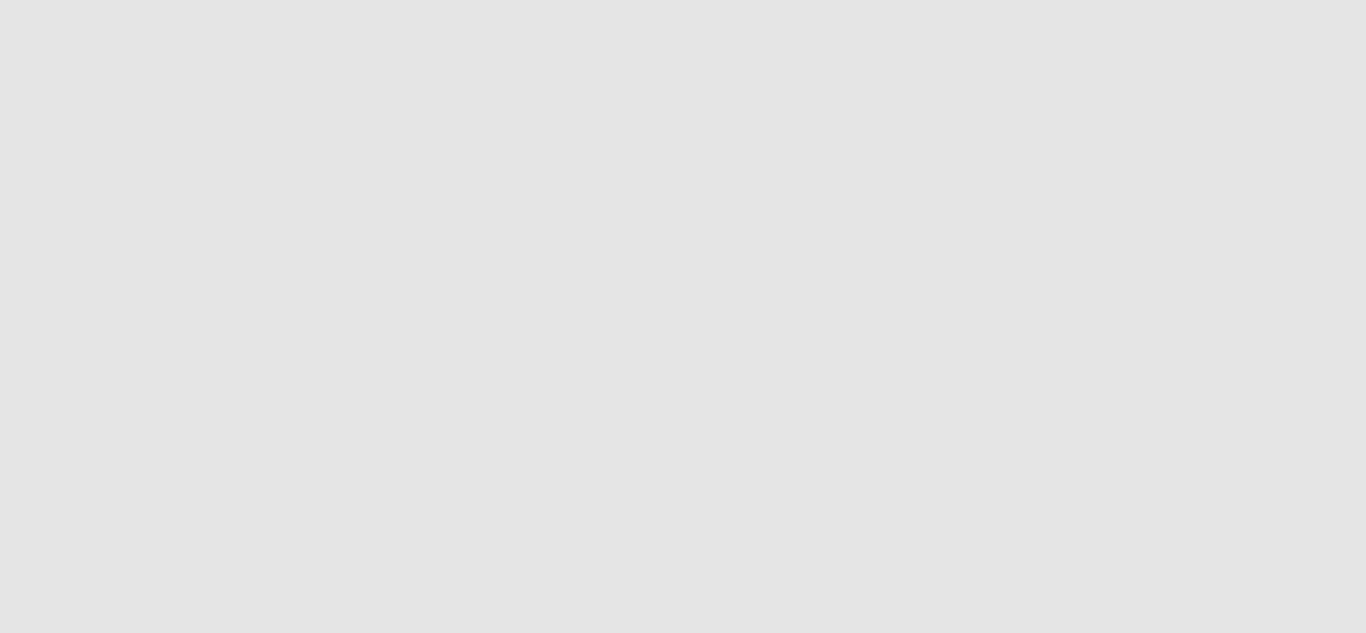 scroll, scrollTop: 0, scrollLeft: 0, axis: both 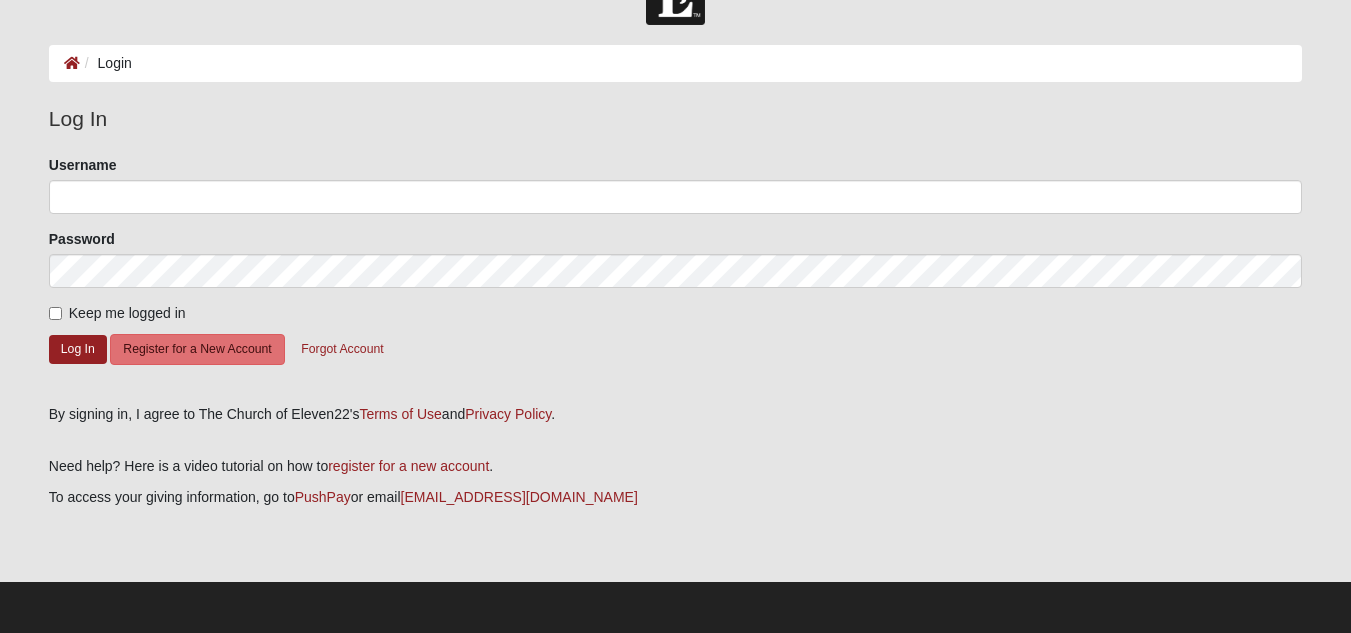 click on "Login" at bounding box center (675, 63) 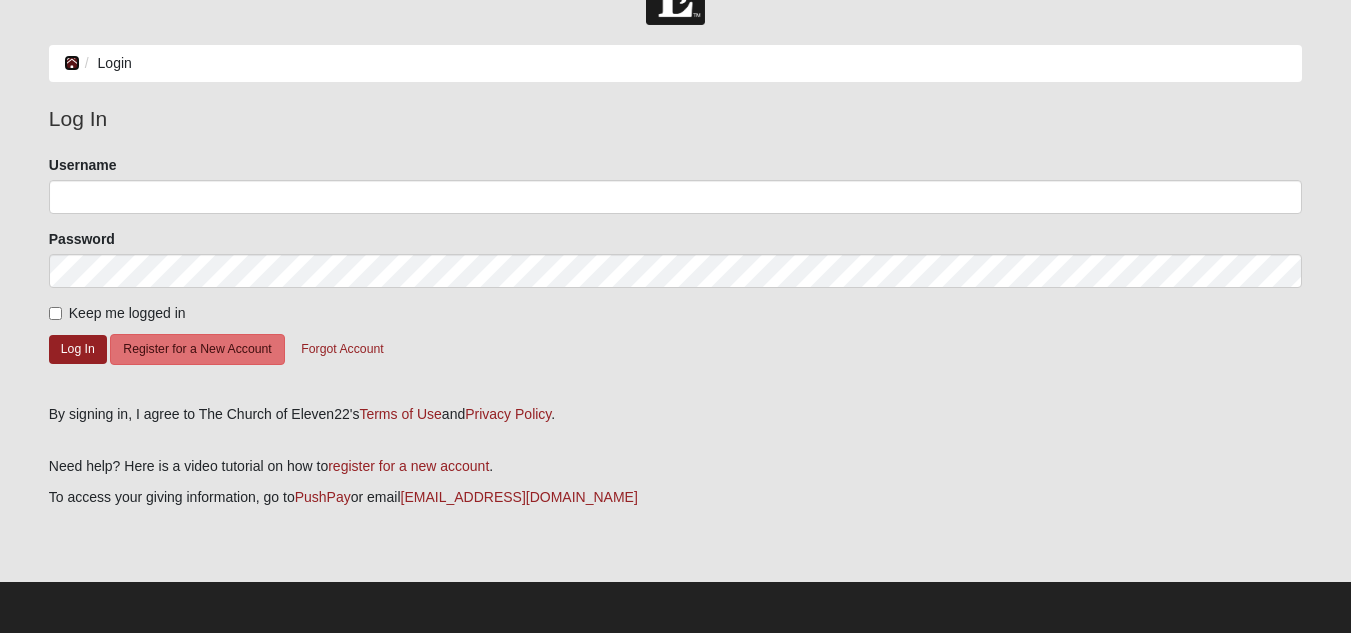 click at bounding box center [72, 63] 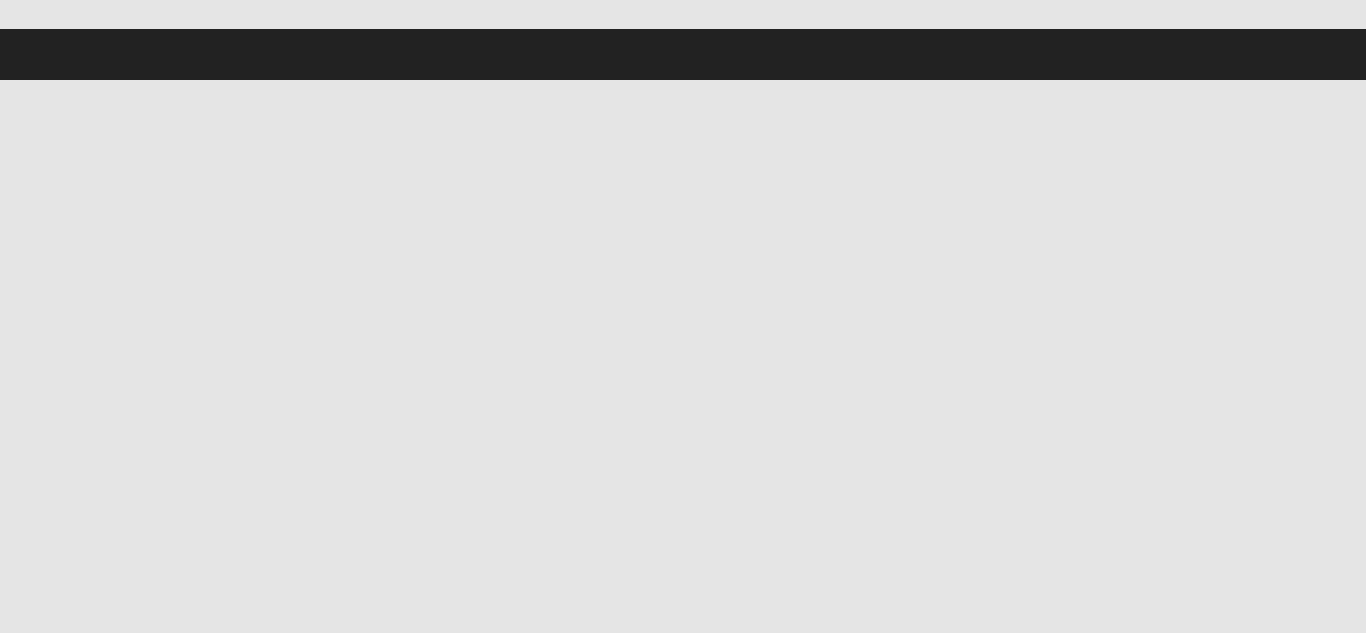 scroll, scrollTop: 0, scrollLeft: 0, axis: both 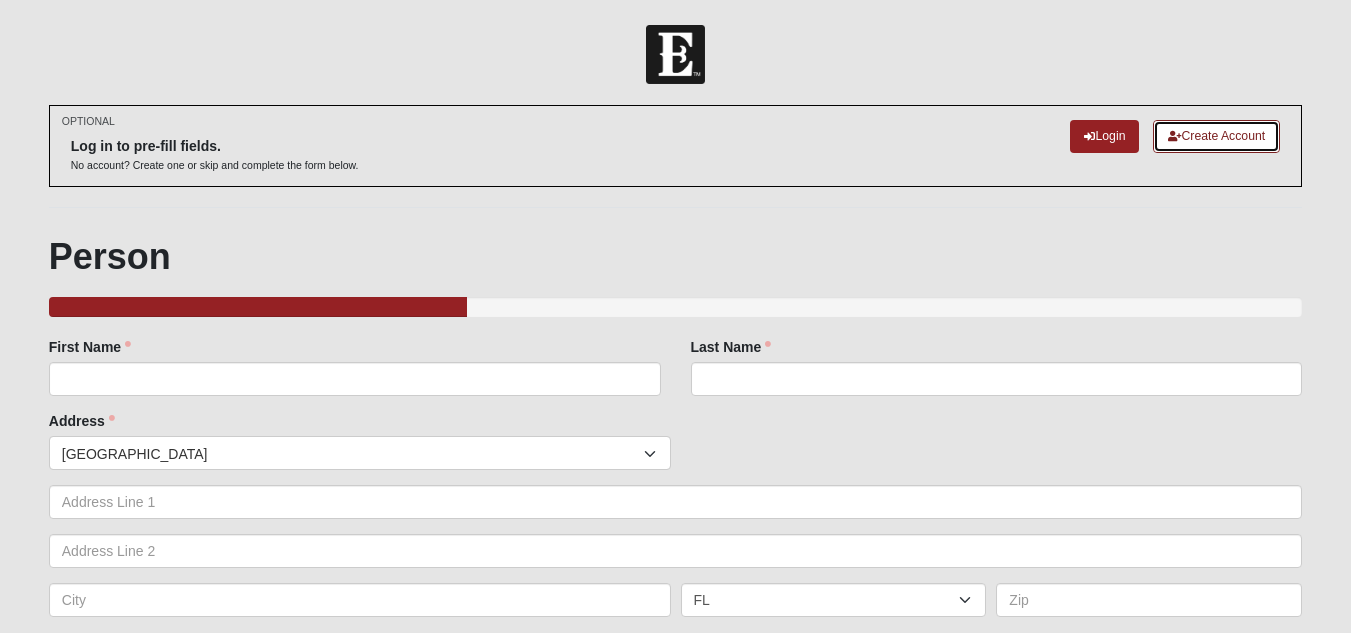 click on "Create Account" at bounding box center (1216, 136) 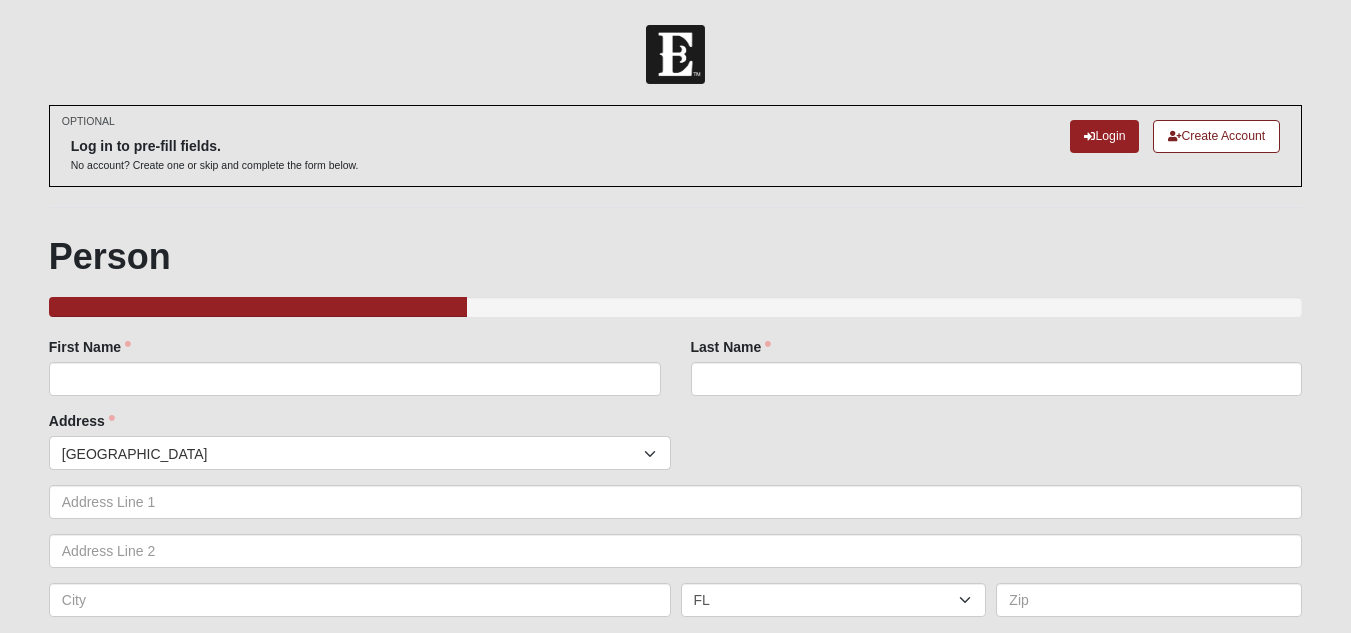 scroll, scrollTop: 0, scrollLeft: 0, axis: both 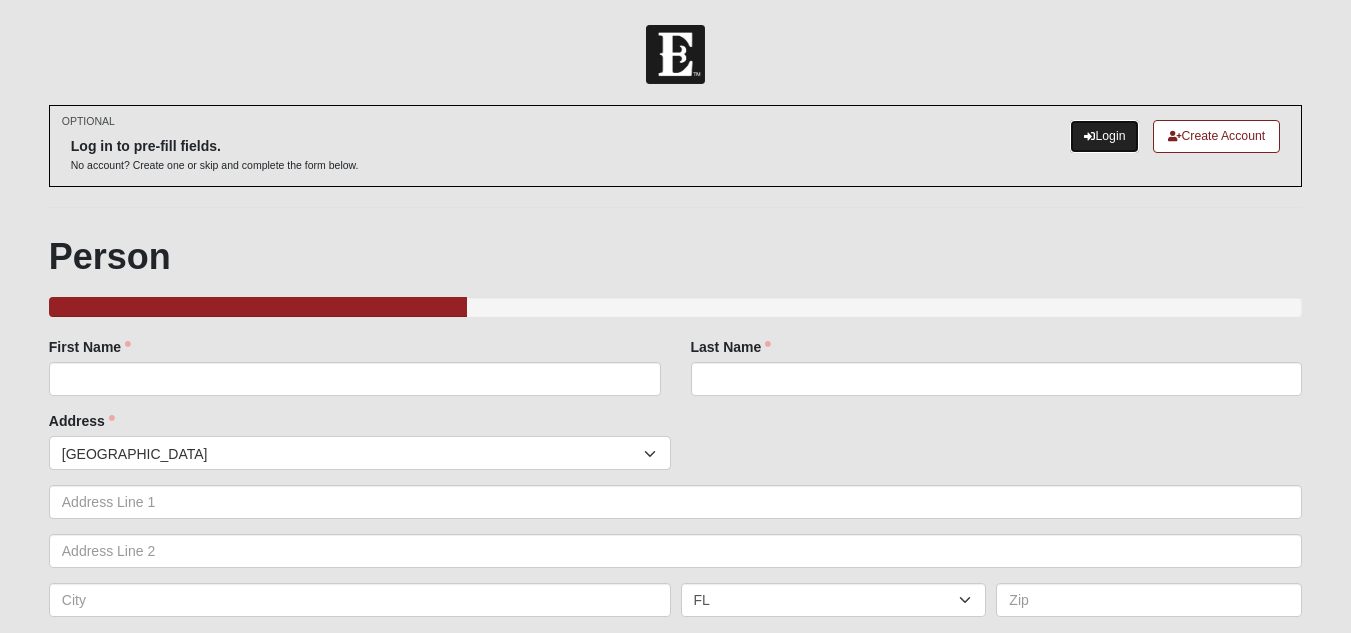 click on "Login" at bounding box center [1104, 136] 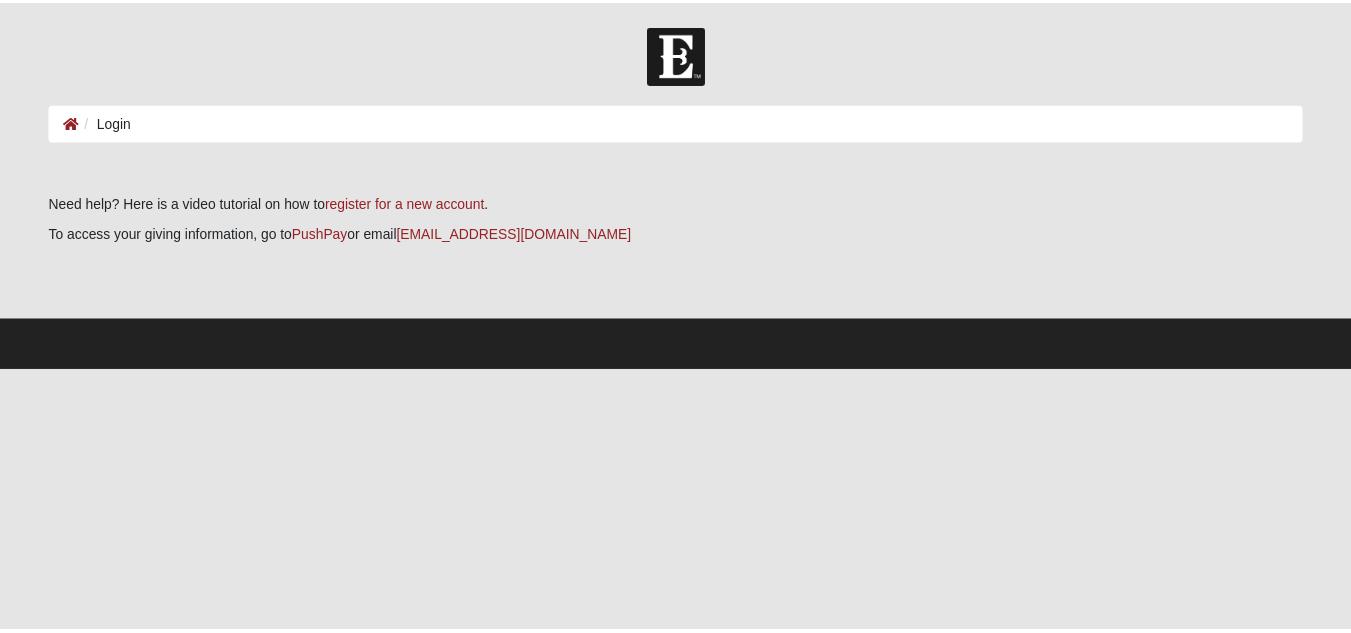 scroll, scrollTop: 0, scrollLeft: 0, axis: both 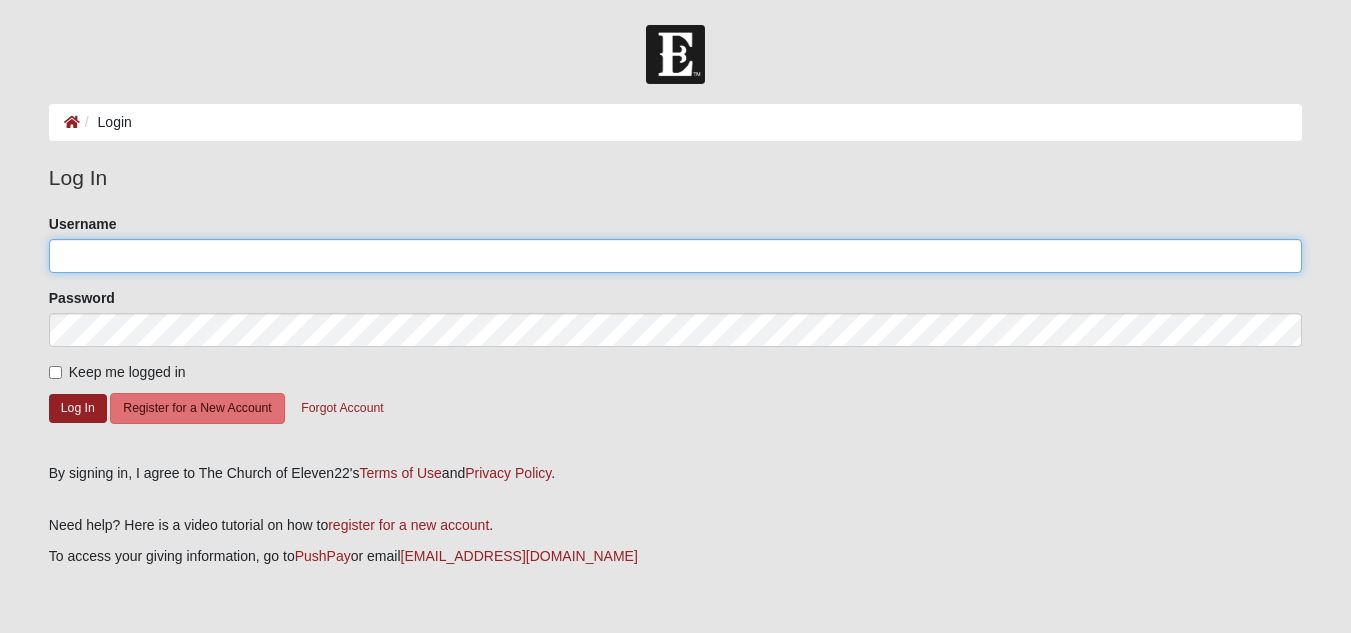 click on "Username" 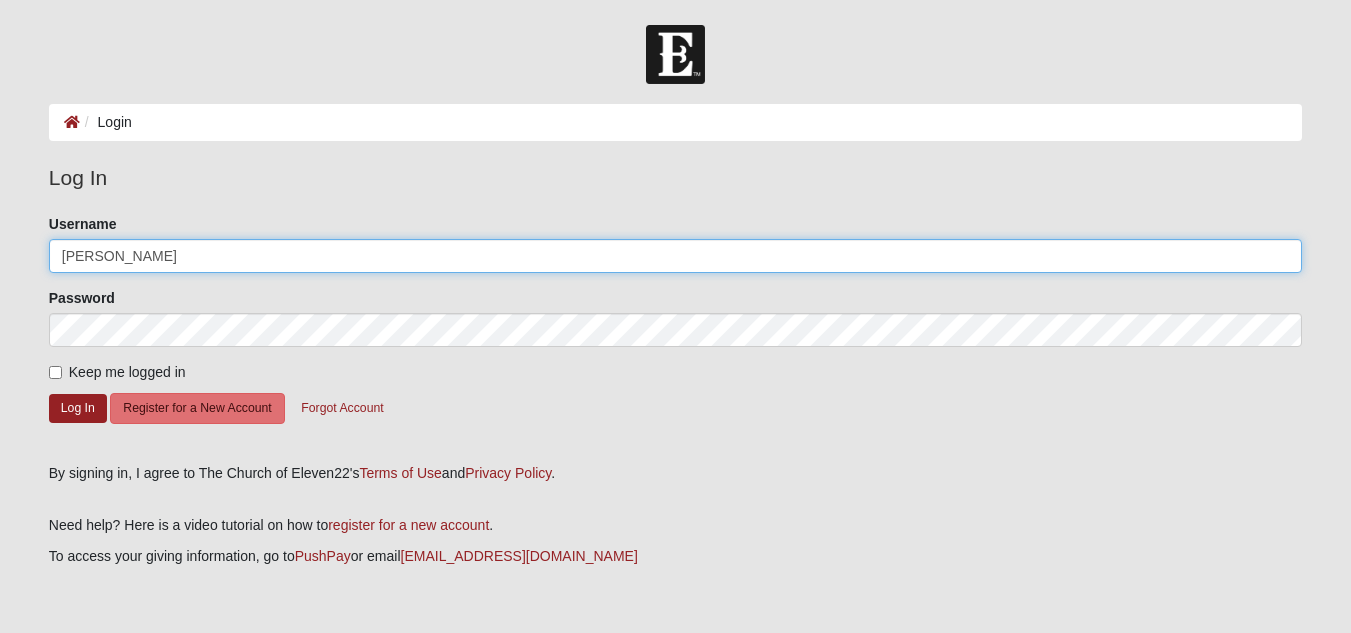type on "[PERSON_NAME]" 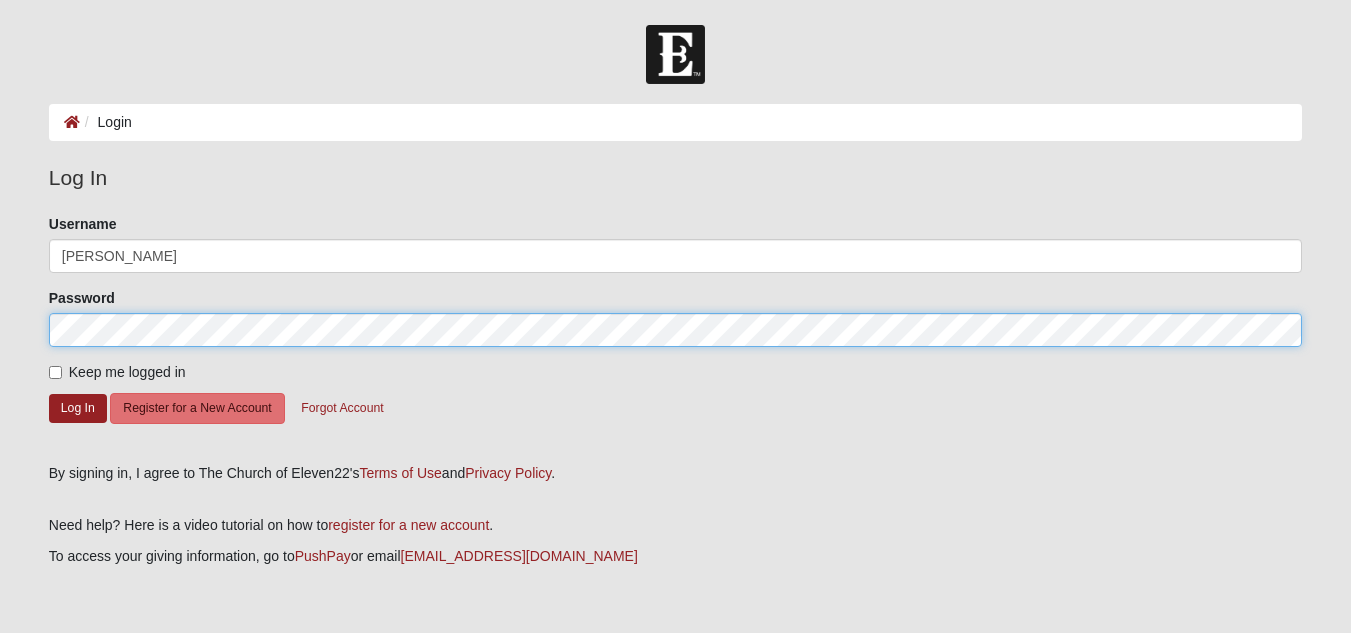 click on "Log In" 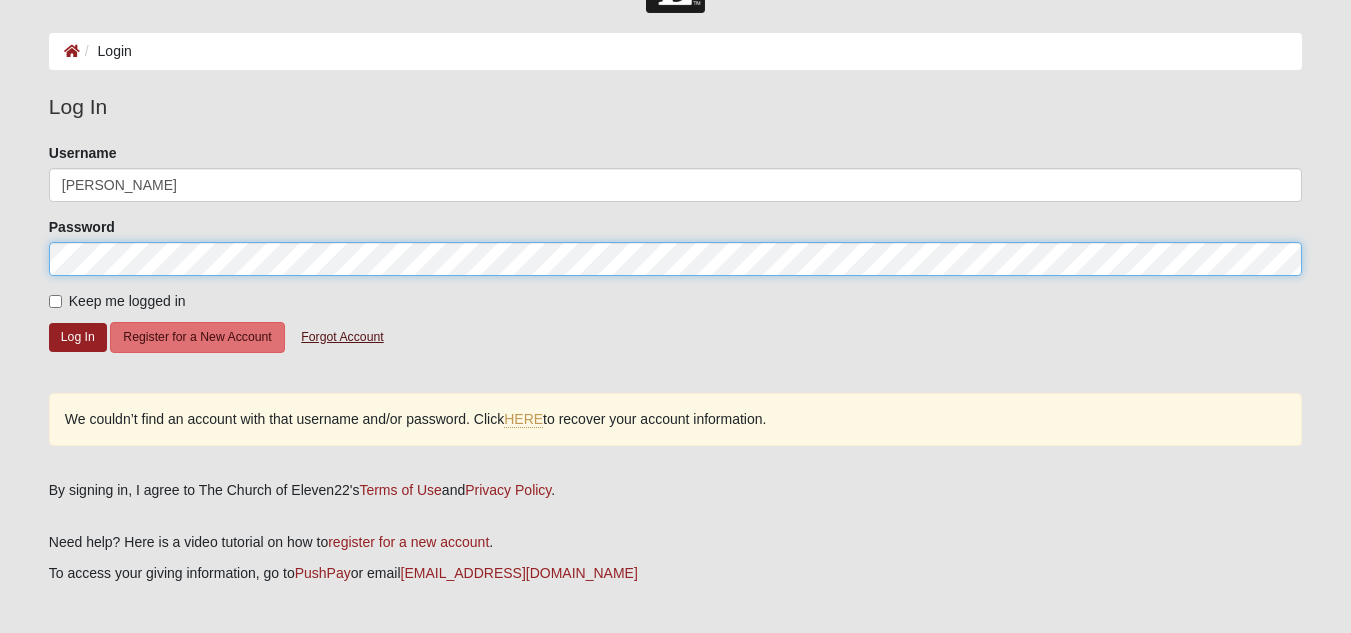scroll, scrollTop: 74, scrollLeft: 0, axis: vertical 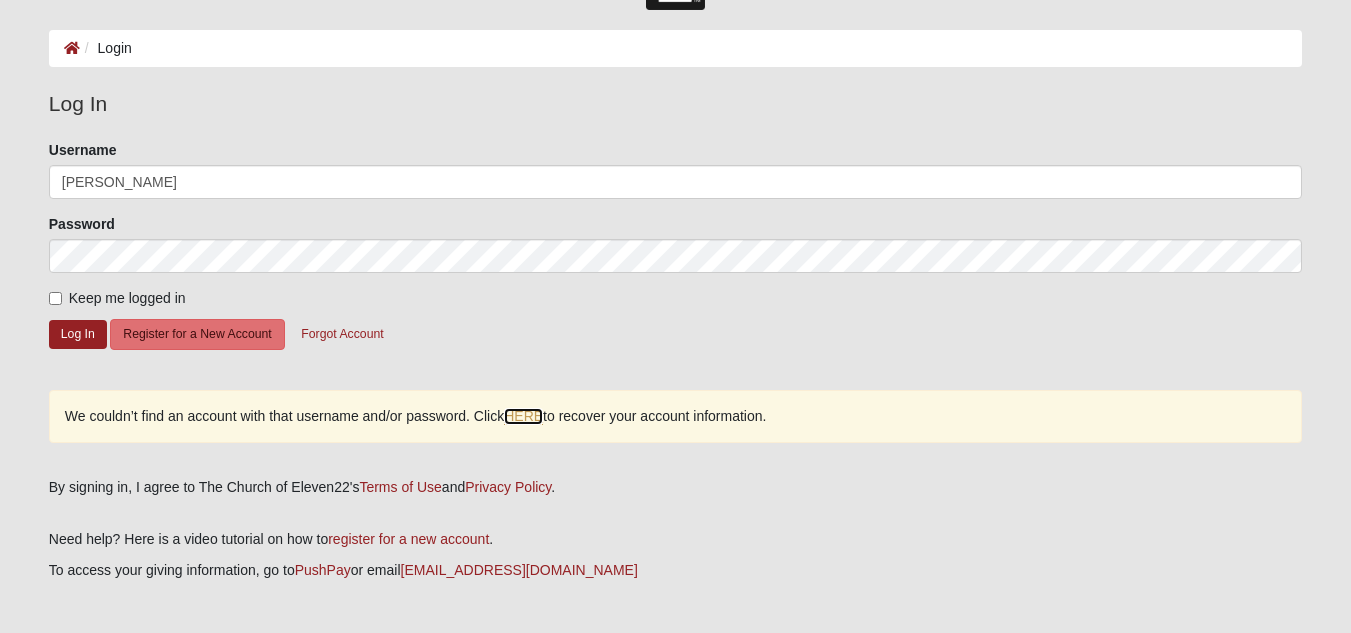 click on "HERE" at bounding box center [523, 416] 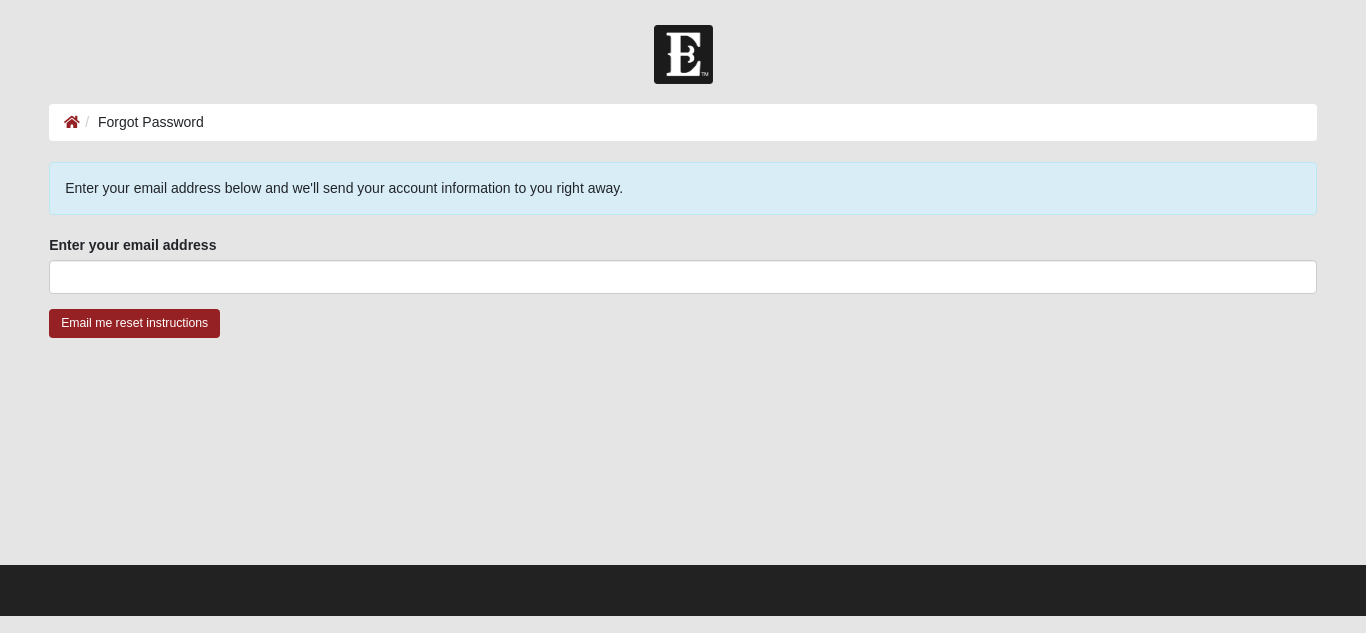 scroll, scrollTop: 0, scrollLeft: 0, axis: both 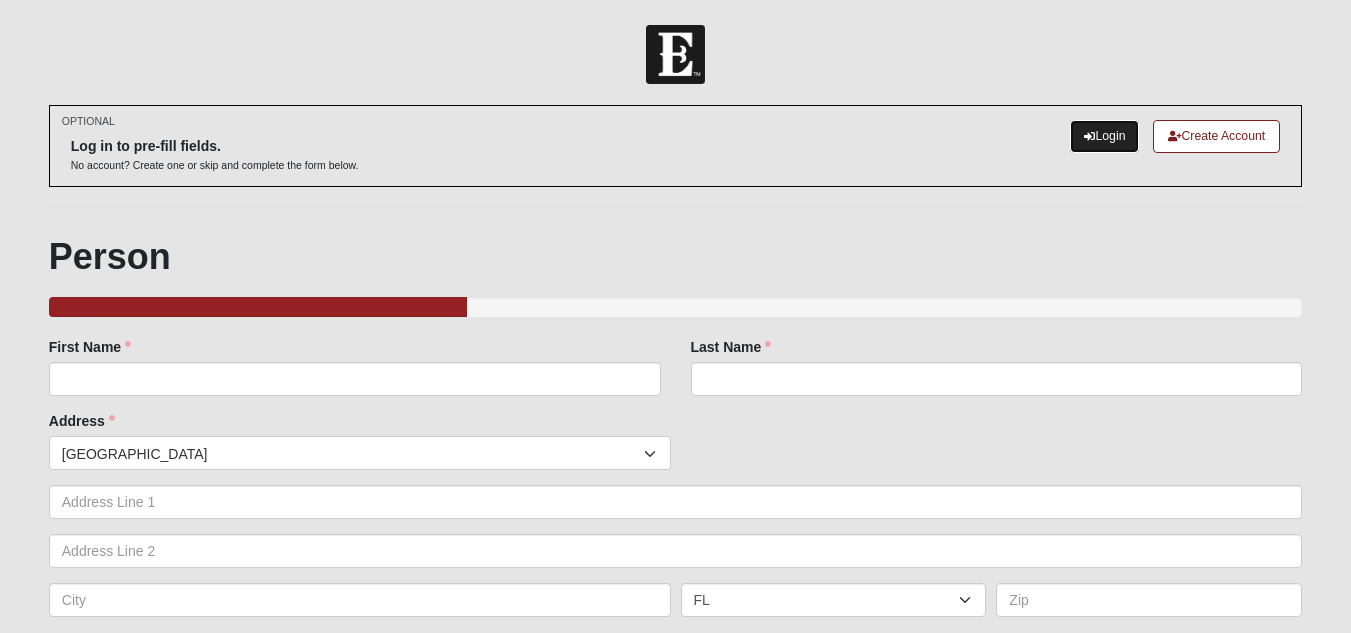 click on "Login" at bounding box center [1104, 136] 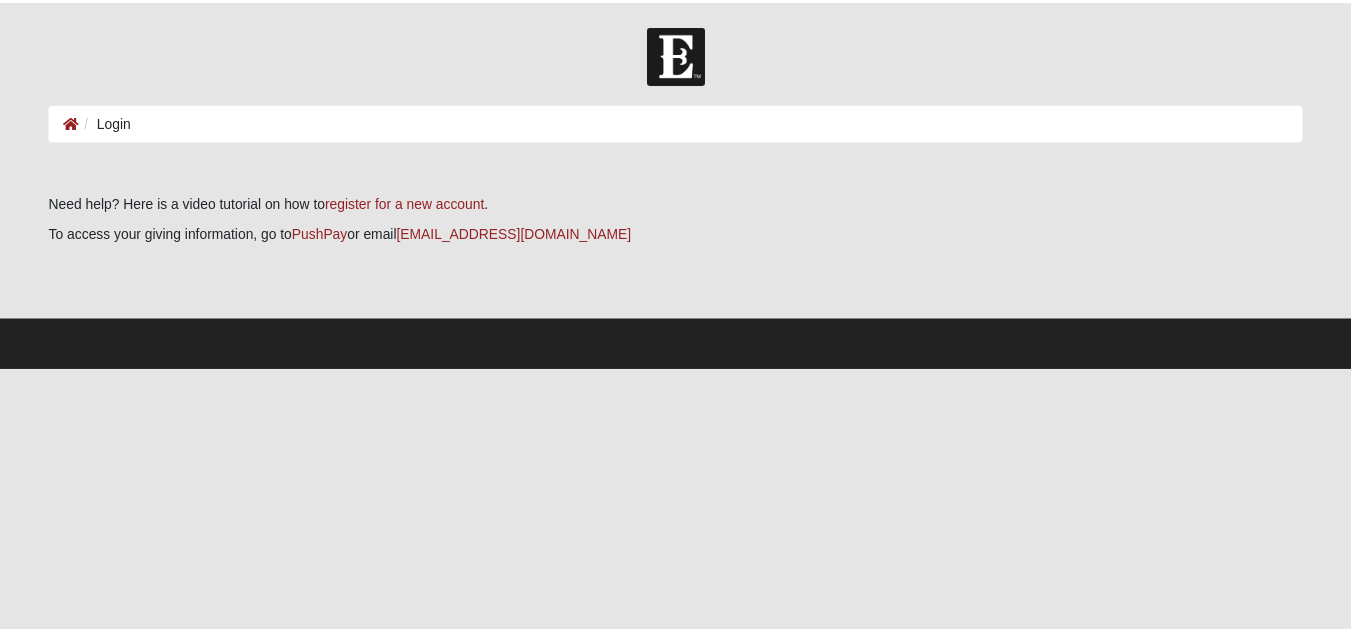 scroll, scrollTop: 0, scrollLeft: 0, axis: both 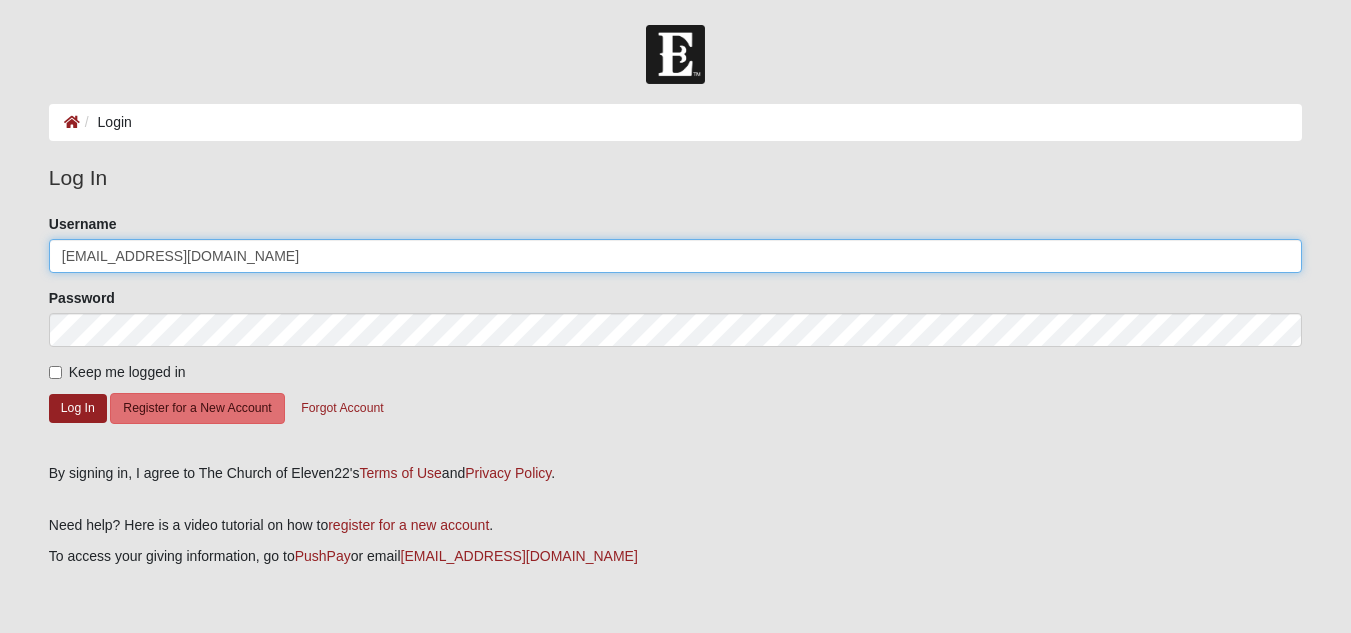 click on "[EMAIL_ADDRESS][DOMAIN_NAME]" 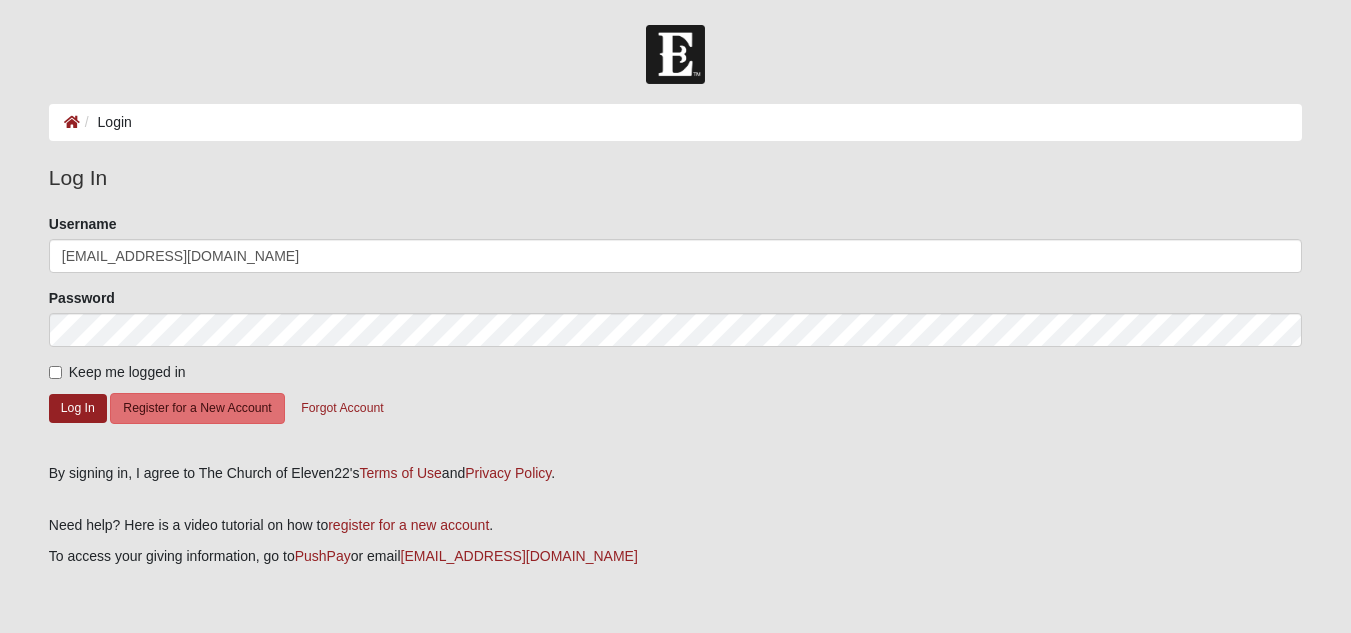 click on "Please correct the following:    Username    rileywigand25@gmail.com     Password      Keep me logged in Log In Register for a New Account Forgot Account" at bounding box center [675, 331] 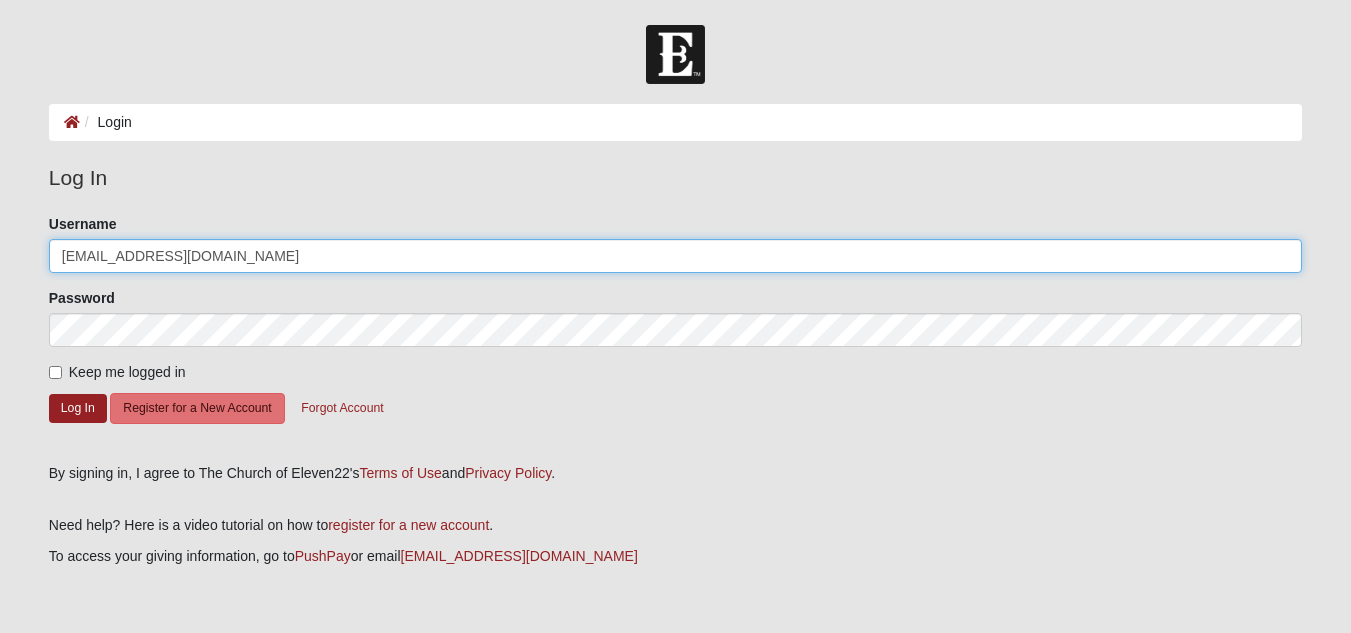 drag, startPoint x: 246, startPoint y: 254, endPoint x: 0, endPoint y: 270, distance: 246.51978 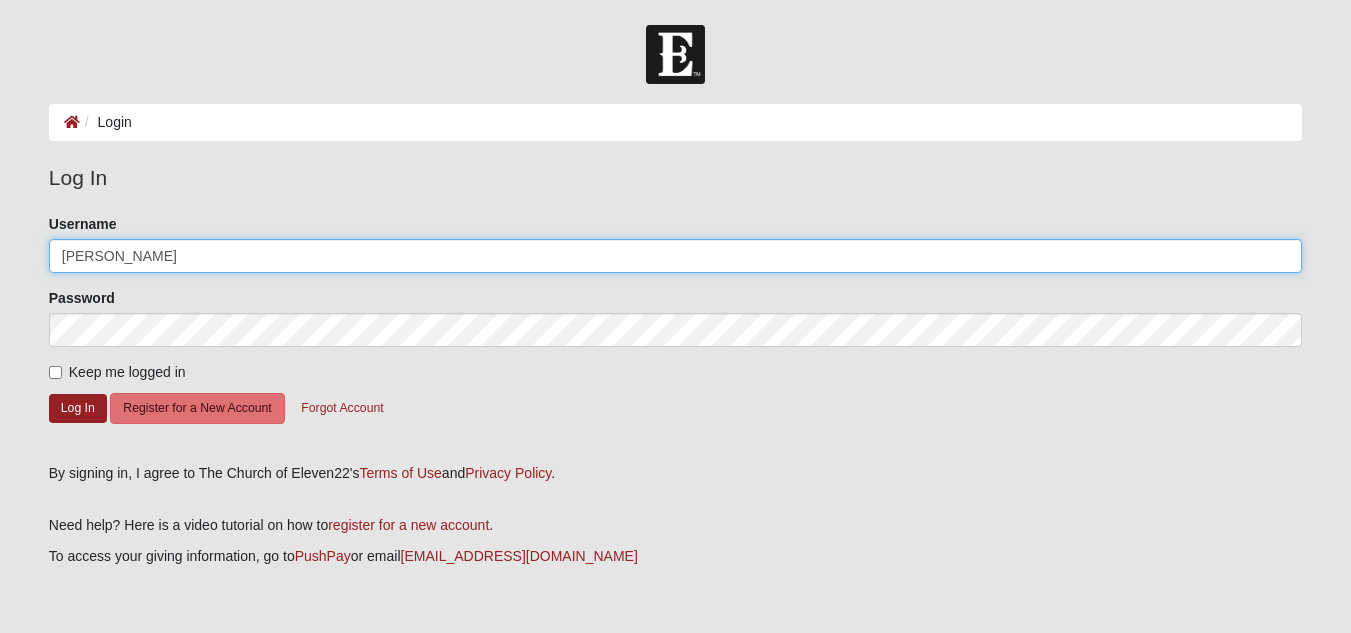 type on "r.wigand" 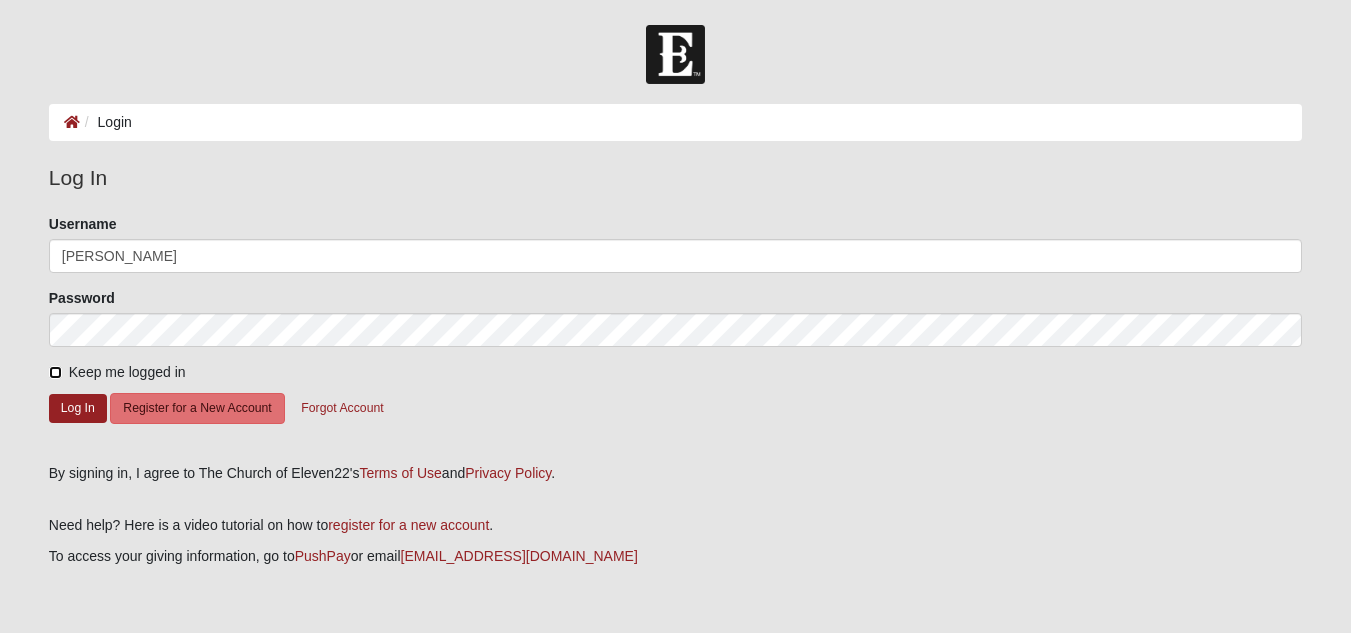 click on "Keep me logged in" at bounding box center [55, 372] 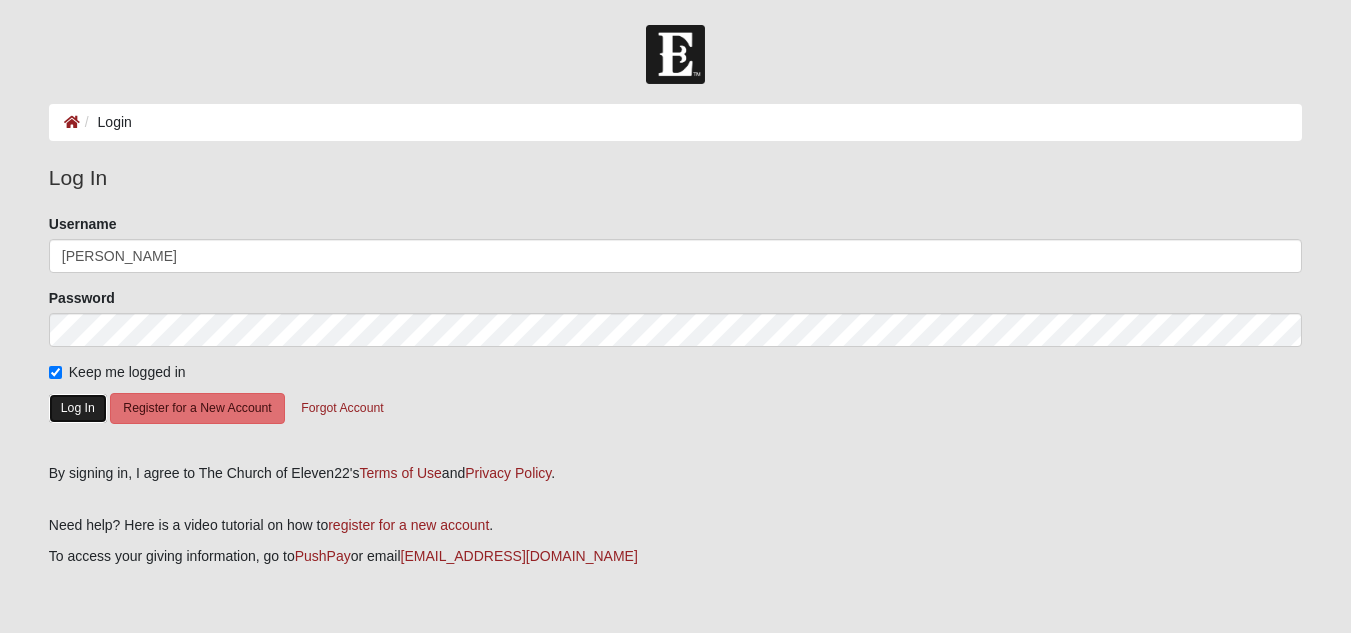 click on "Log In" 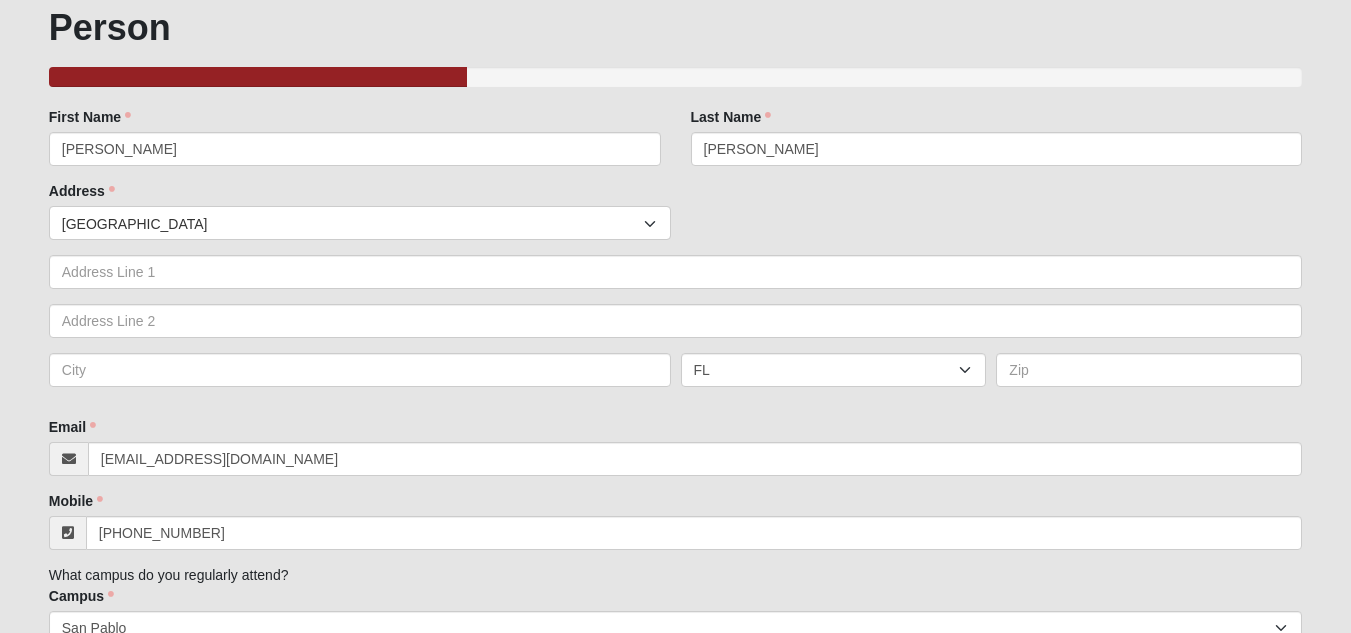scroll, scrollTop: 125, scrollLeft: 0, axis: vertical 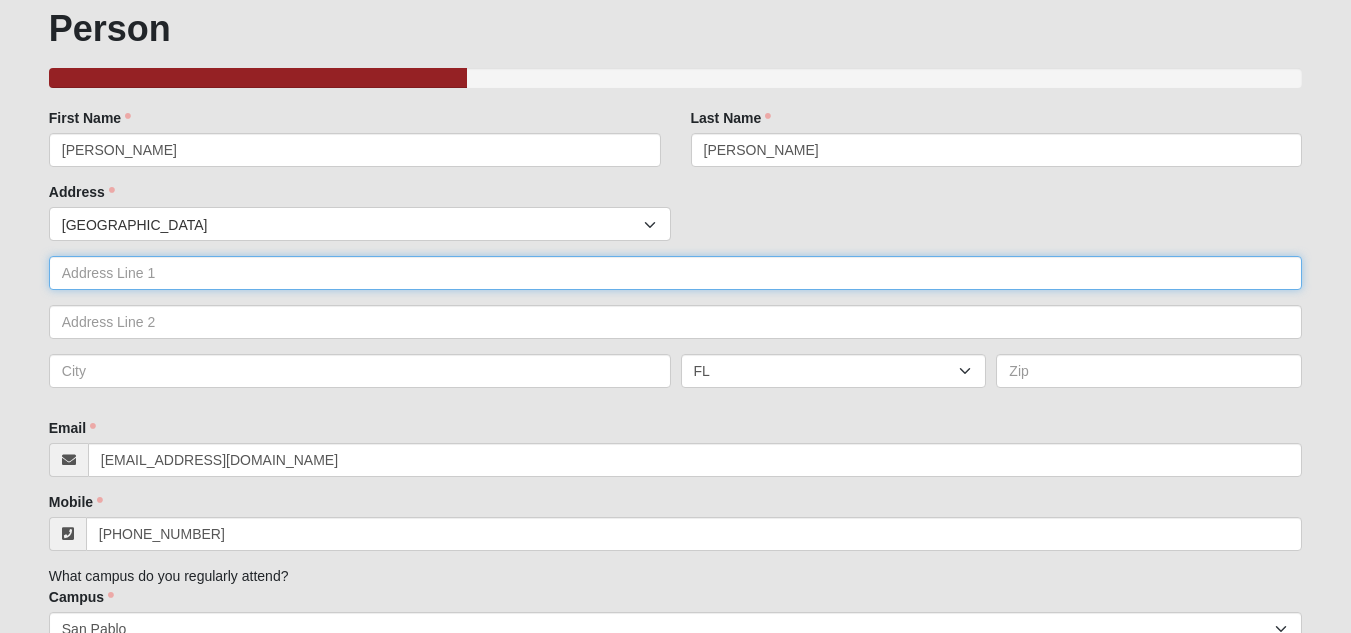 click at bounding box center [675, 273] 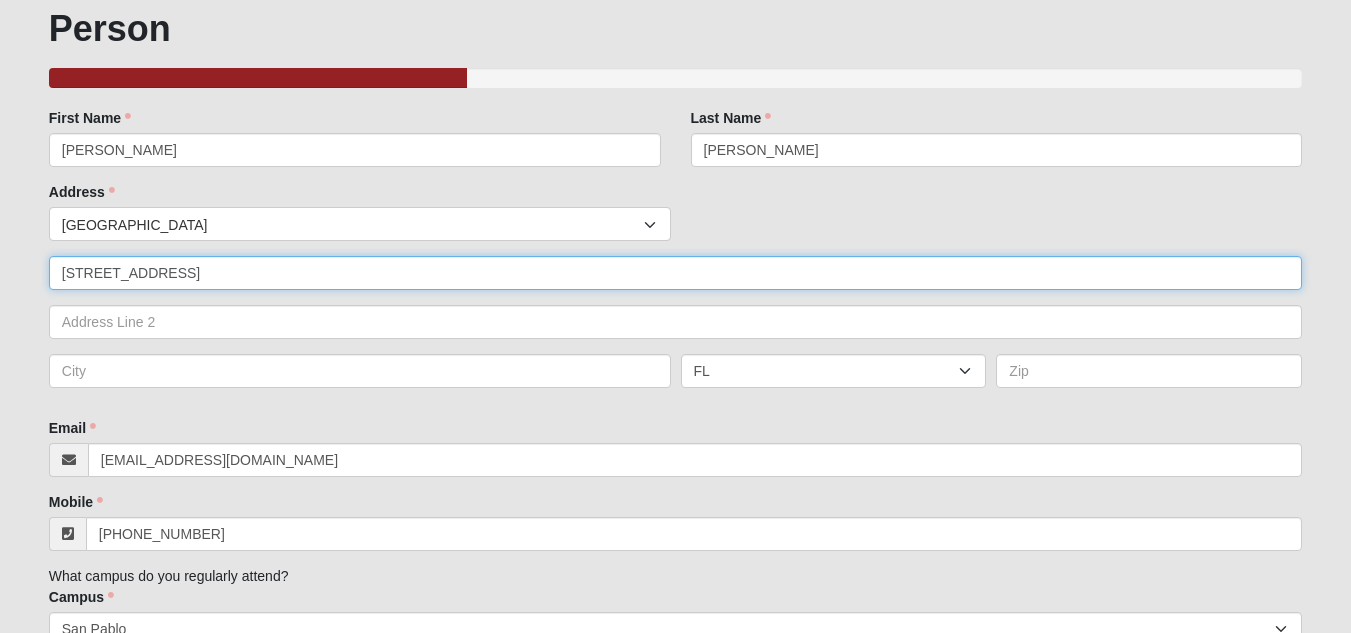 type on "[STREET_ADDRESS]" 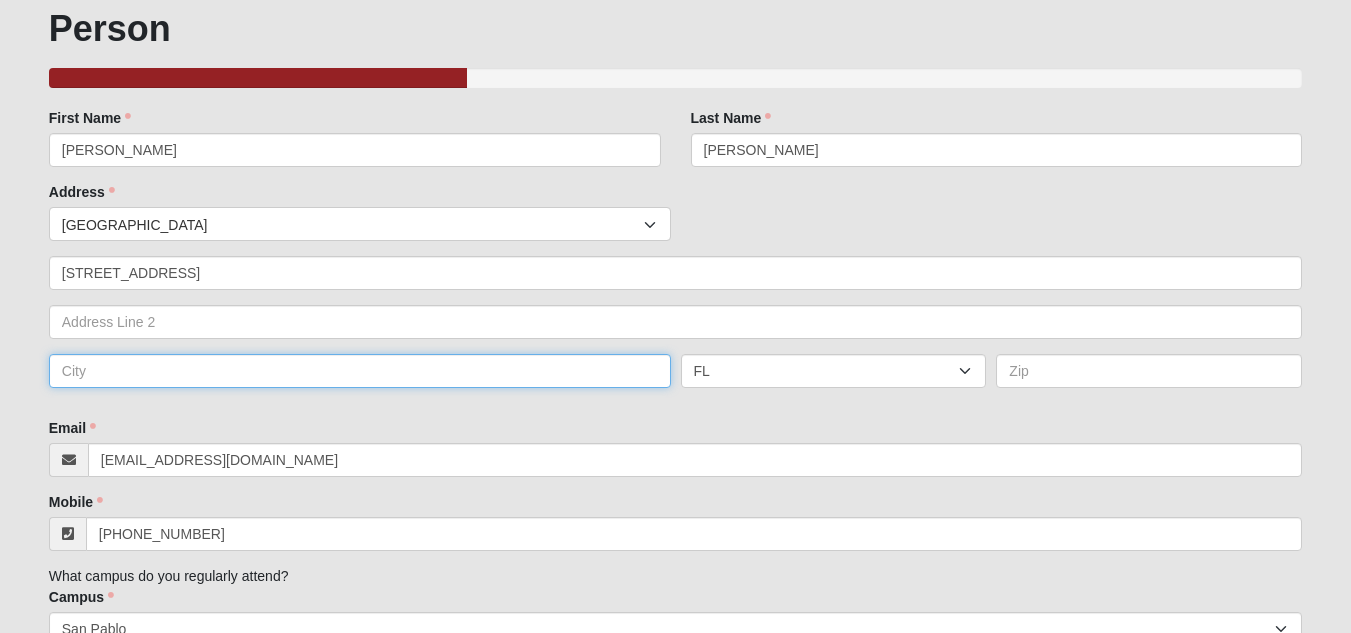 click at bounding box center [360, 371] 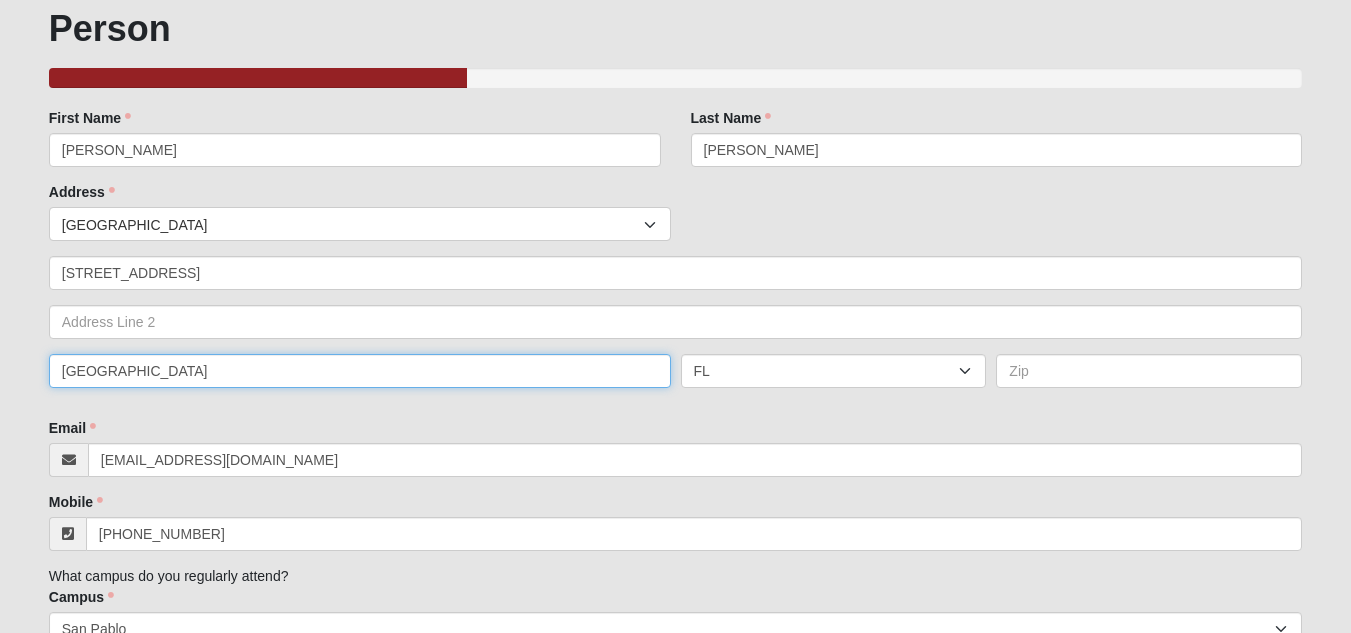 type on "[GEOGRAPHIC_DATA]" 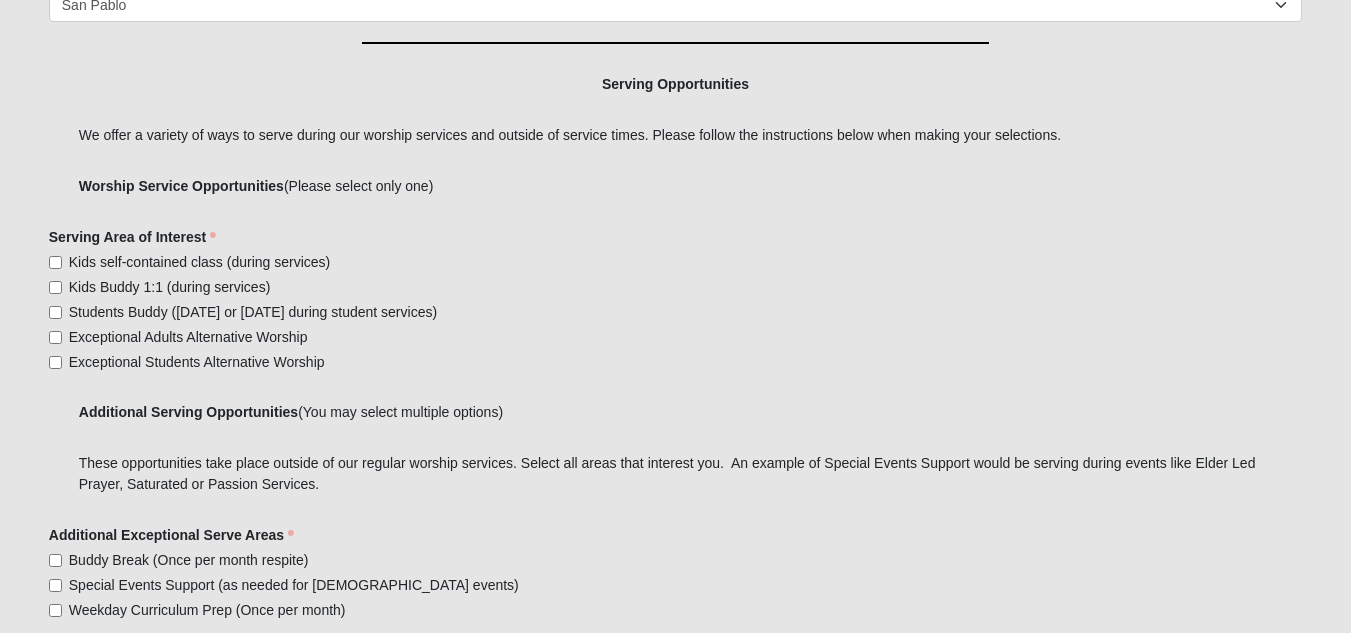 scroll, scrollTop: 751, scrollLeft: 0, axis: vertical 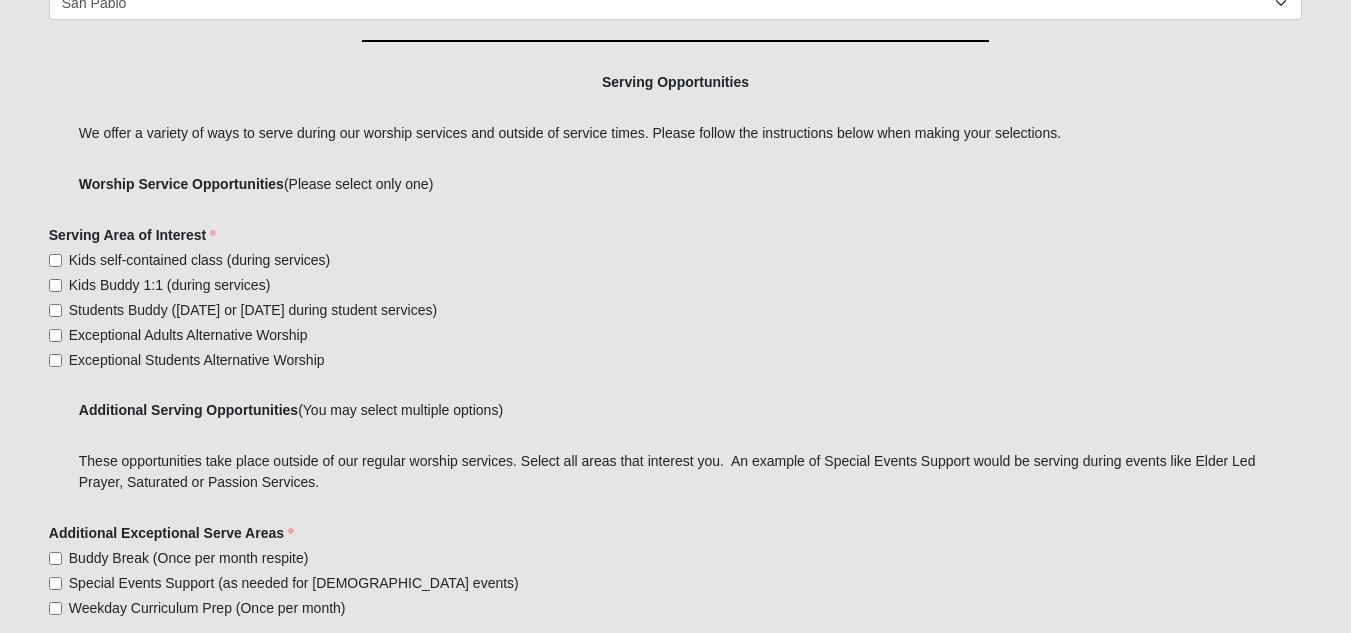 type on "32216" 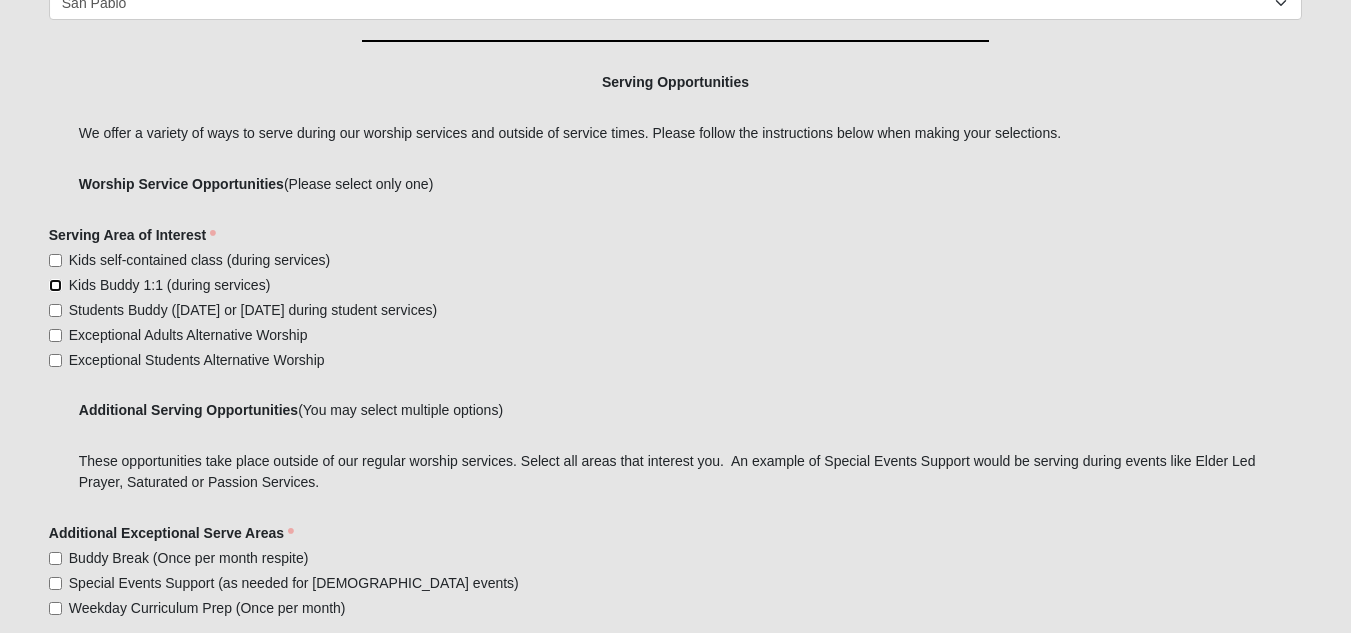 click on "Kids Buddy 1:1 (during services)" at bounding box center [55, 285] 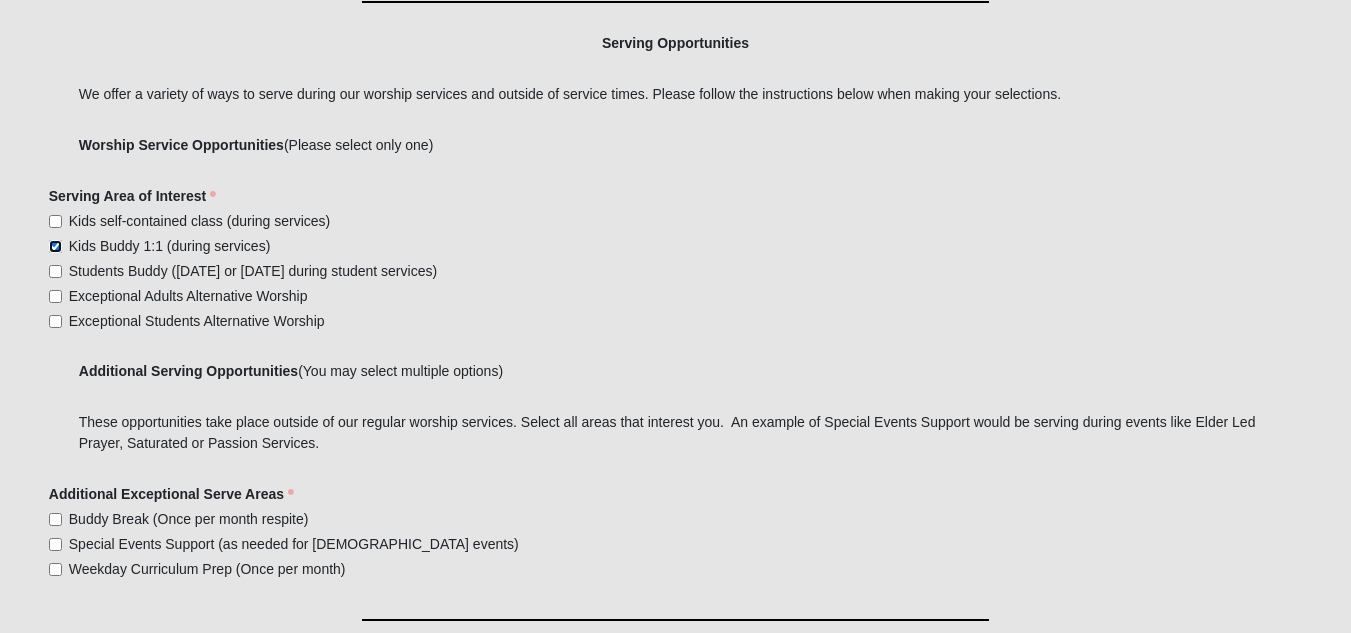 scroll, scrollTop: 791, scrollLeft: 0, axis: vertical 